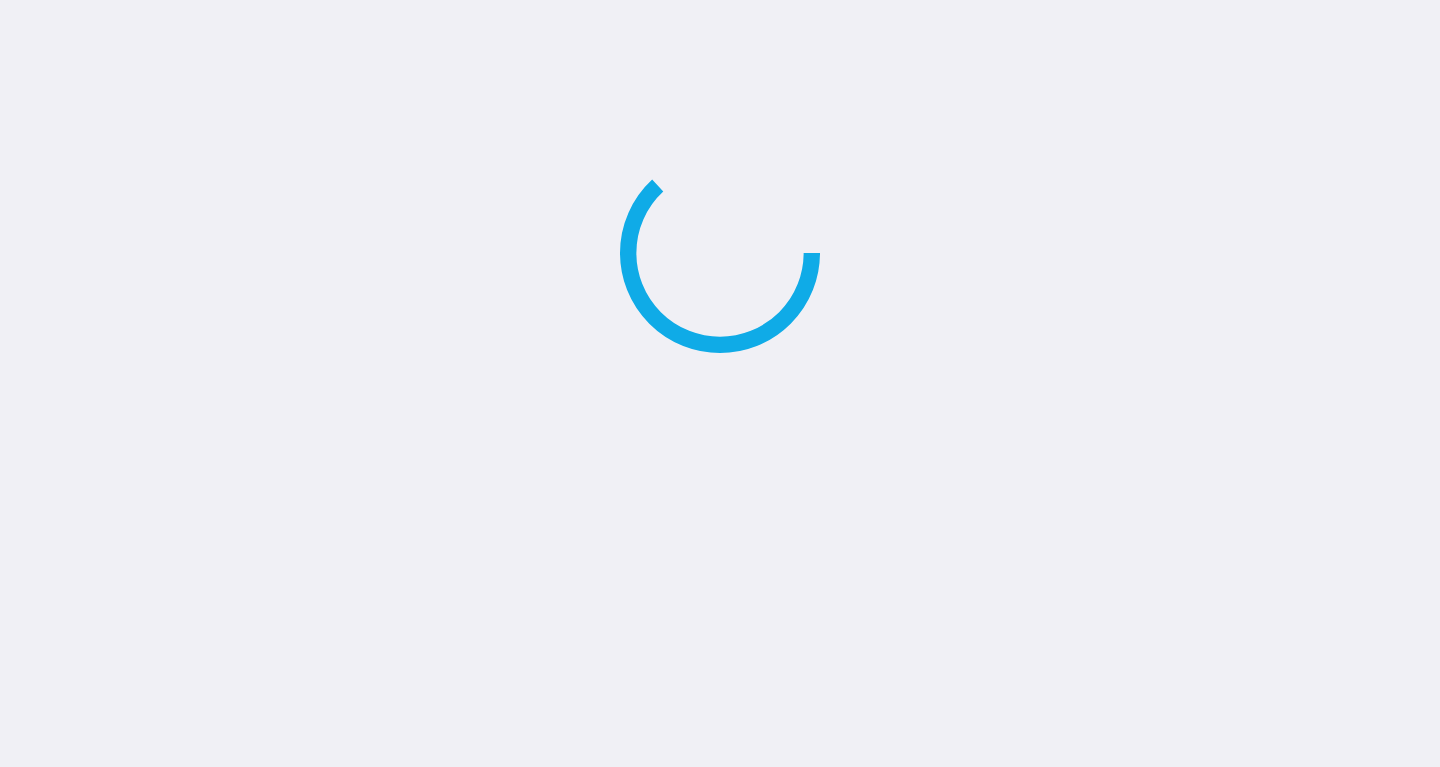 scroll, scrollTop: 0, scrollLeft: 0, axis: both 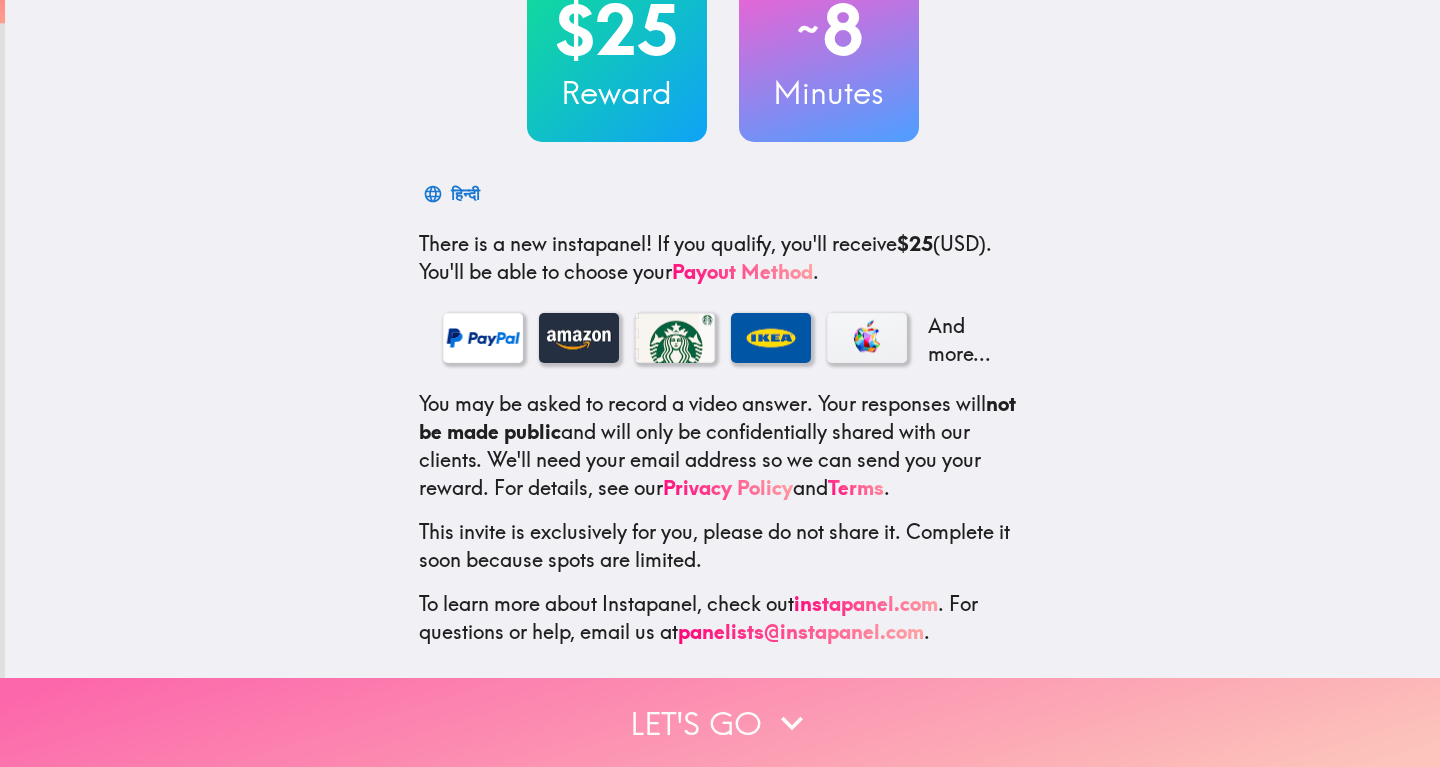 click on "Let's go" at bounding box center (720, 722) 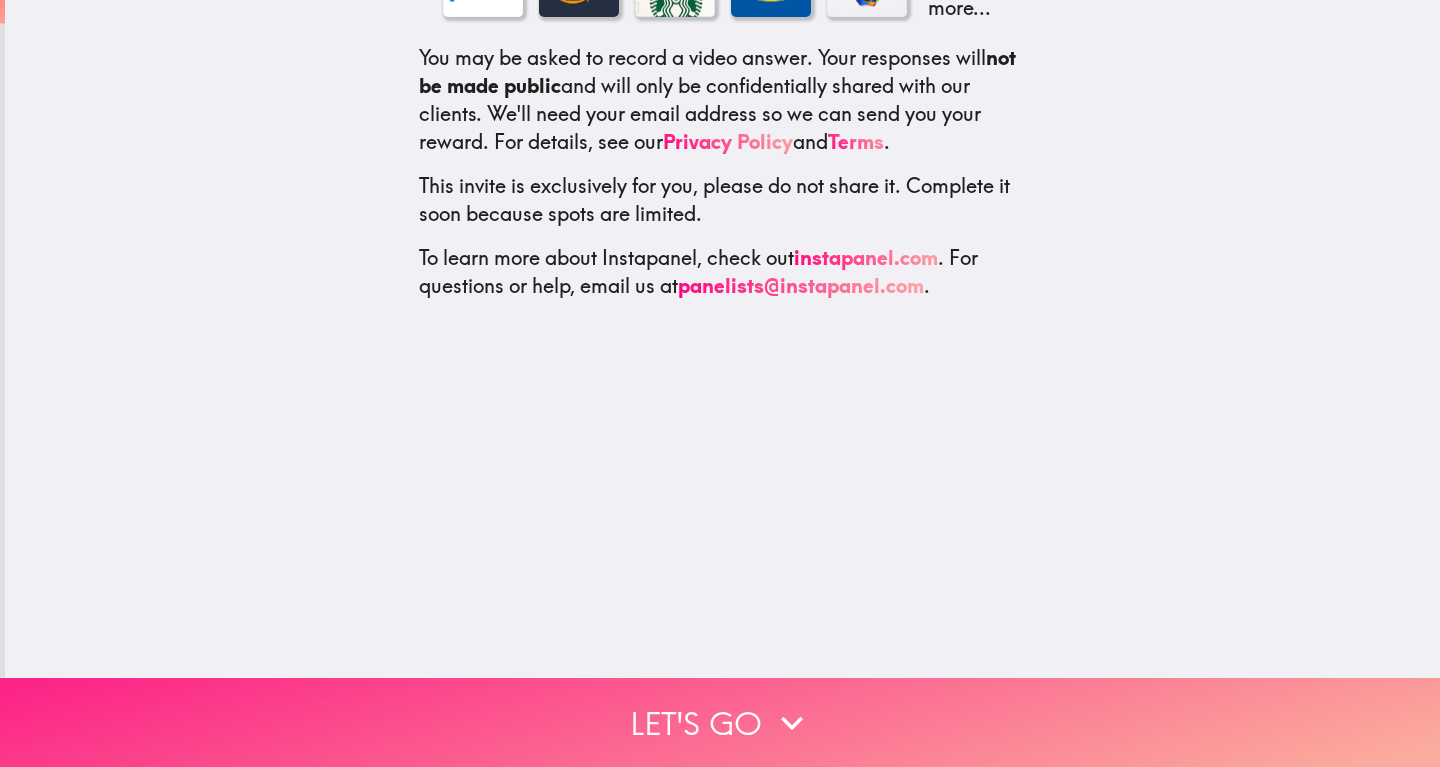 scroll, scrollTop: 0, scrollLeft: 0, axis: both 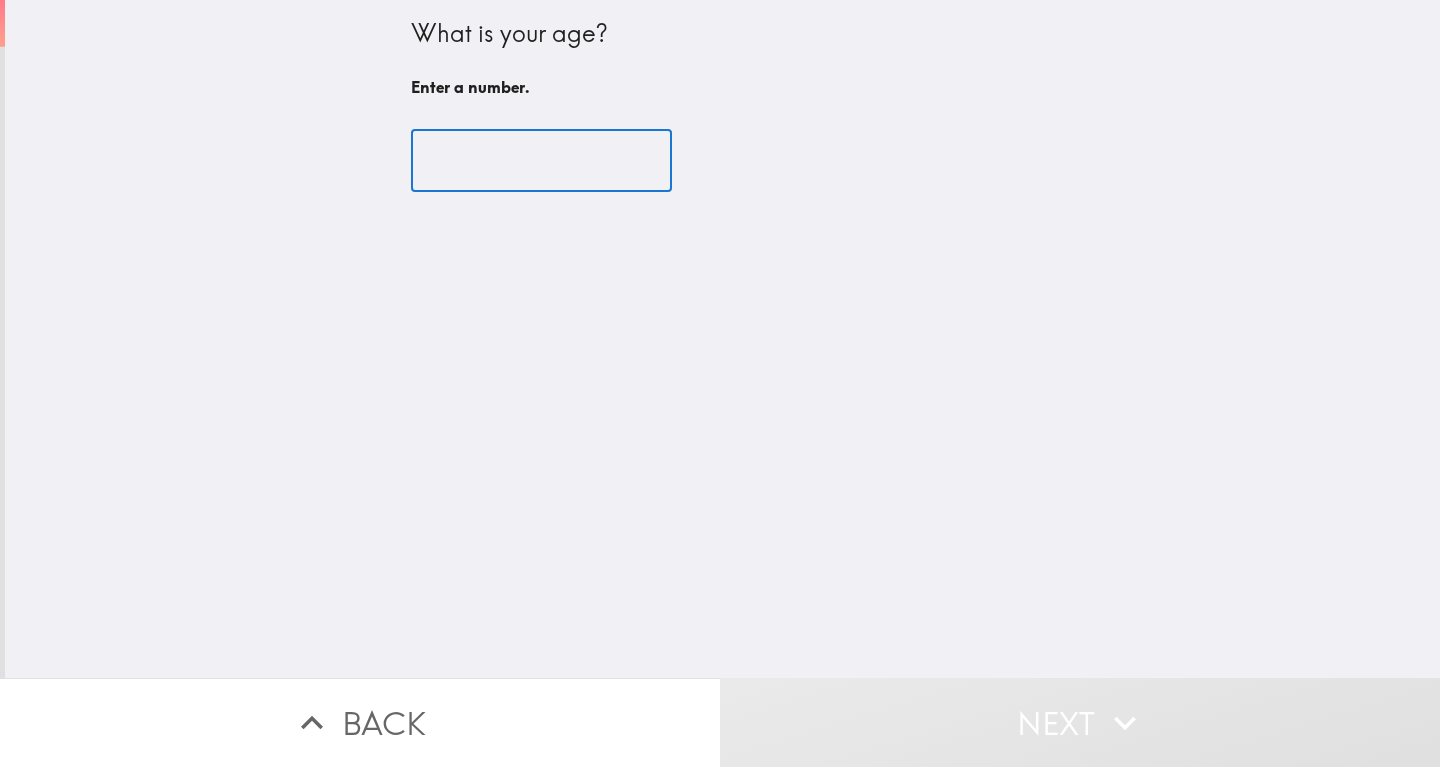 click at bounding box center [541, 161] 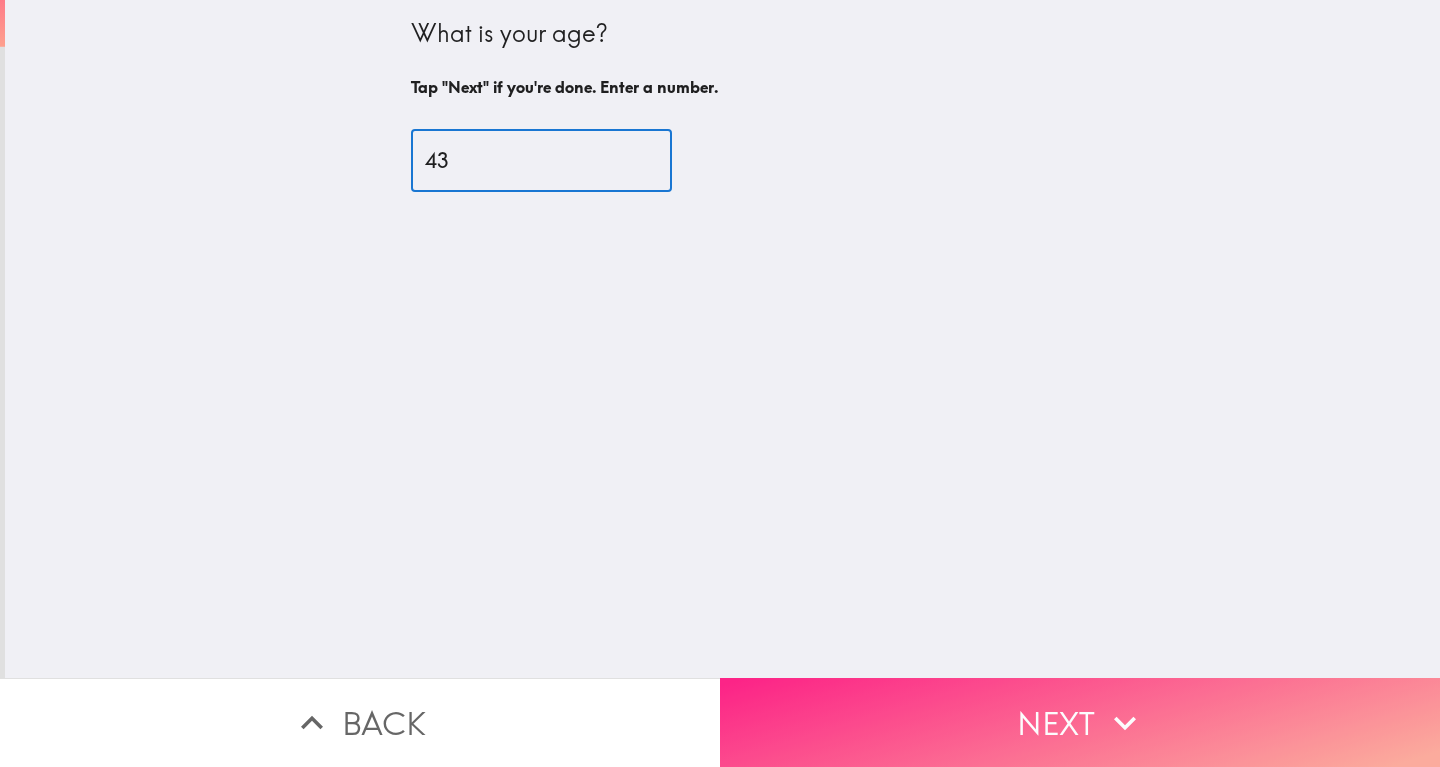 type on "43" 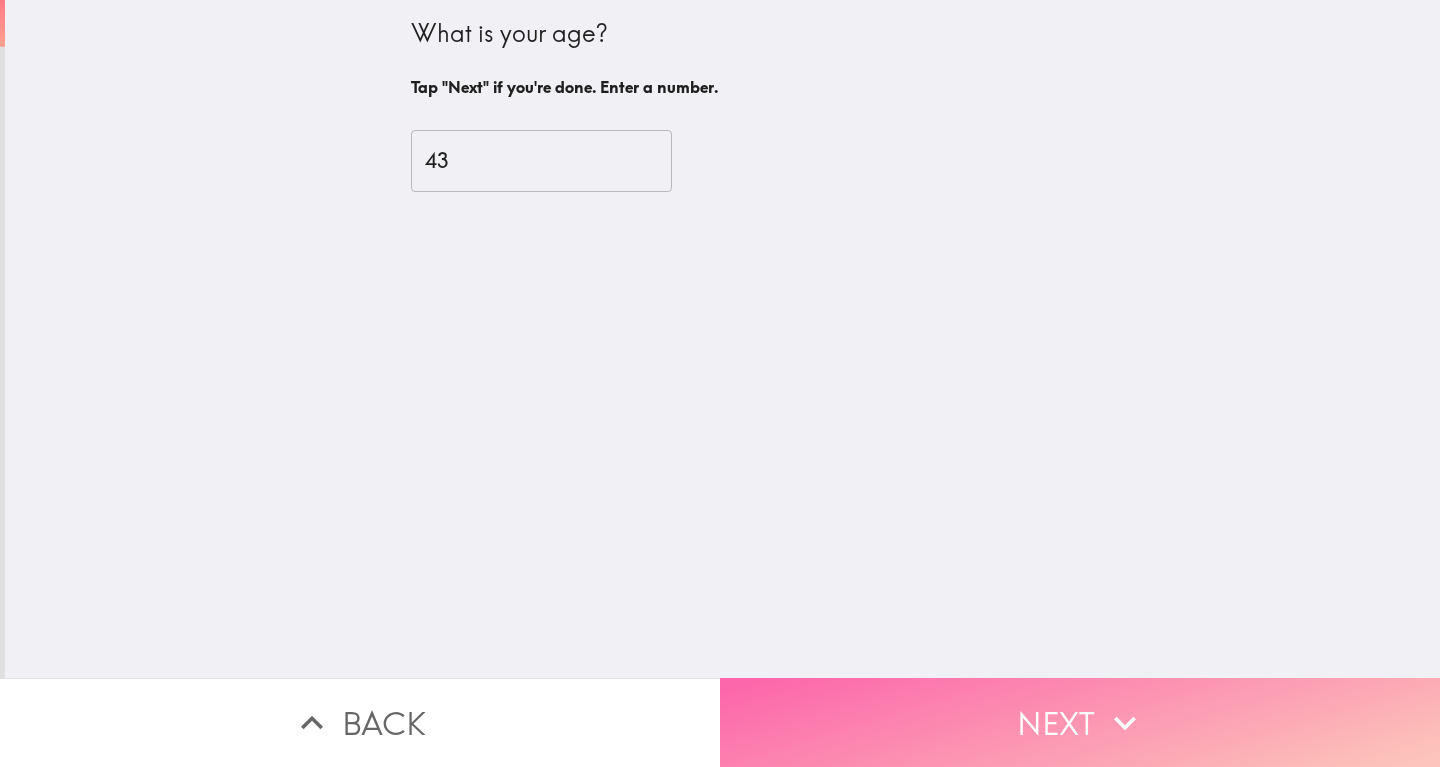 click on "Next" at bounding box center [1080, 722] 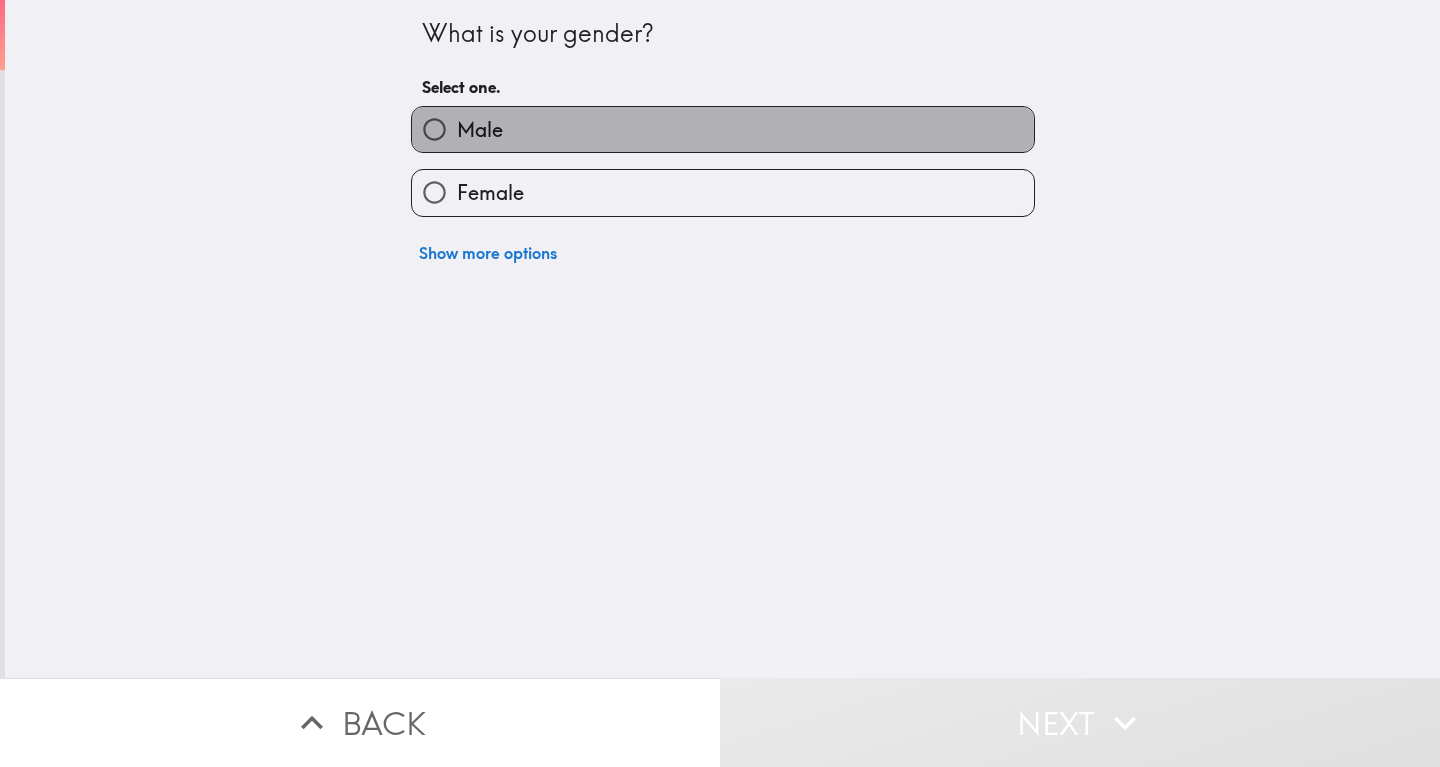 click on "Male" at bounding box center (723, 129) 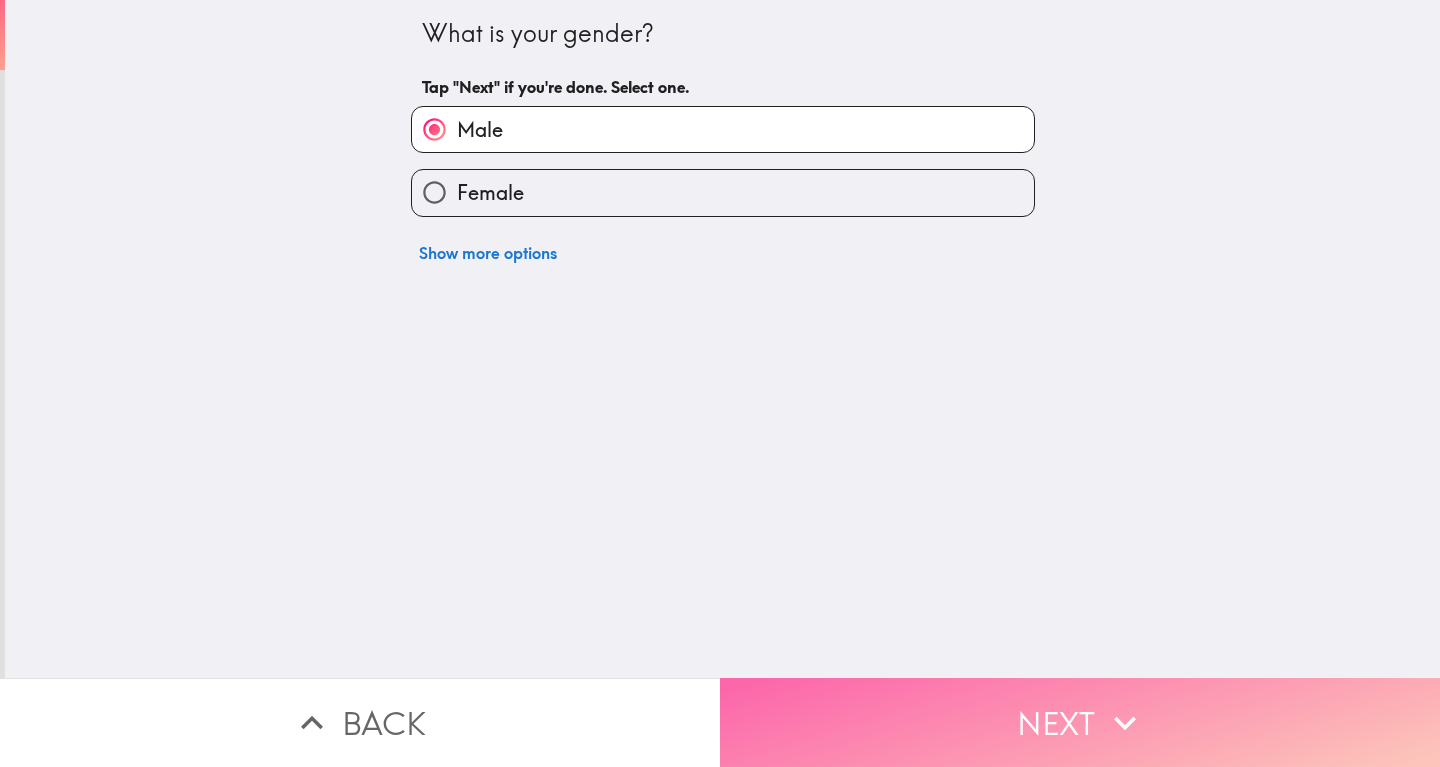 click on "Next" at bounding box center [1080, 722] 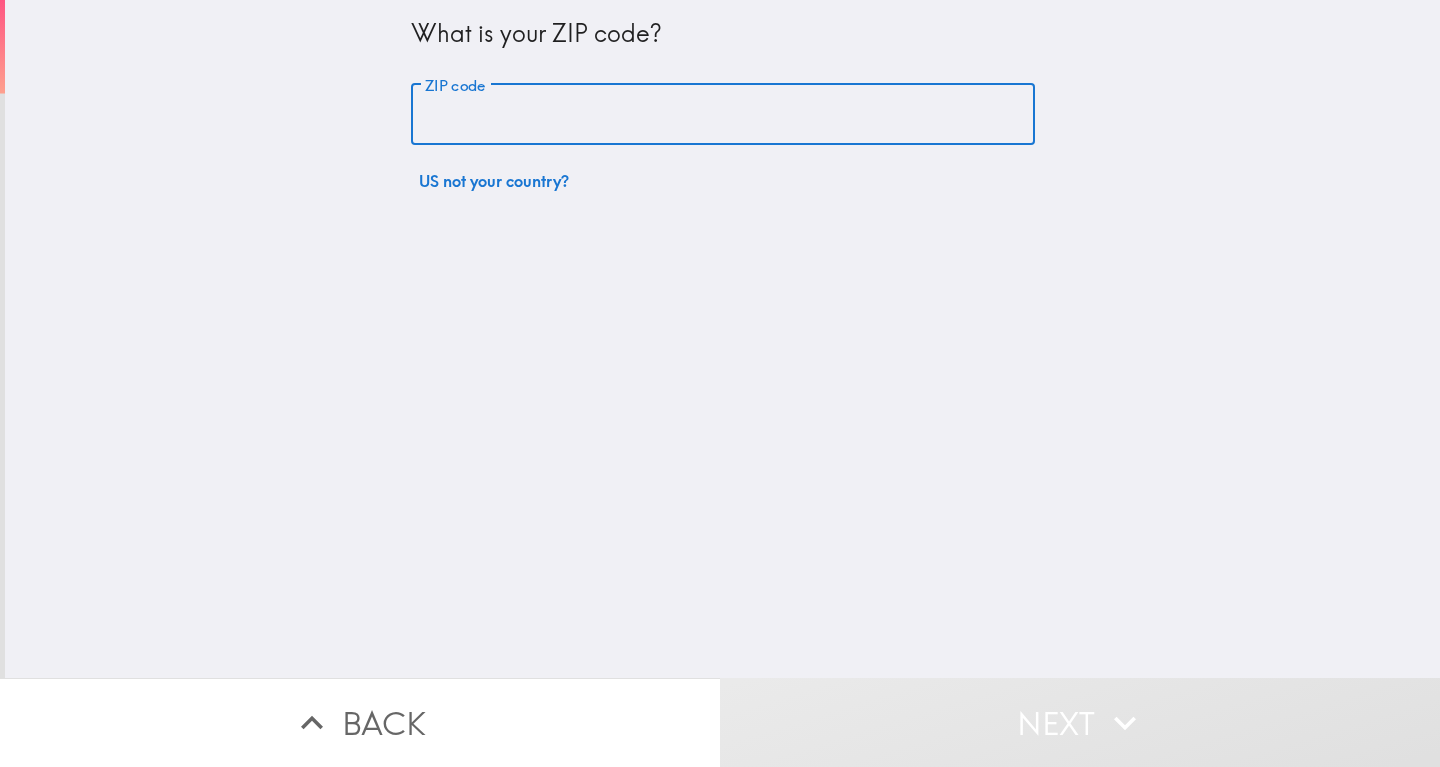 click on "ZIP code" at bounding box center (723, 115) 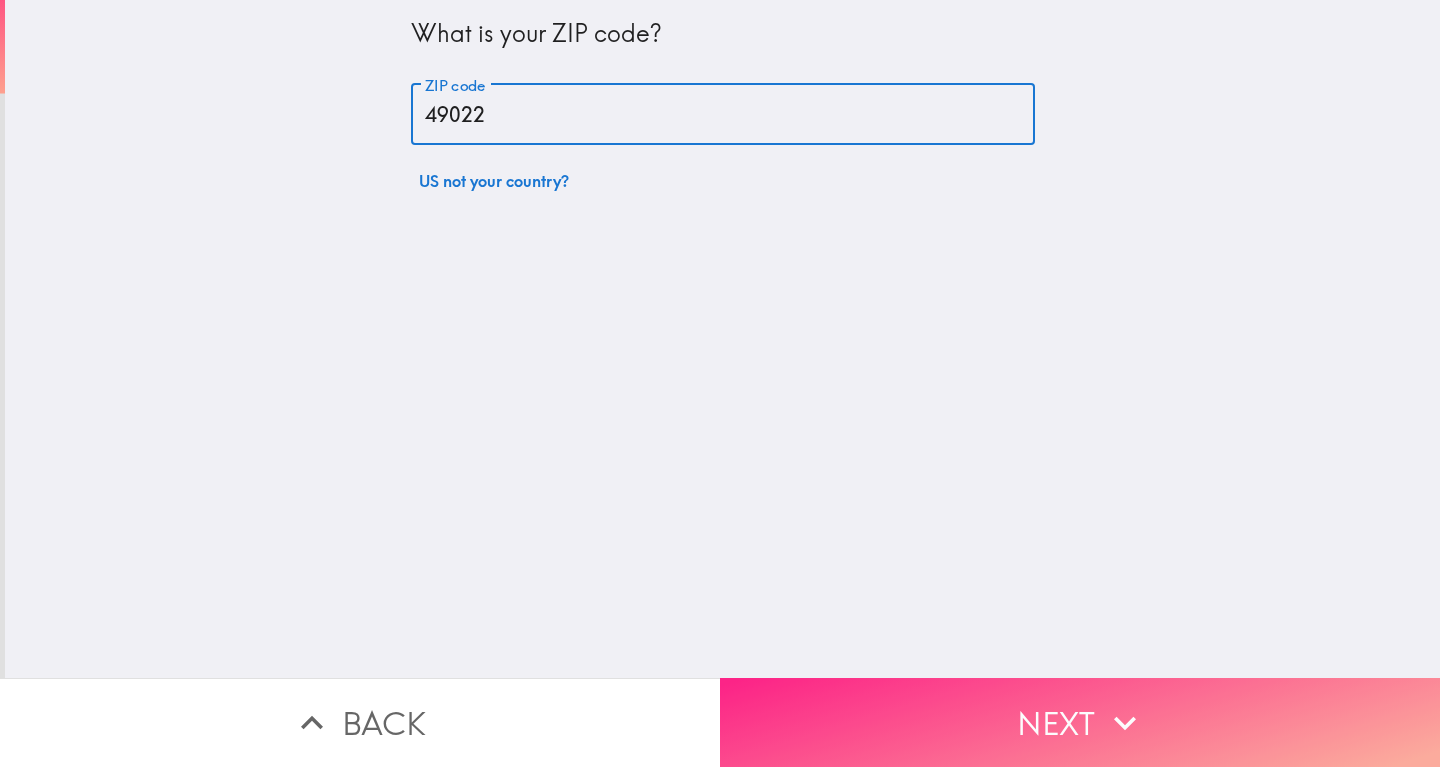 type on "[POSTAL_CODE]" 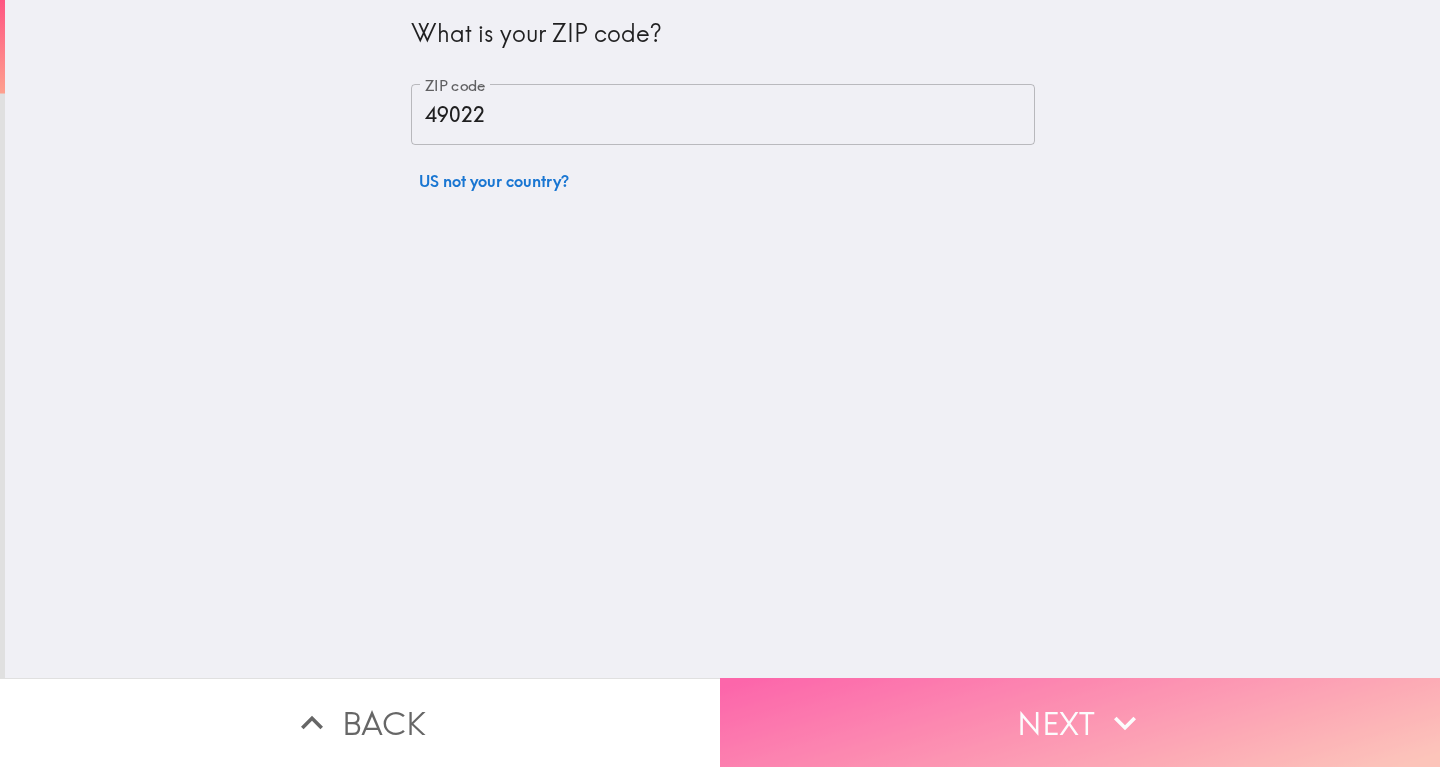 click on "Next" at bounding box center (1080, 722) 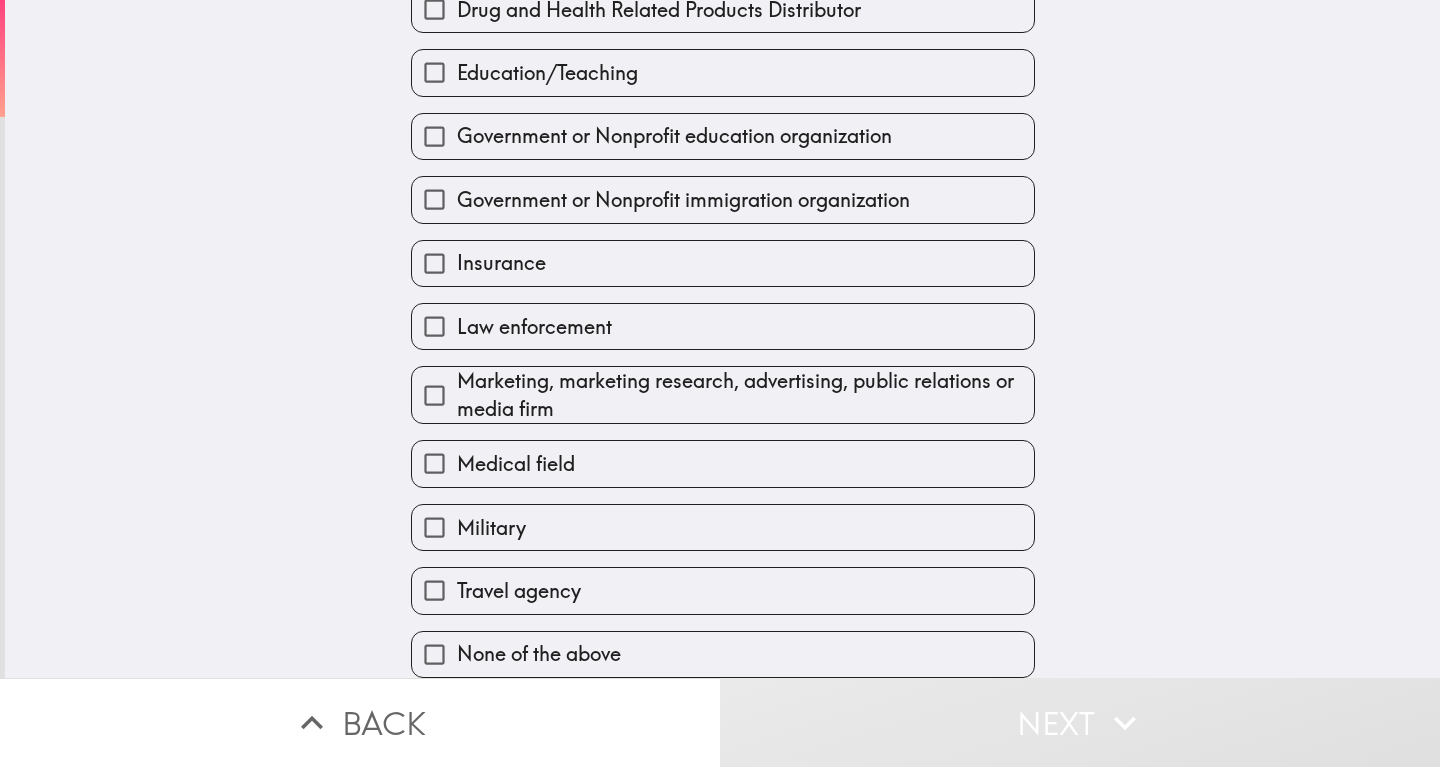 scroll, scrollTop: 431, scrollLeft: 0, axis: vertical 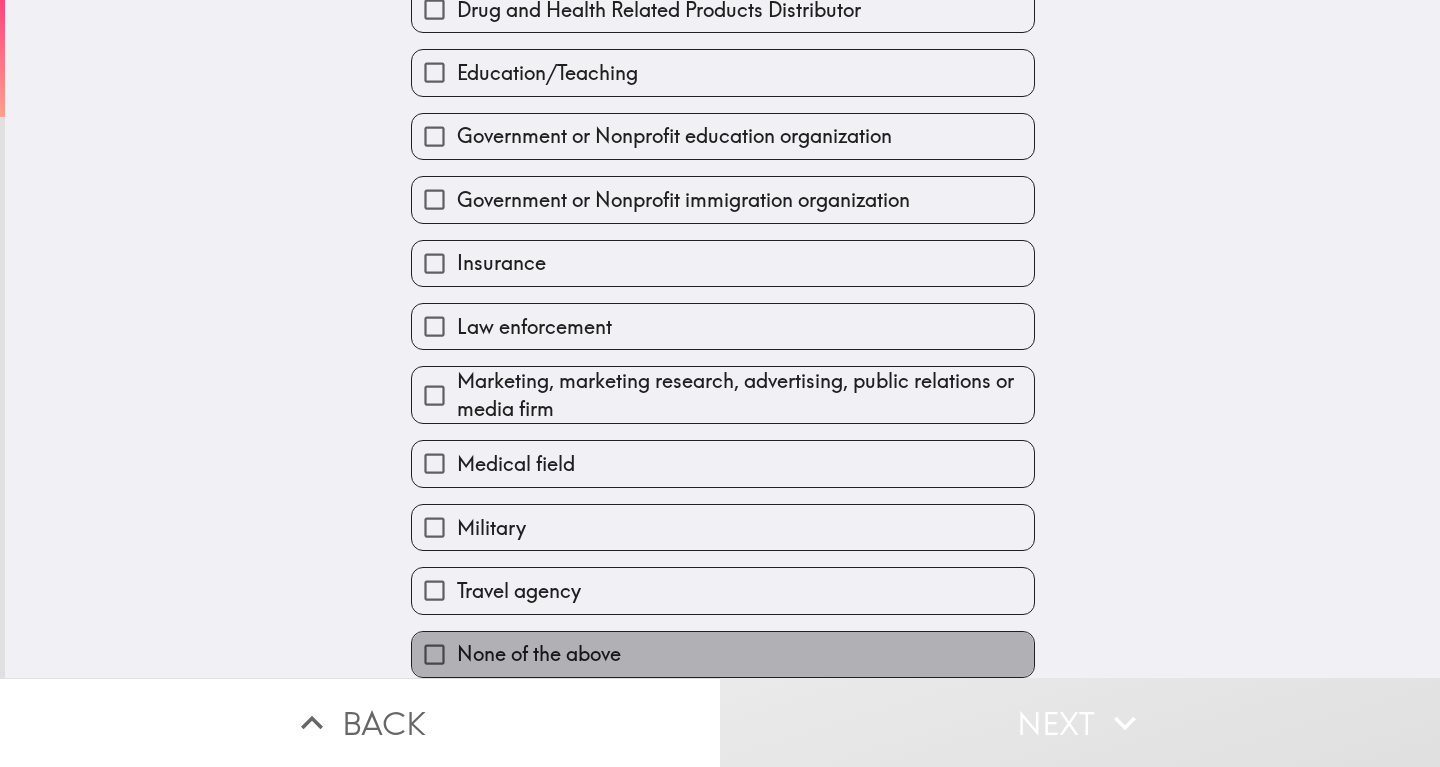 click on "None of the above" at bounding box center (539, 654) 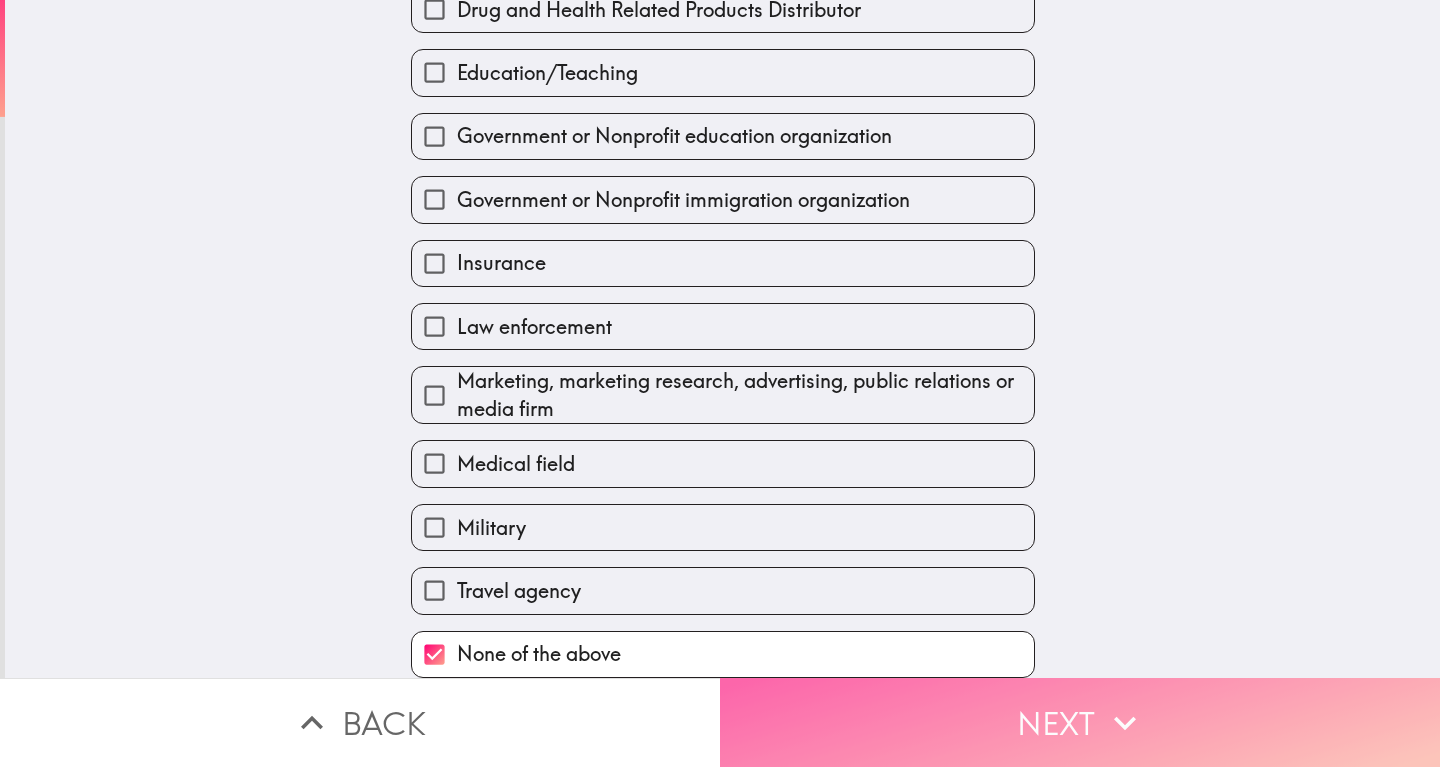 click on "Next" at bounding box center [1080, 722] 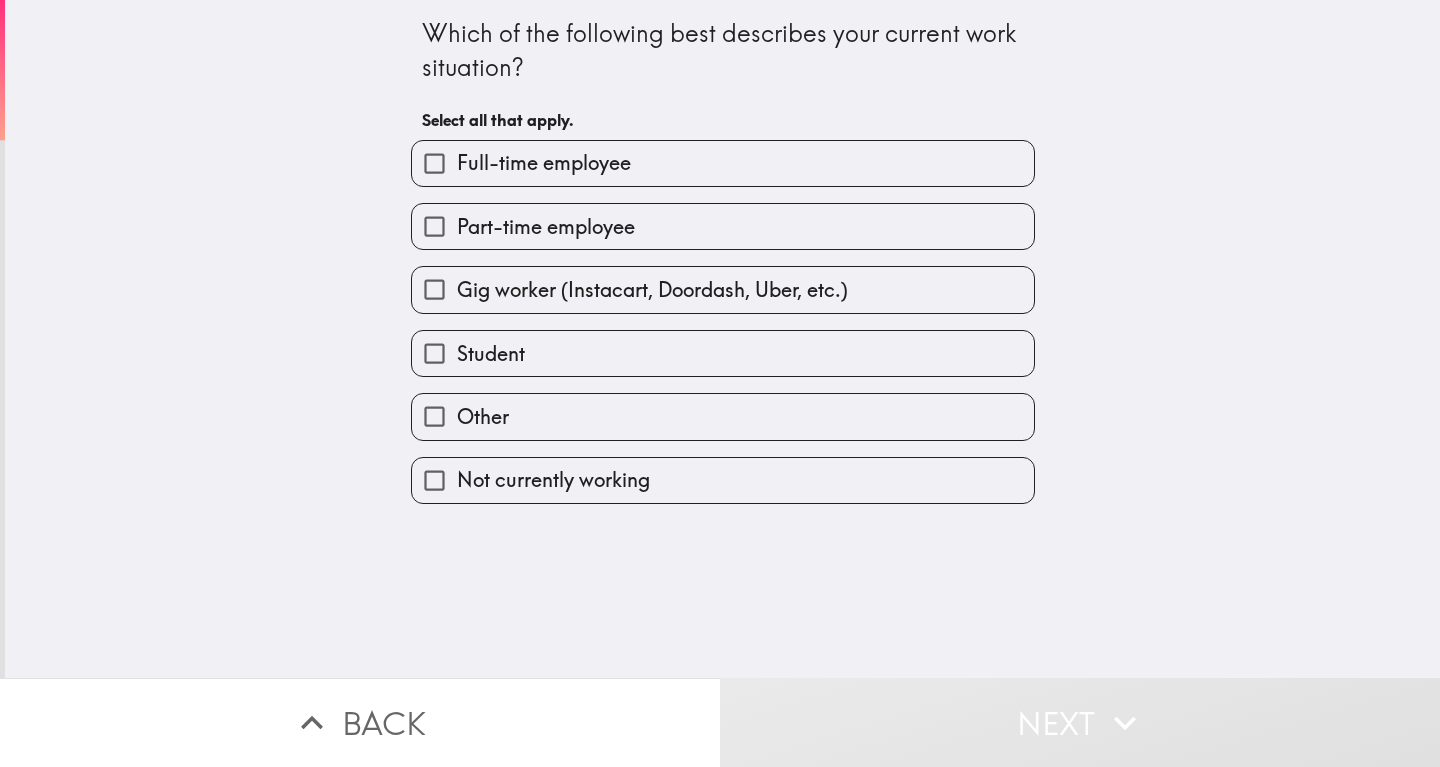 scroll, scrollTop: 0, scrollLeft: 0, axis: both 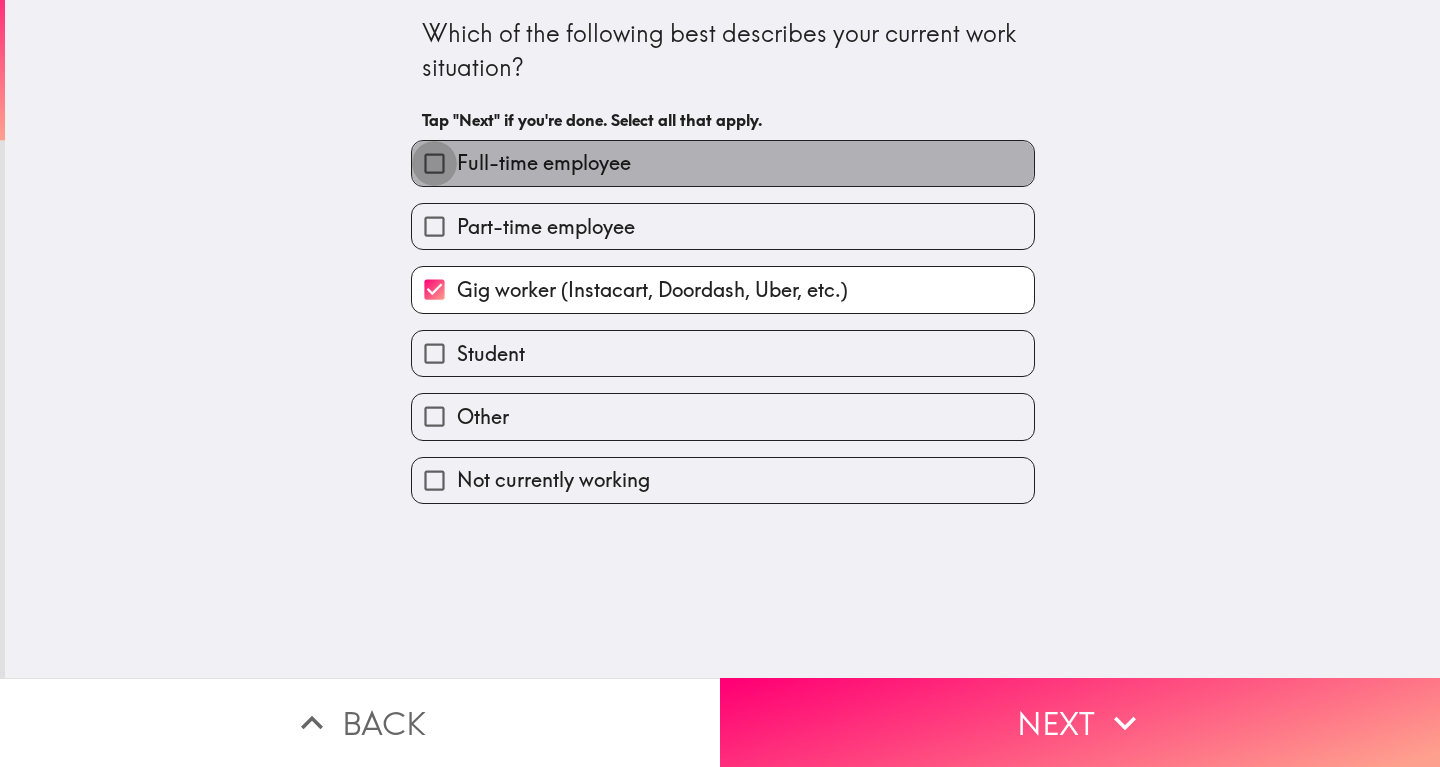 click on "Full-time employee" at bounding box center [434, 163] 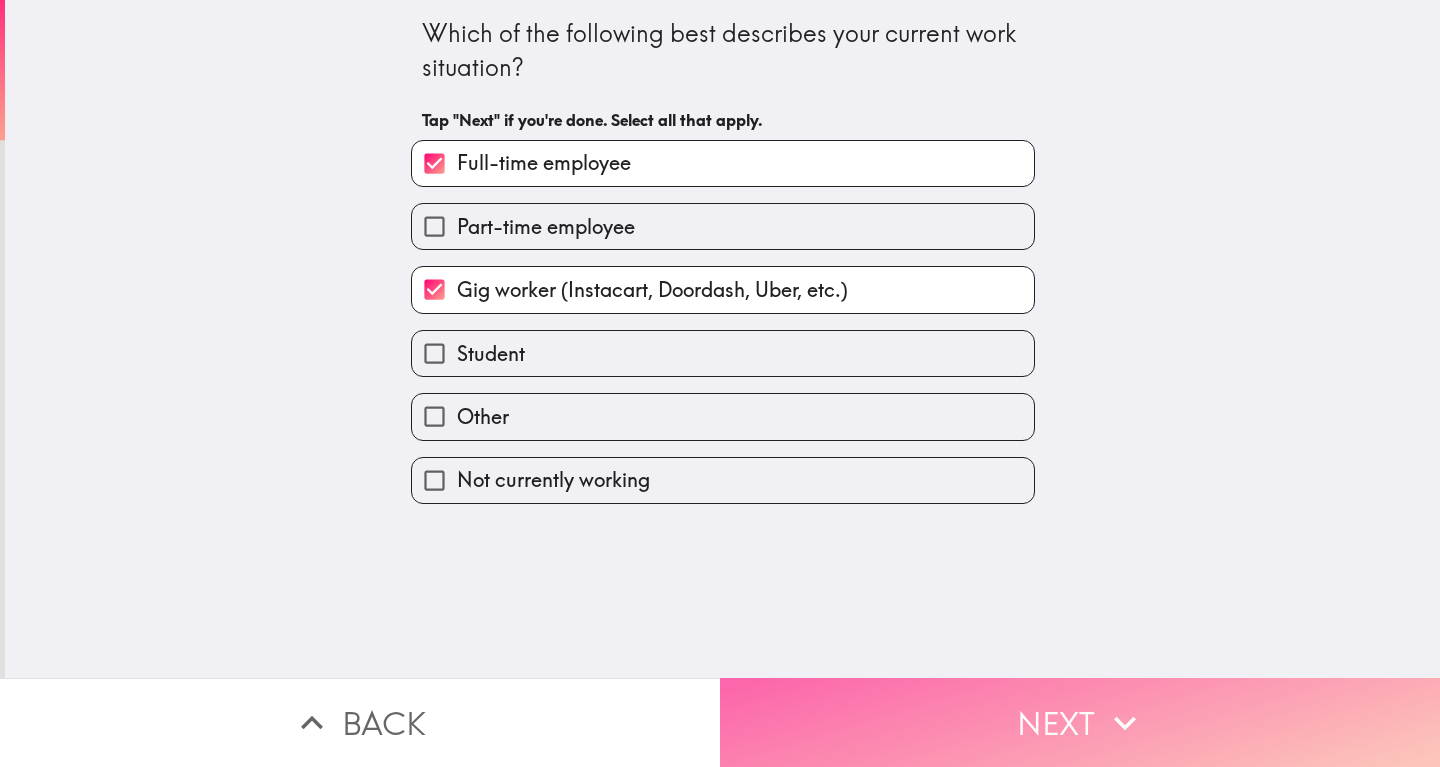 click on "Next" at bounding box center [1080, 722] 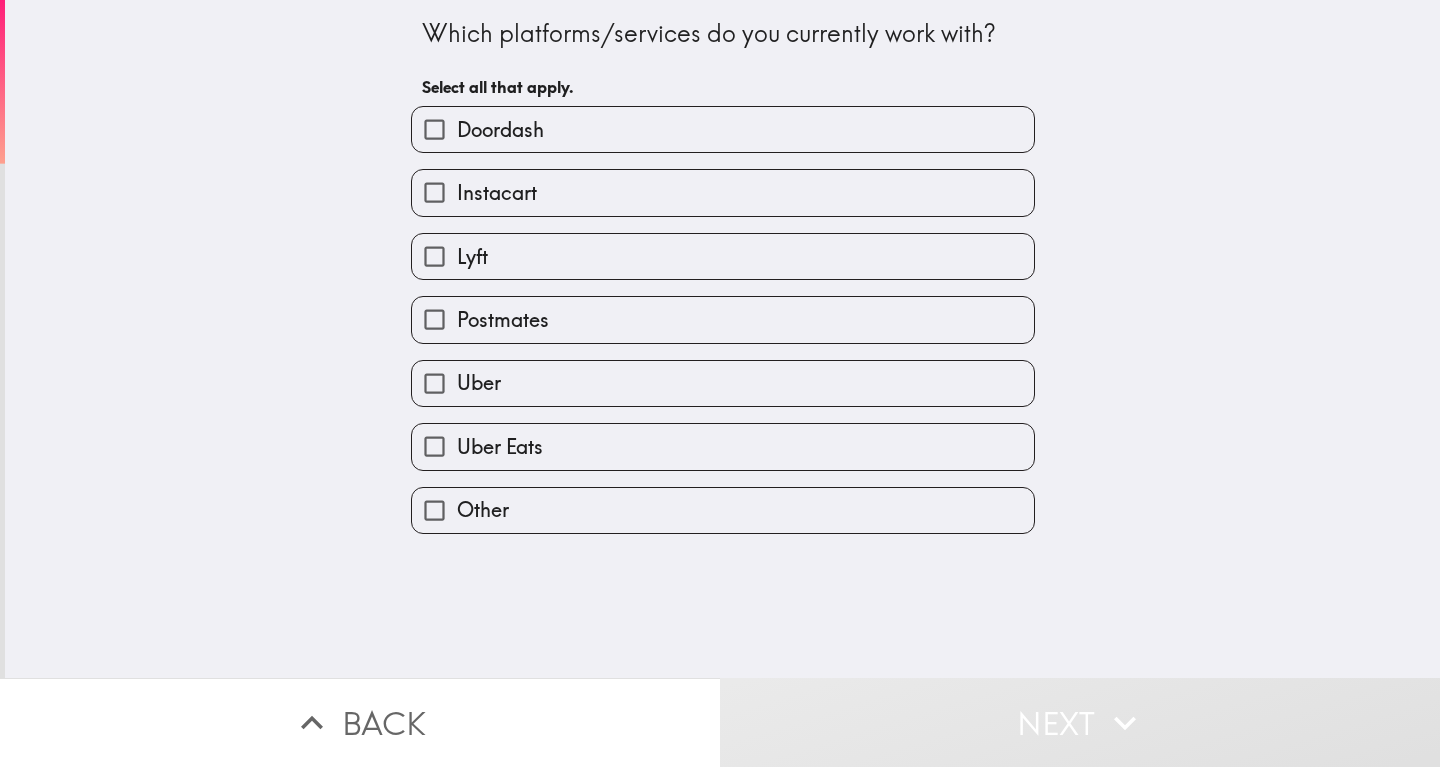 click on "Doordash" at bounding box center (434, 129) 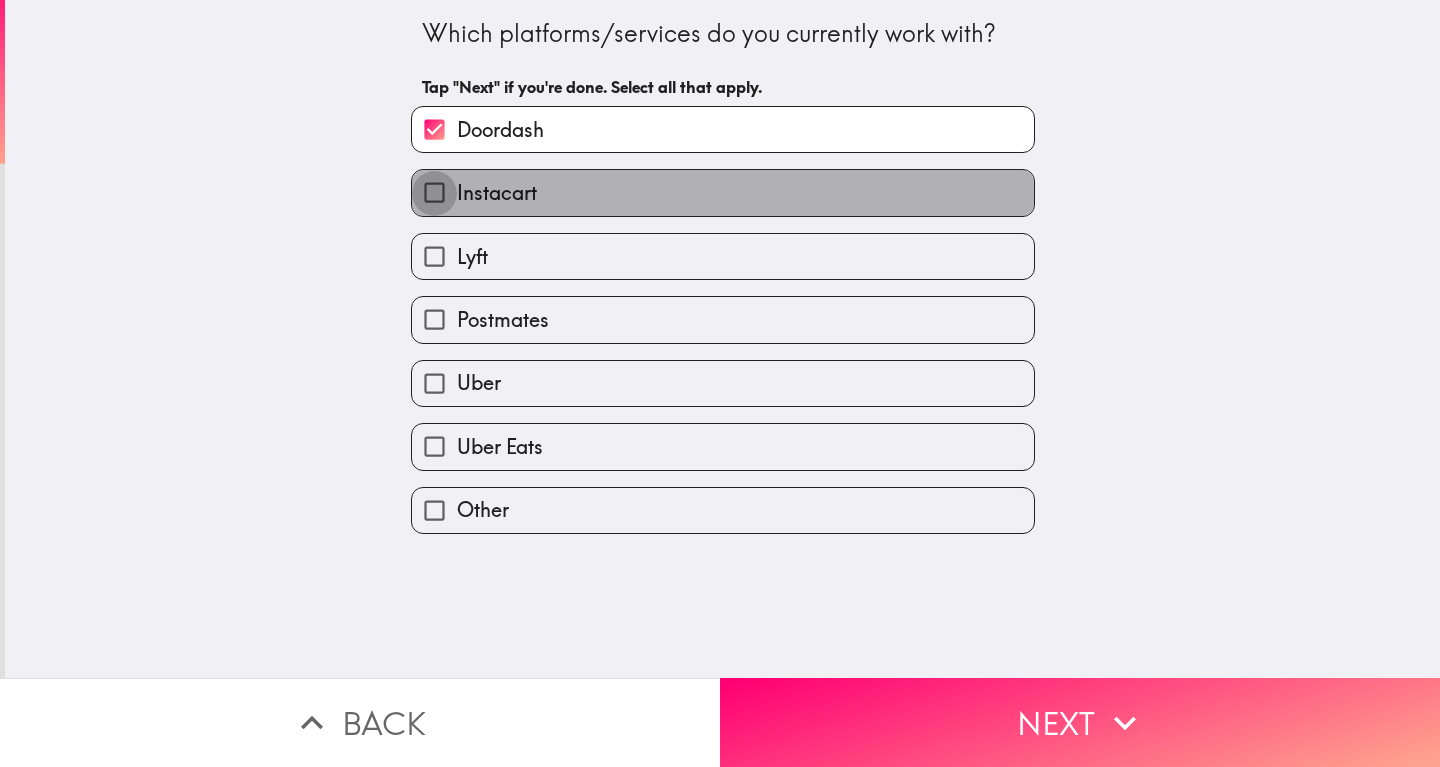 click on "Instacart" at bounding box center (434, 192) 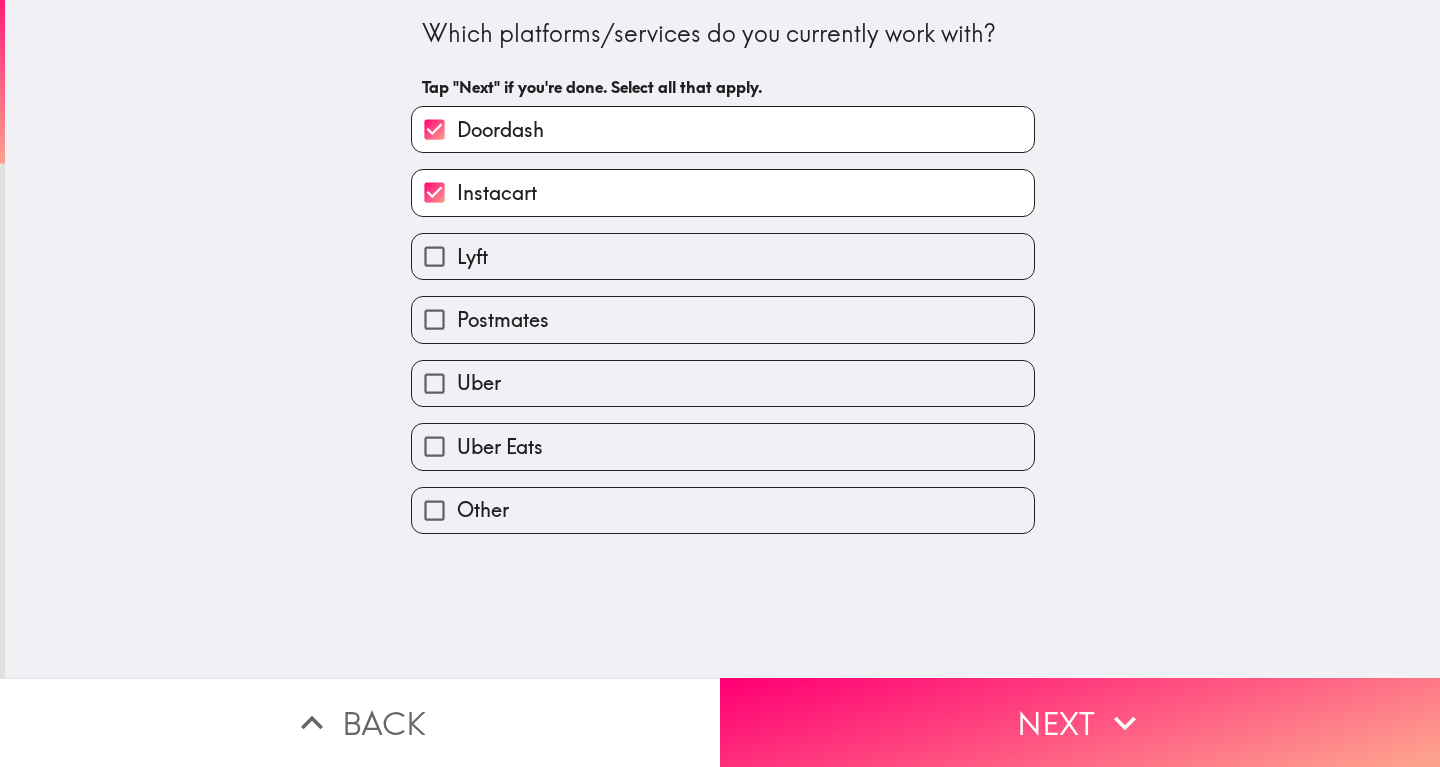 click on "Uber" at bounding box center [434, 383] 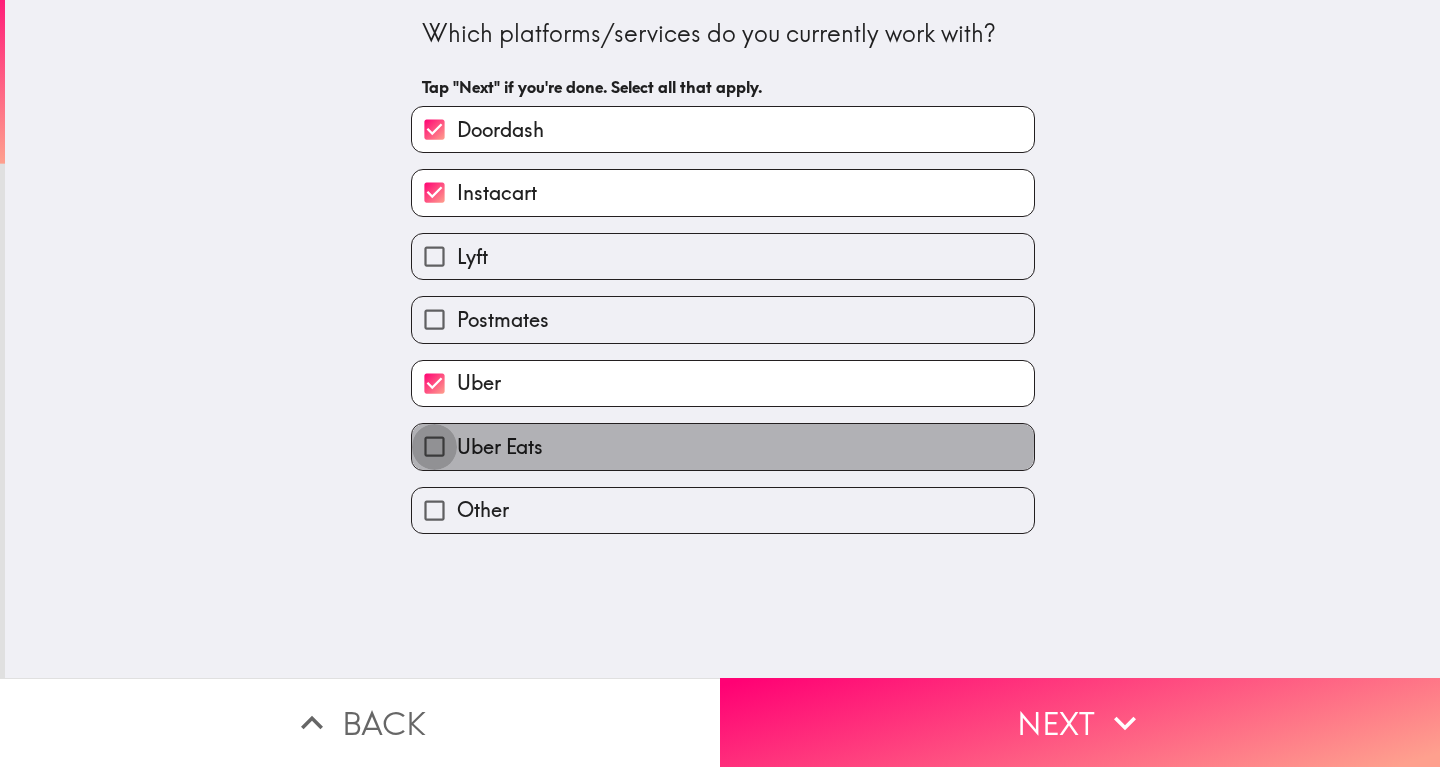 click on "Uber Eats" at bounding box center [434, 446] 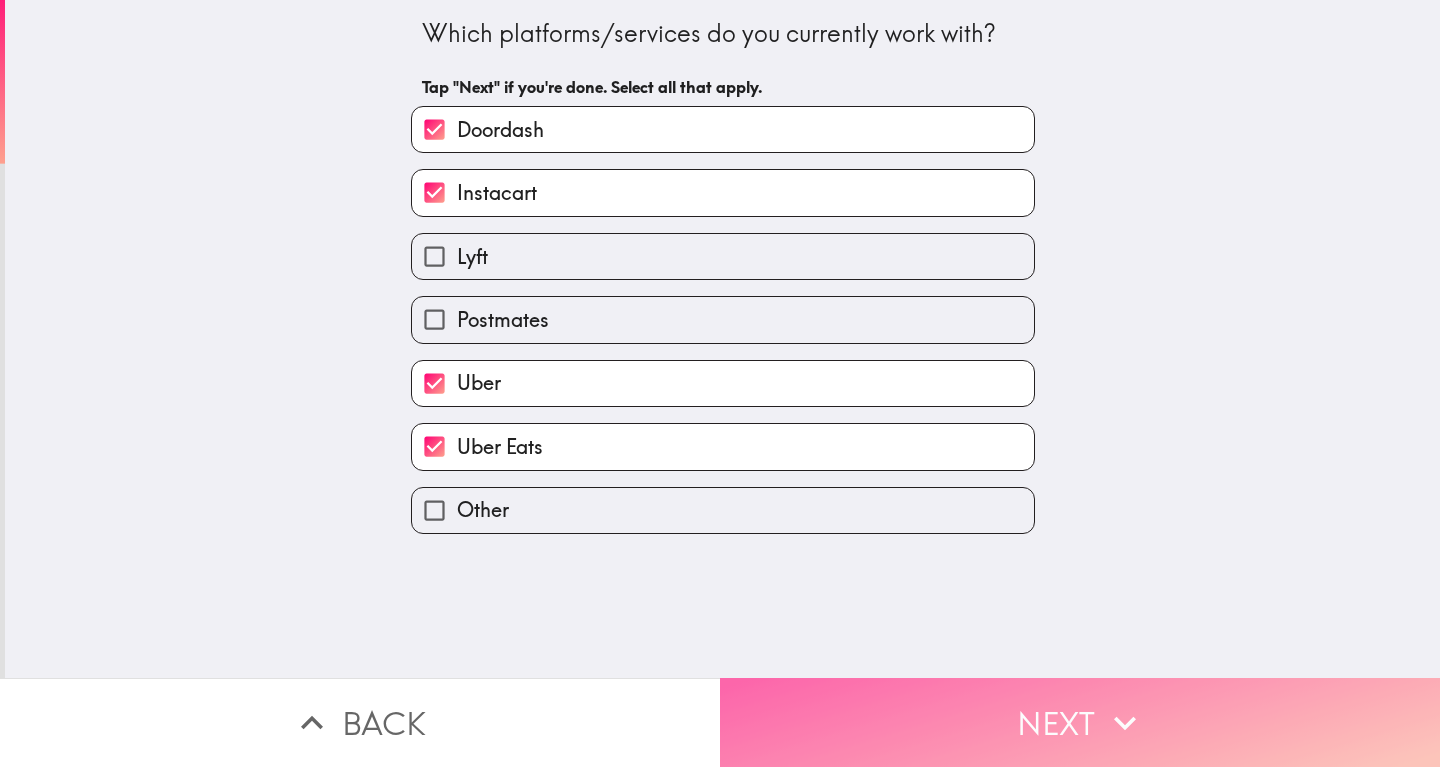 click on "Next" at bounding box center [1080, 722] 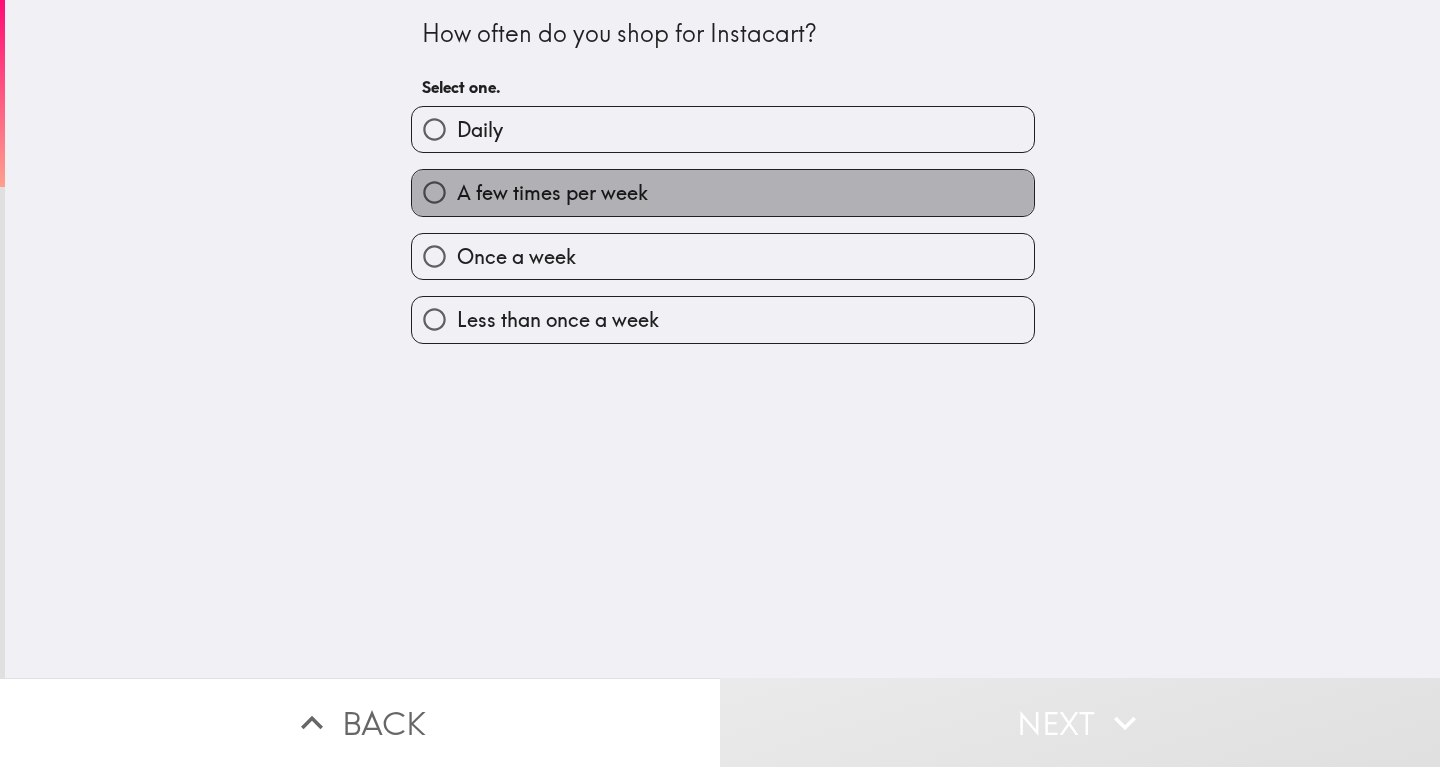 click on "A few times per week" at bounding box center [552, 193] 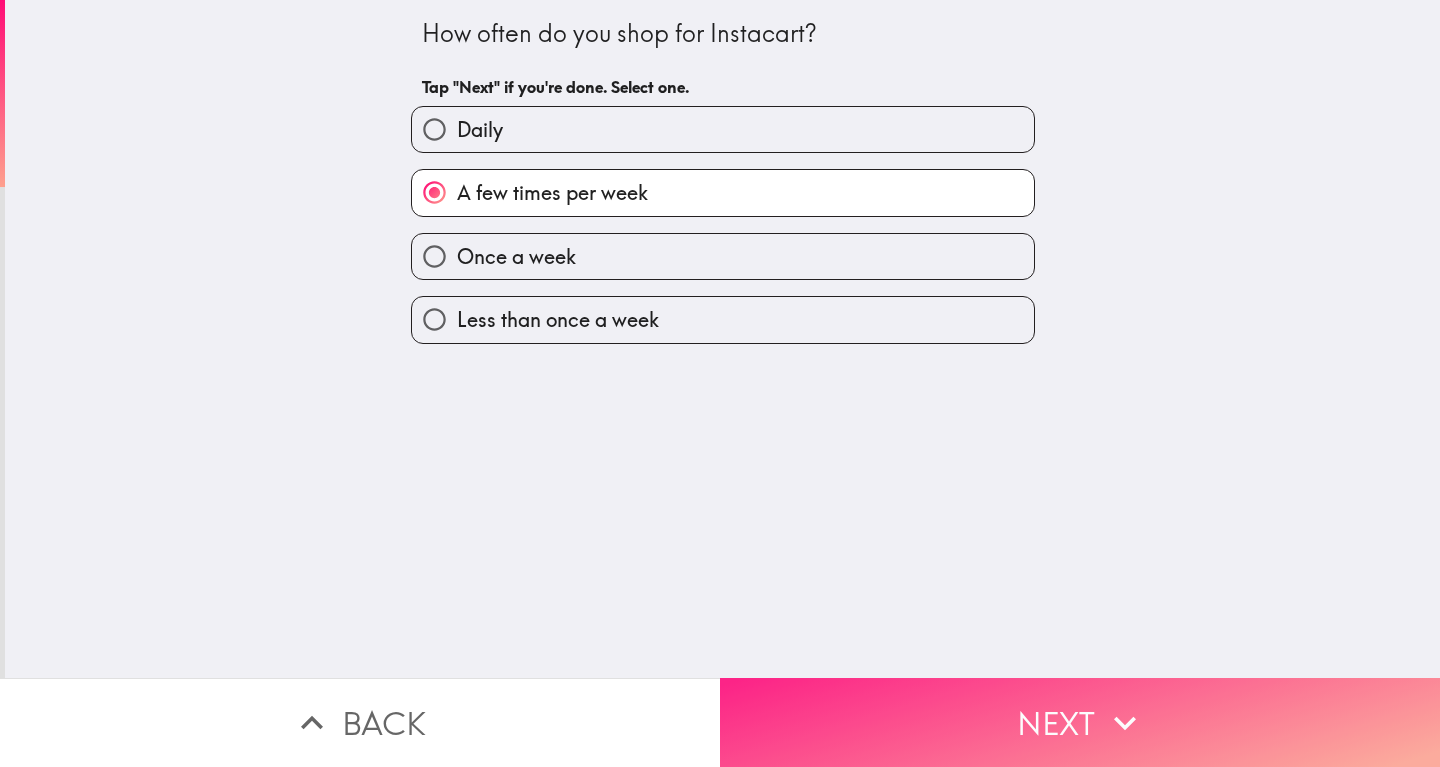 click on "Next" at bounding box center (1080, 722) 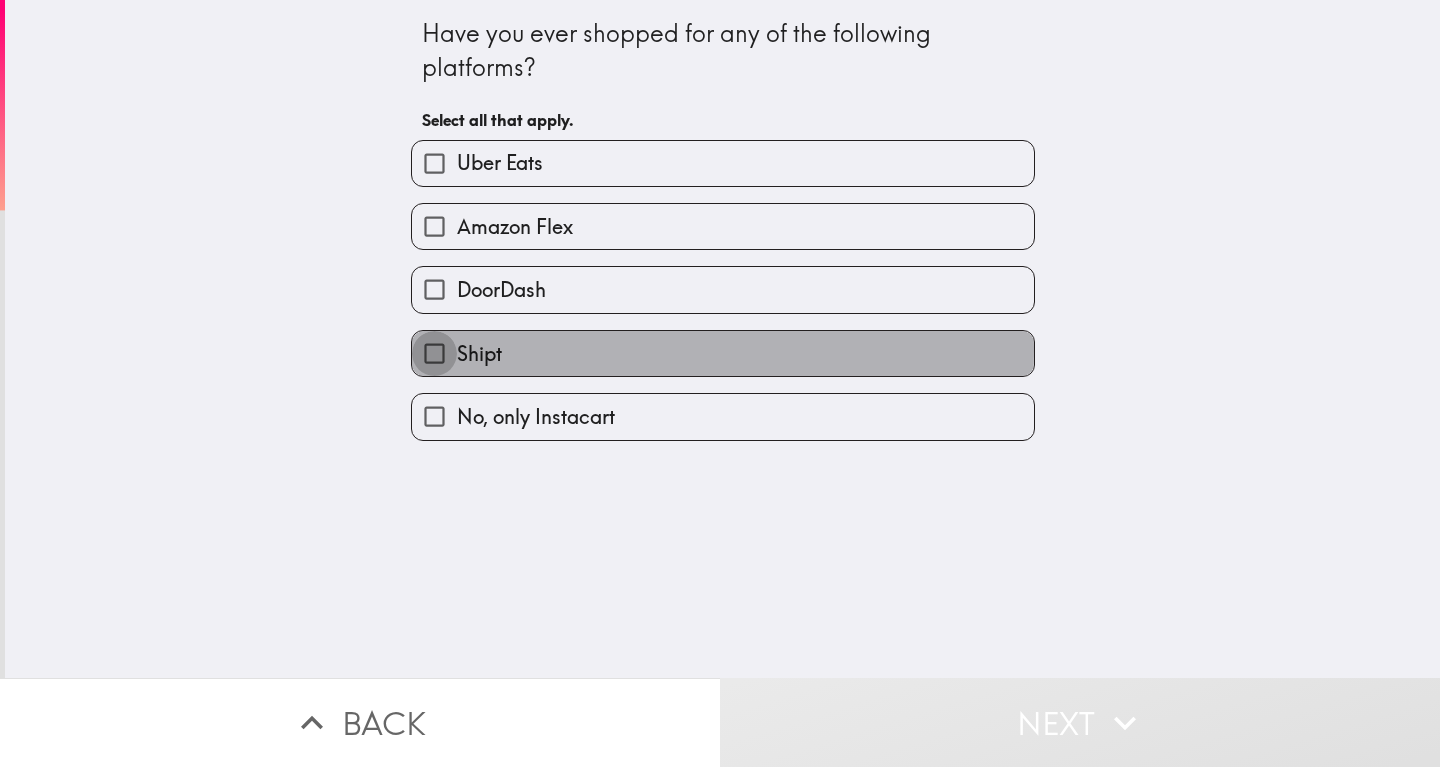 click on "Shipt" at bounding box center (434, 353) 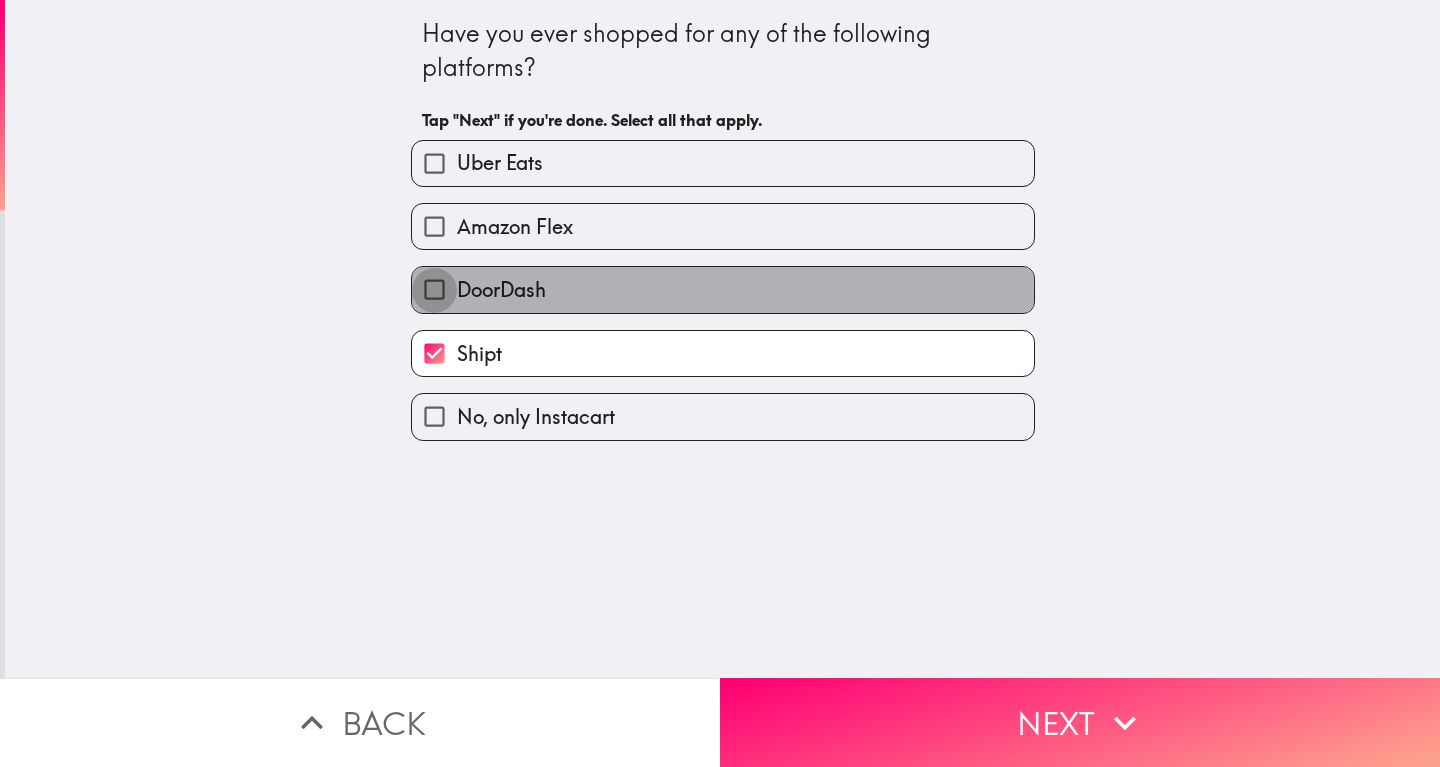 click on "DoorDash" at bounding box center (434, 289) 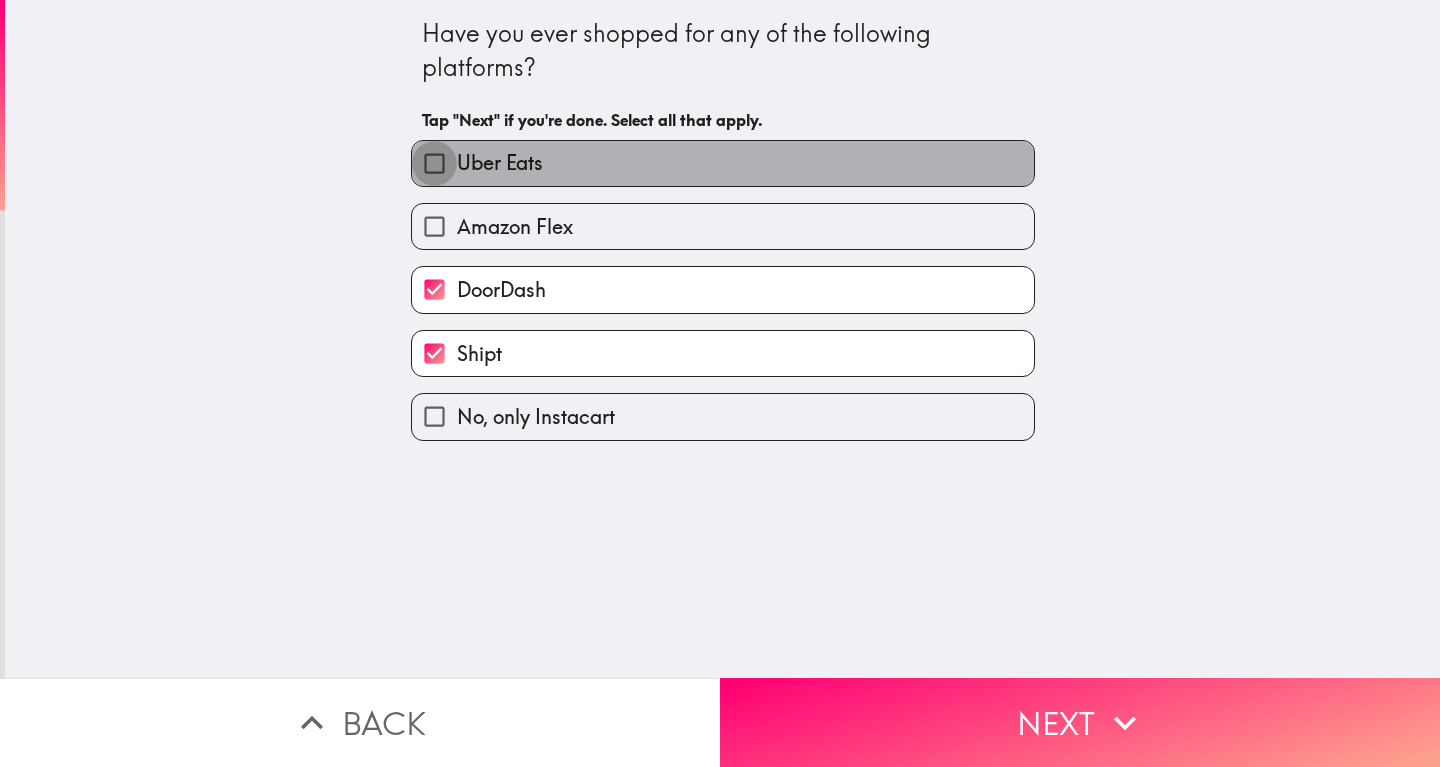 click on "Uber Eats" at bounding box center (434, 163) 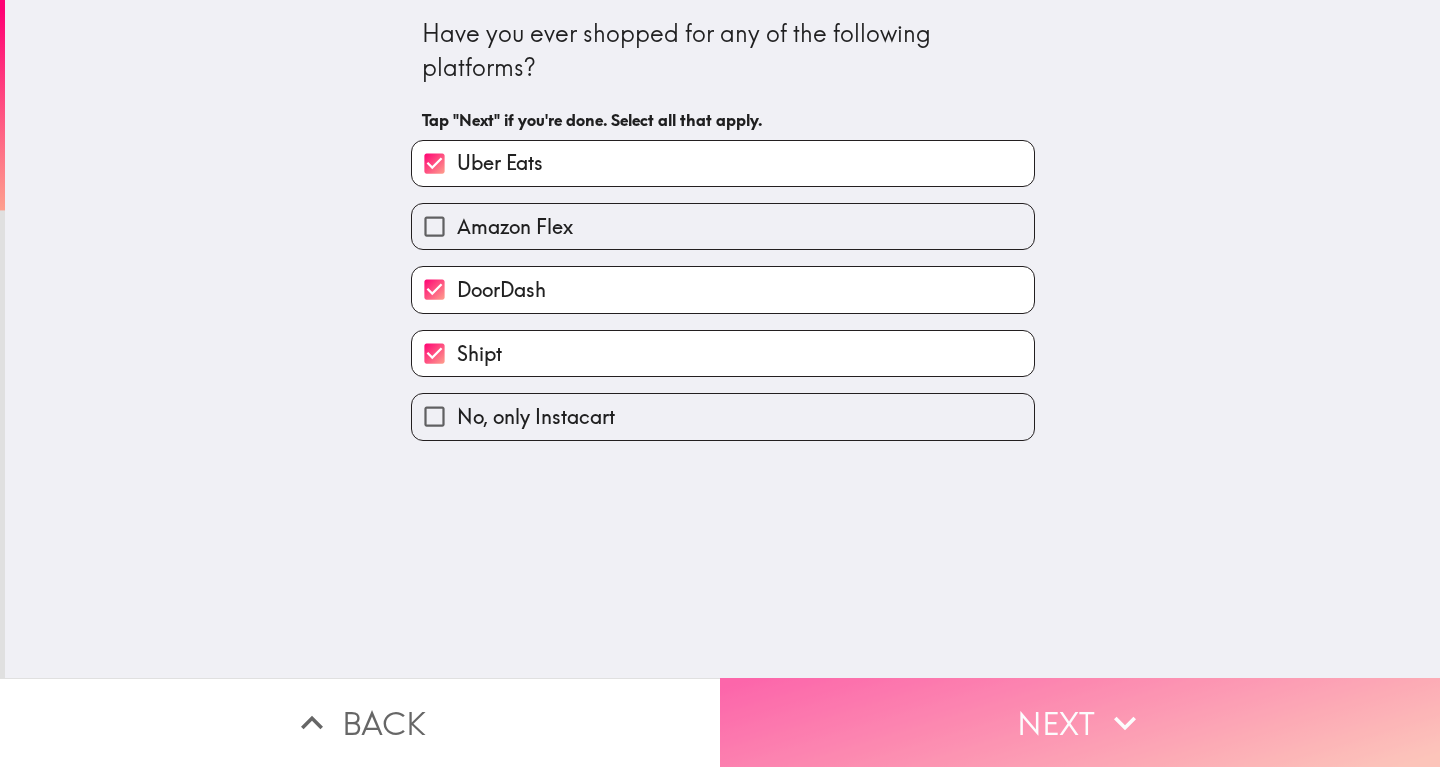 click on "Next" at bounding box center [1080, 722] 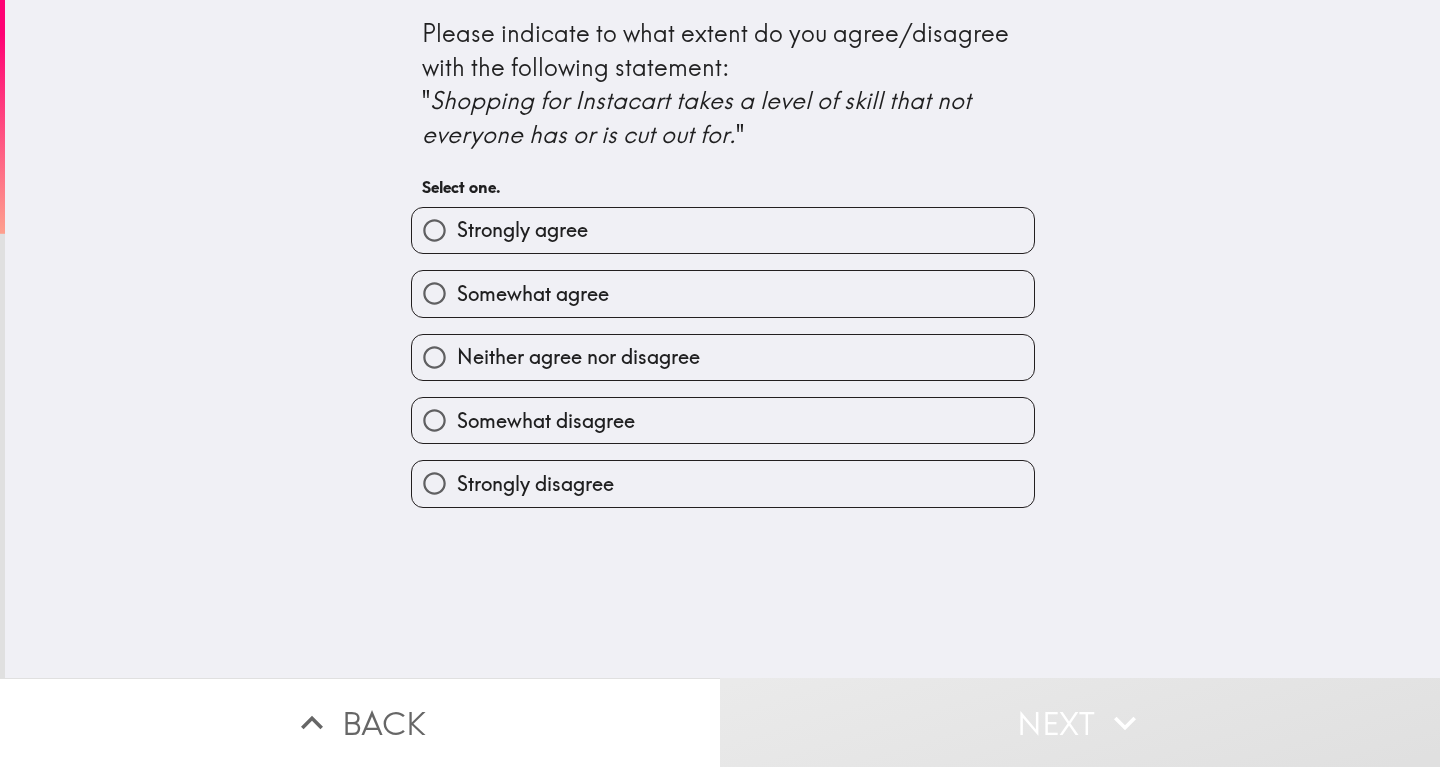click on "Strongly agree" at bounding box center [522, 230] 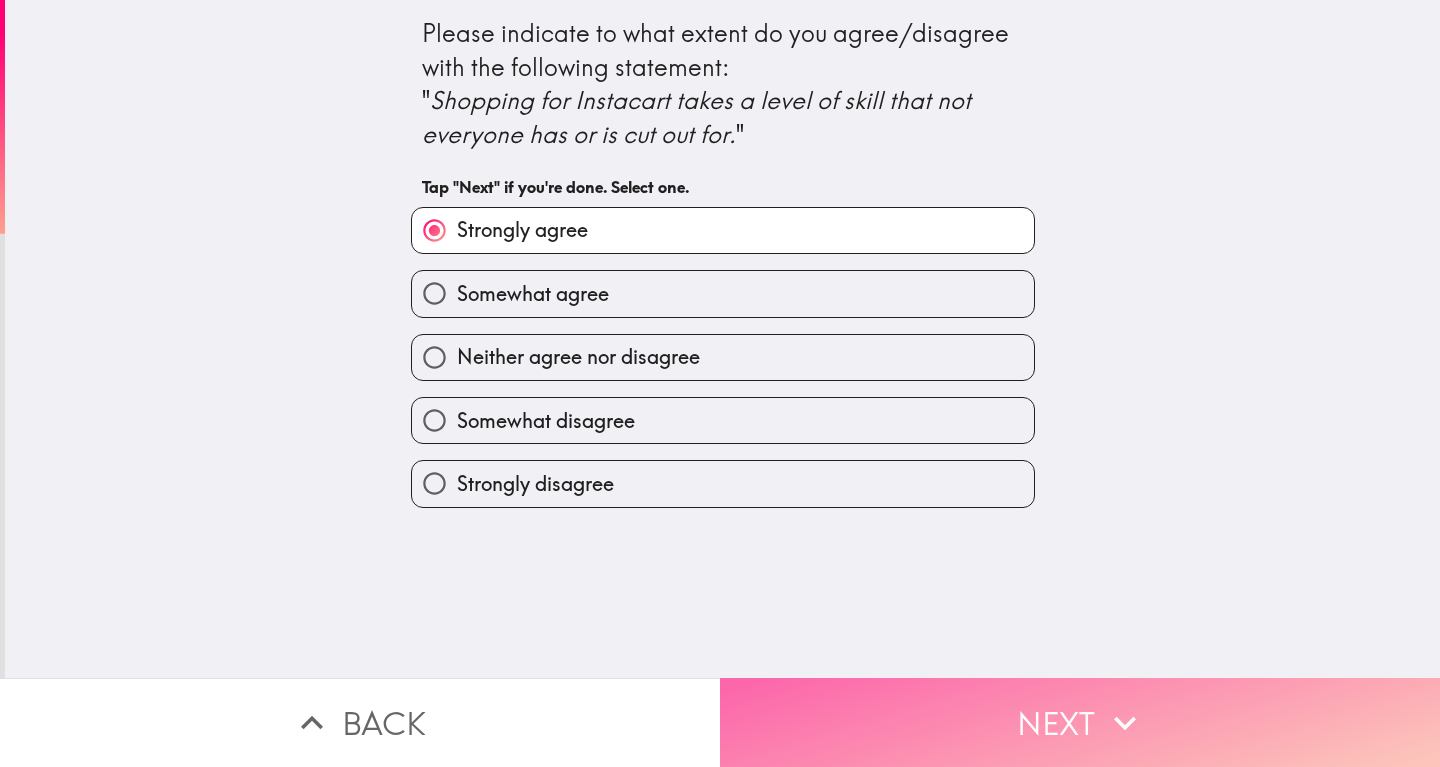click on "Next" at bounding box center (1080, 722) 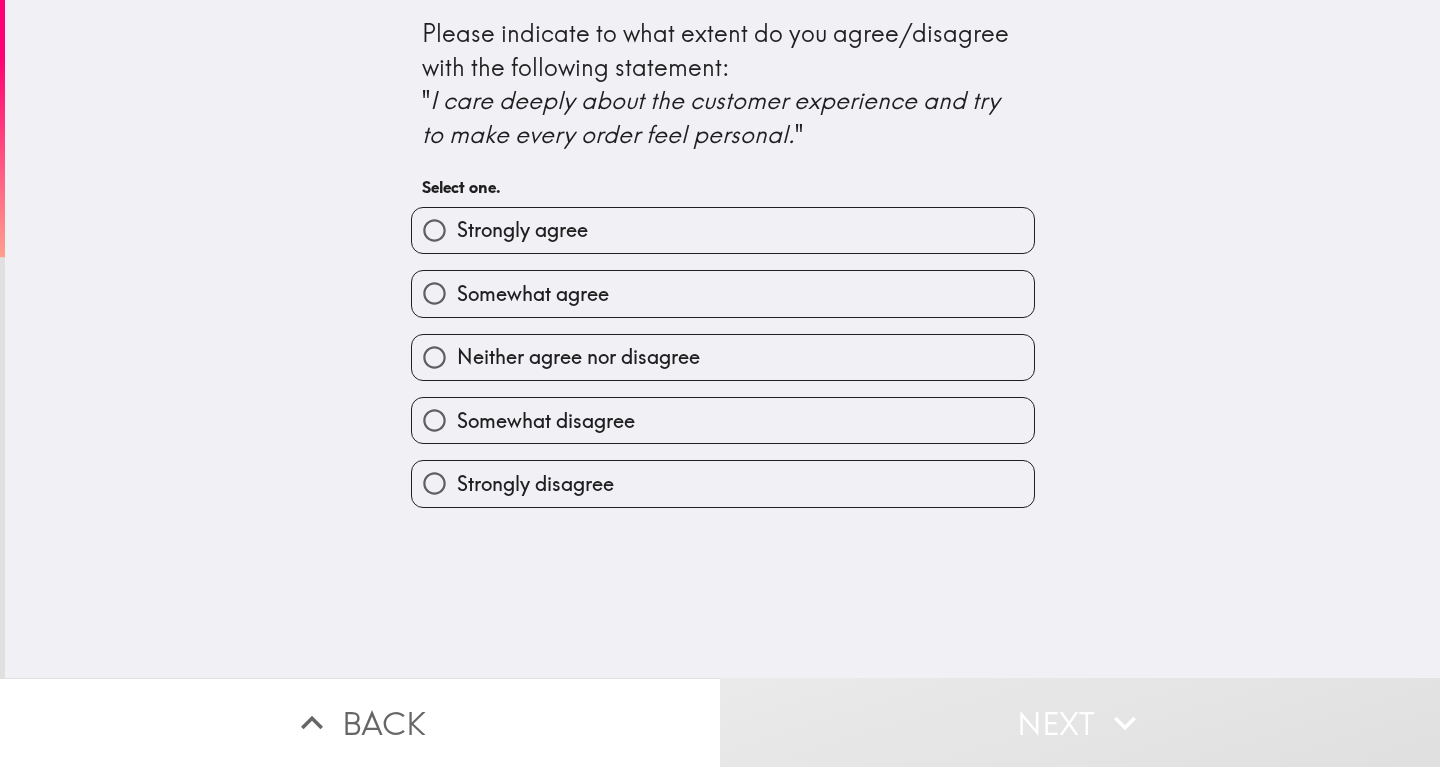 click on "Strongly agree" at bounding box center (522, 230) 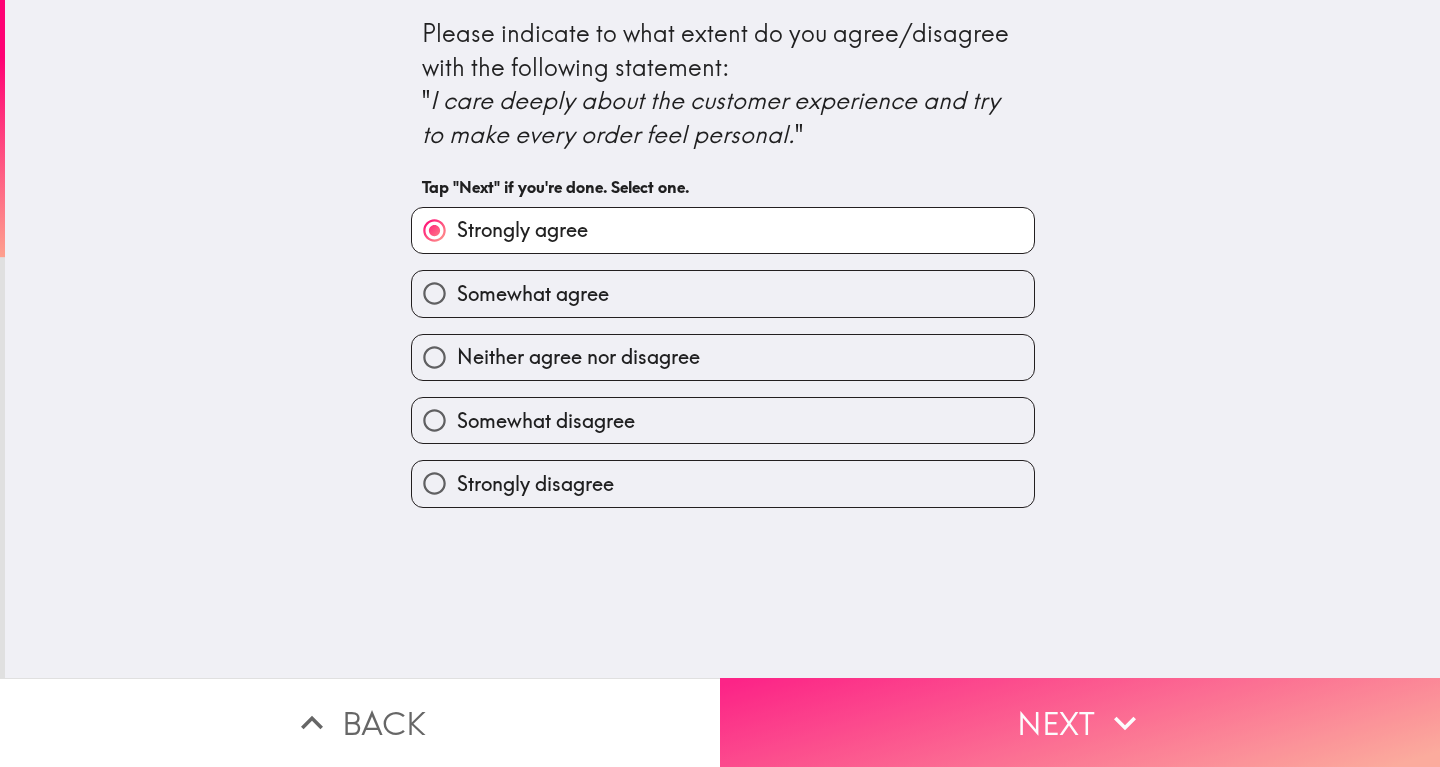 click on "Next" at bounding box center [1080, 722] 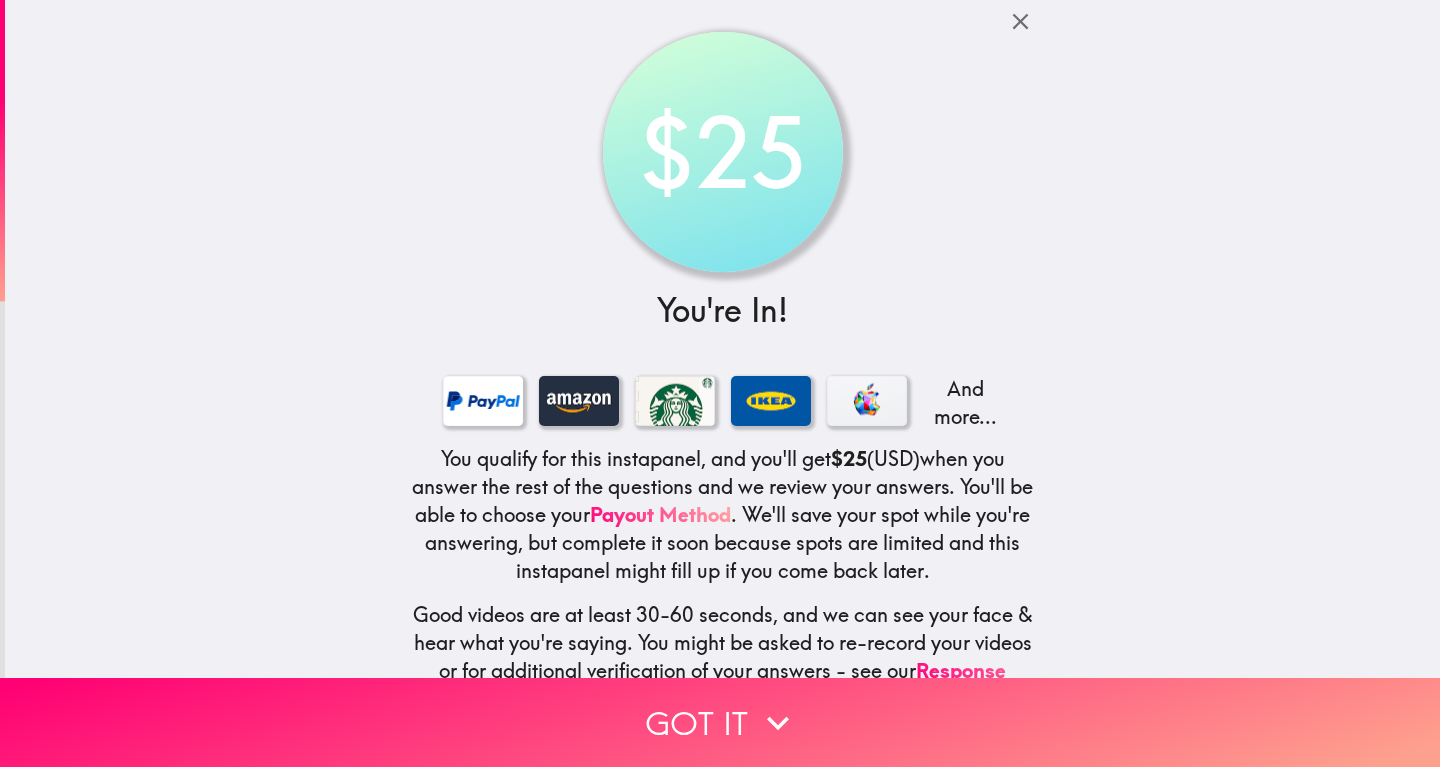 scroll, scrollTop: 0, scrollLeft: 0, axis: both 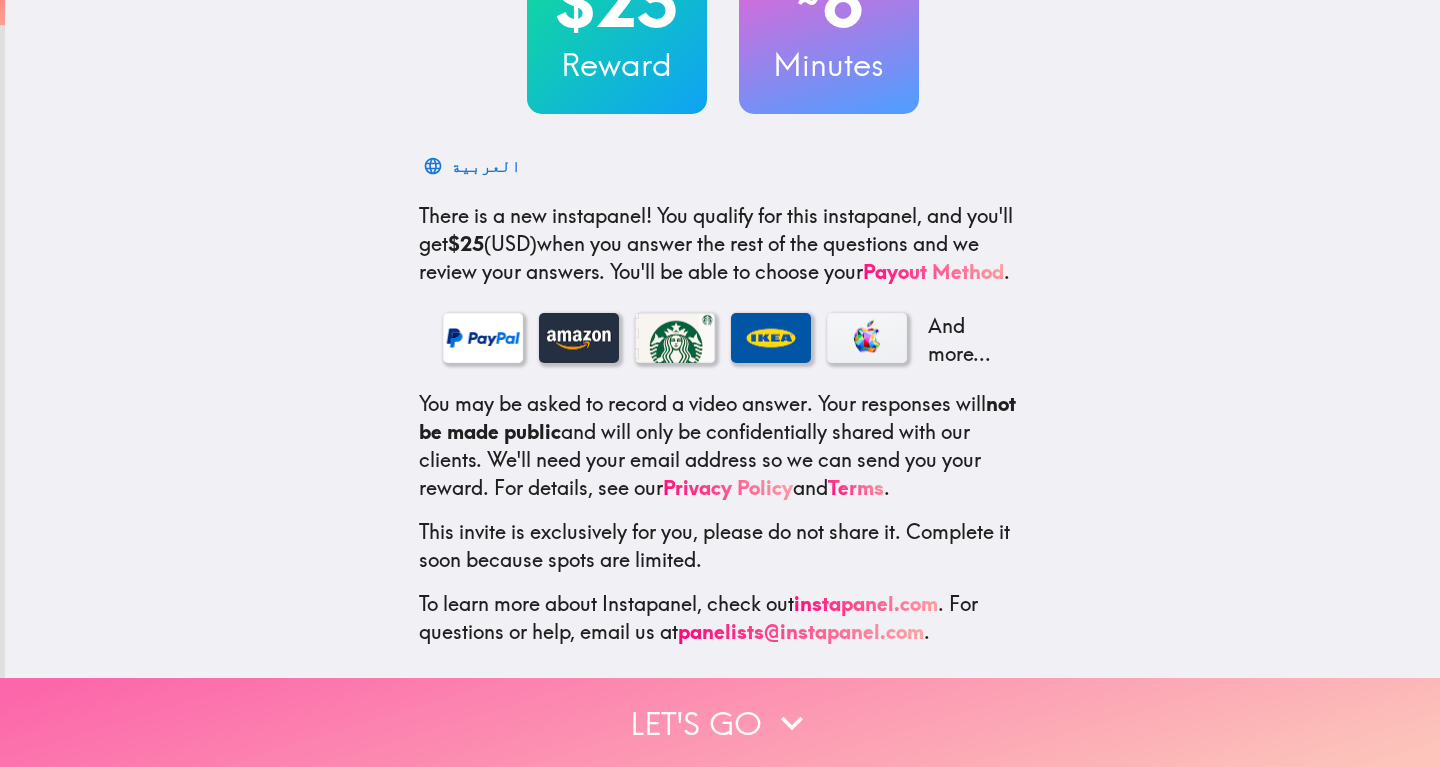 click on "Let's go" at bounding box center (720, 722) 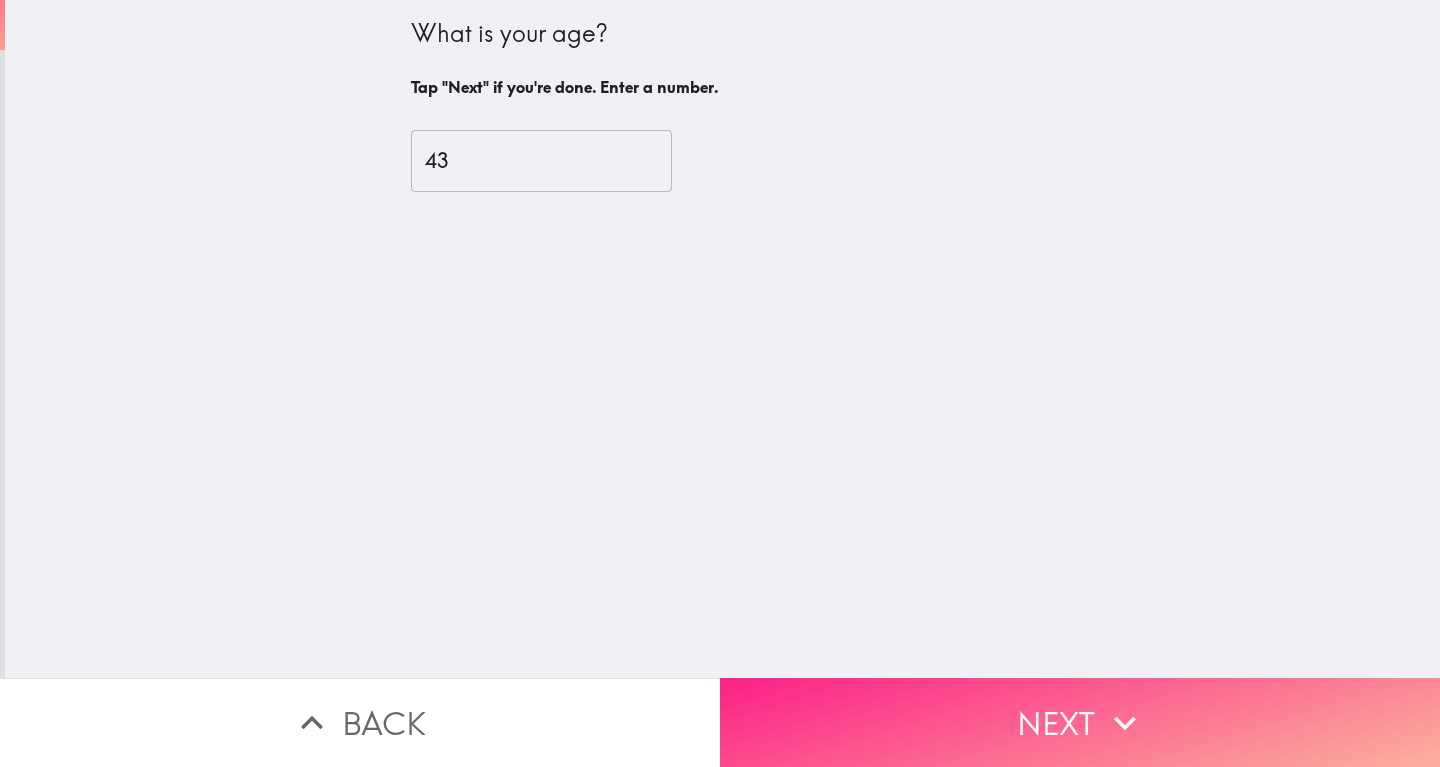 scroll, scrollTop: 0, scrollLeft: 0, axis: both 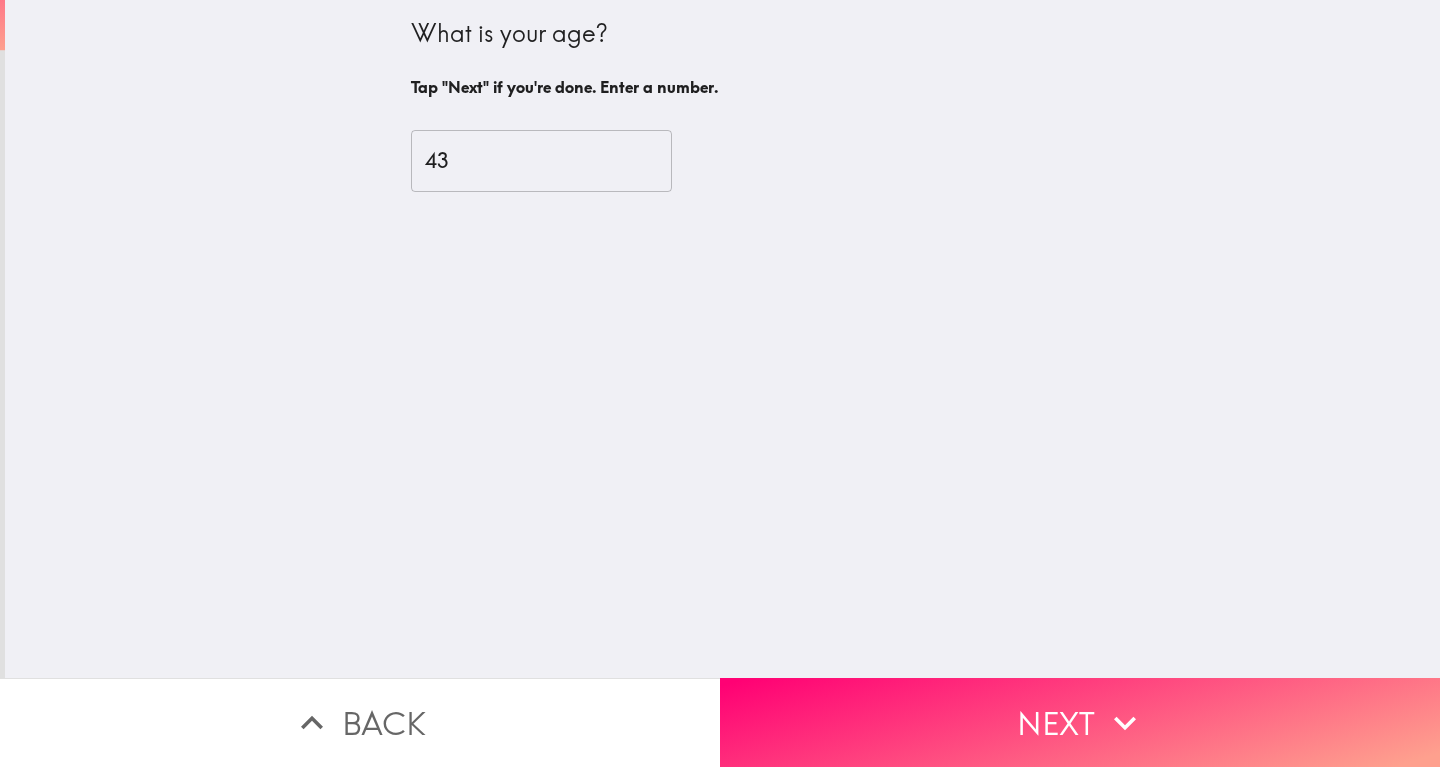 click on "43" at bounding box center [541, 161] 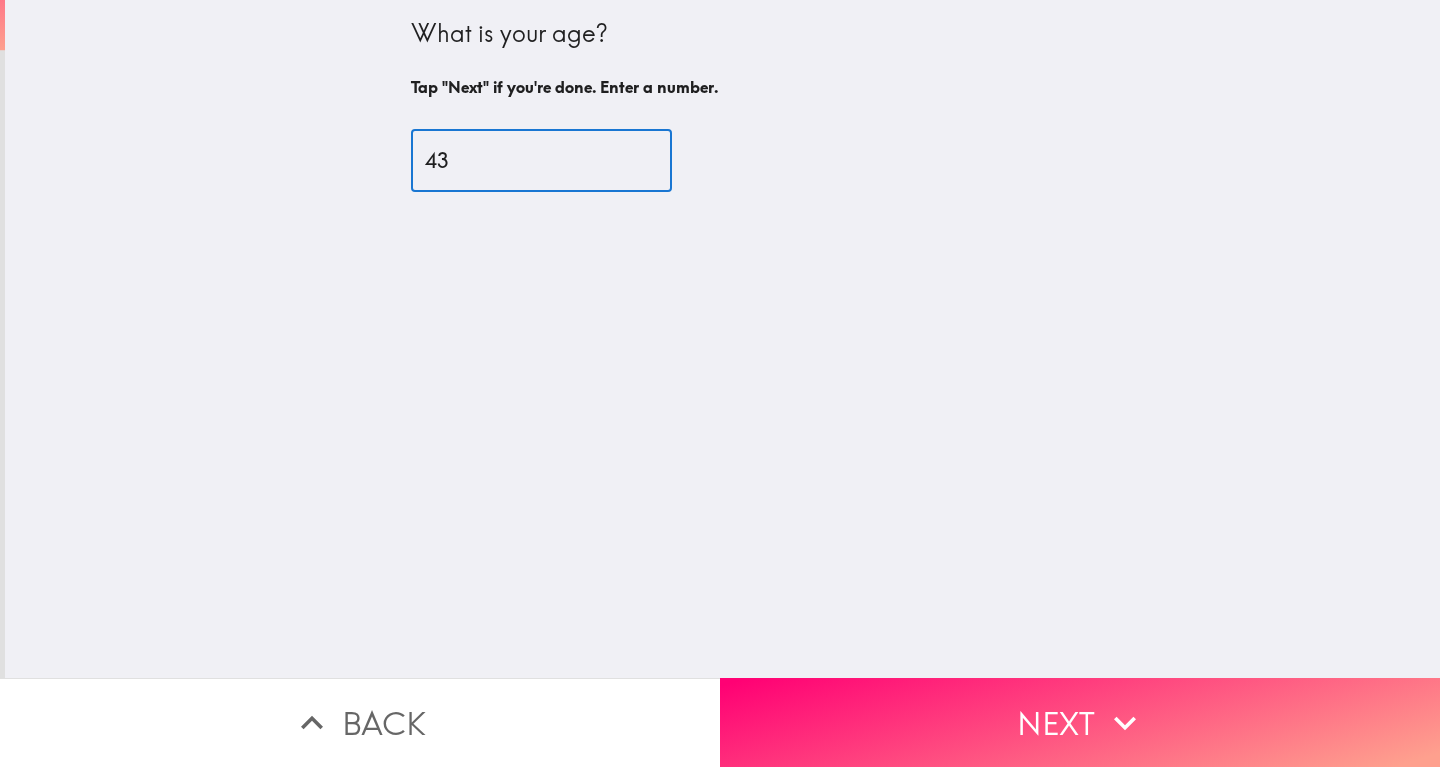 click on "43" at bounding box center (541, 161) 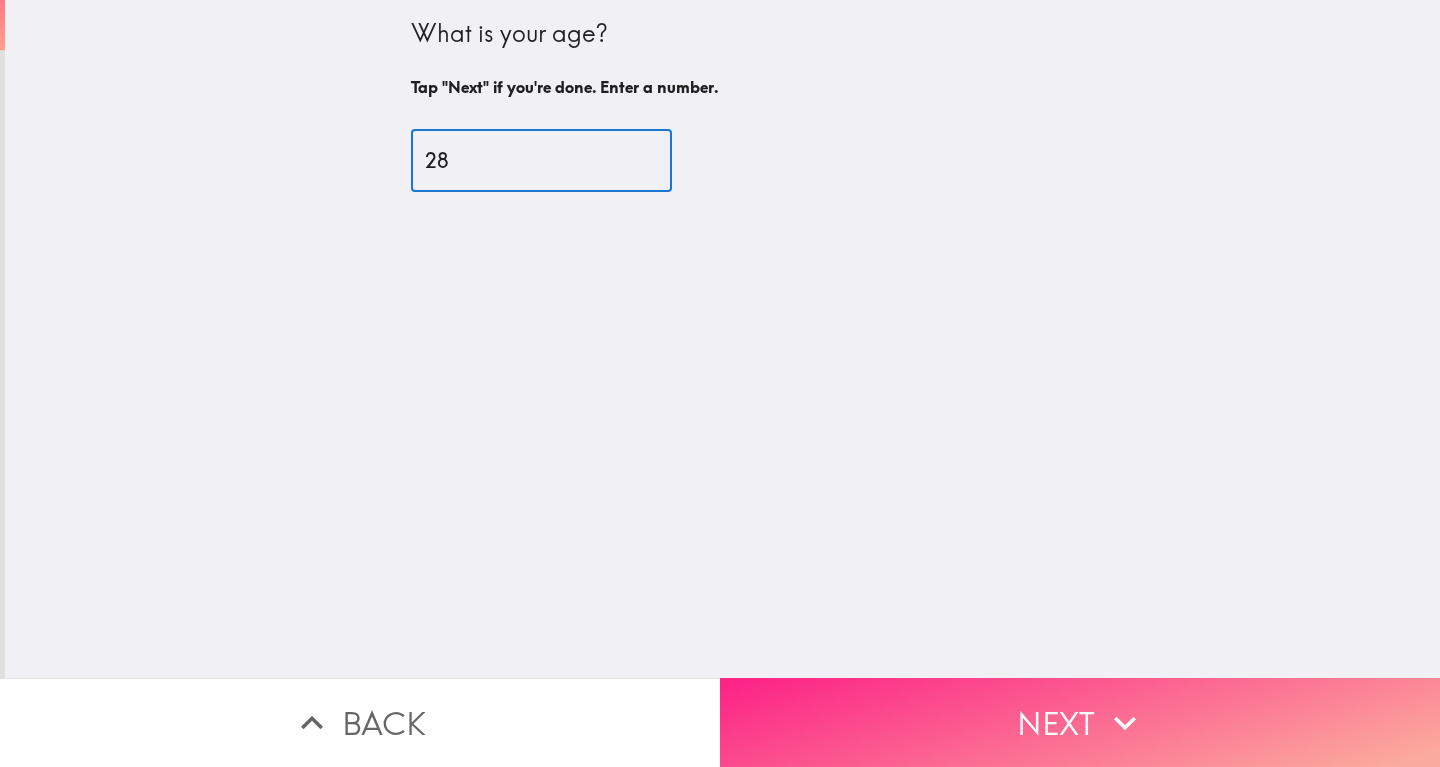 type on "28" 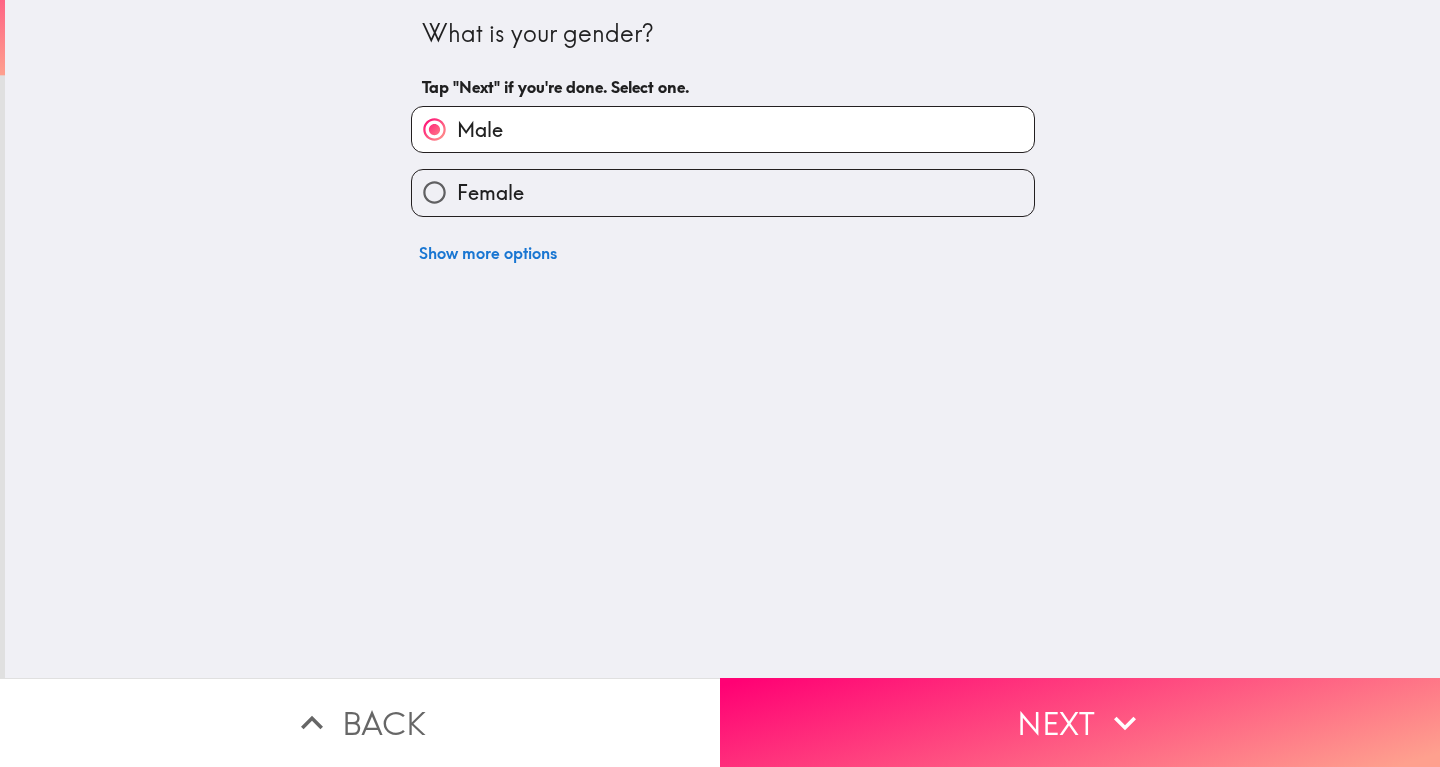 click on "Female" at bounding box center [723, 192] 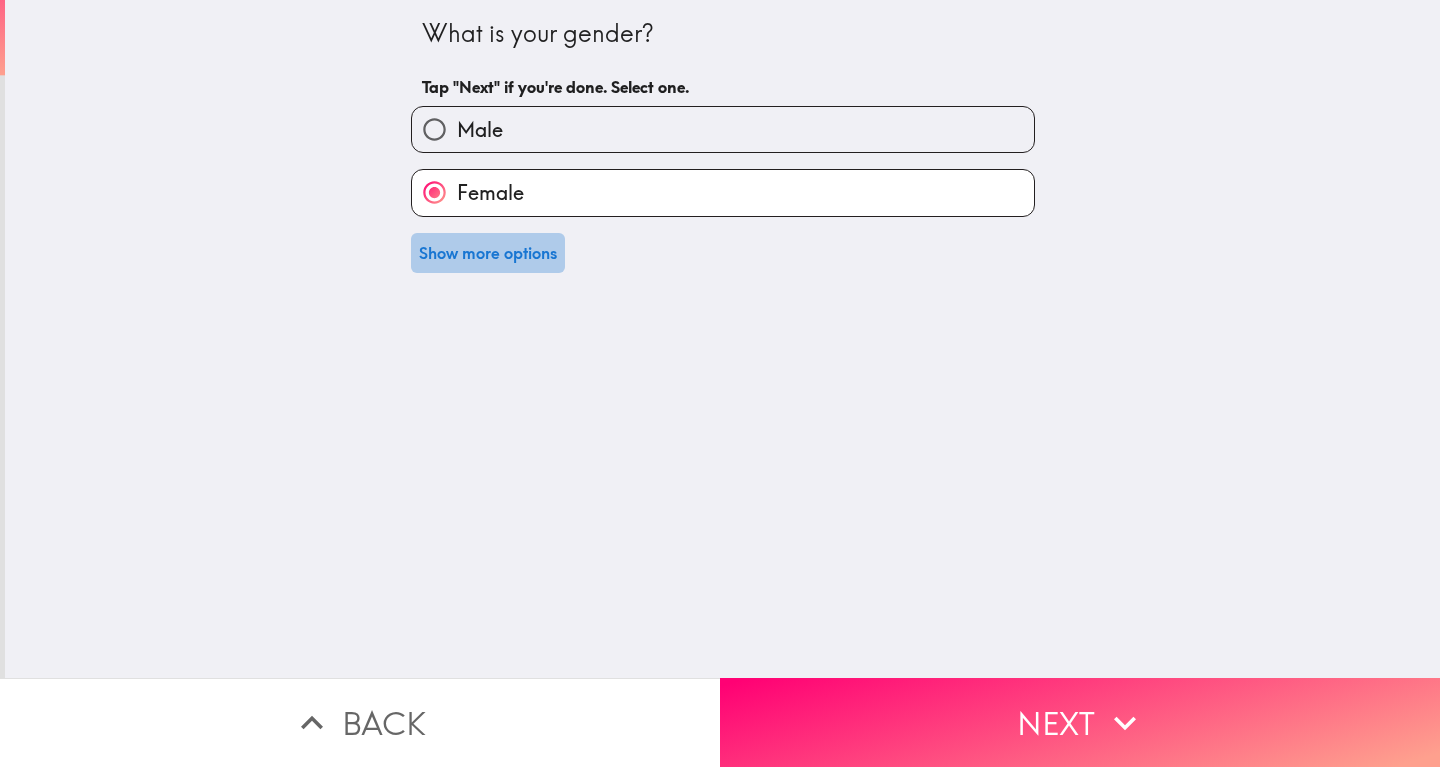 click on "Show more options" at bounding box center (488, 253) 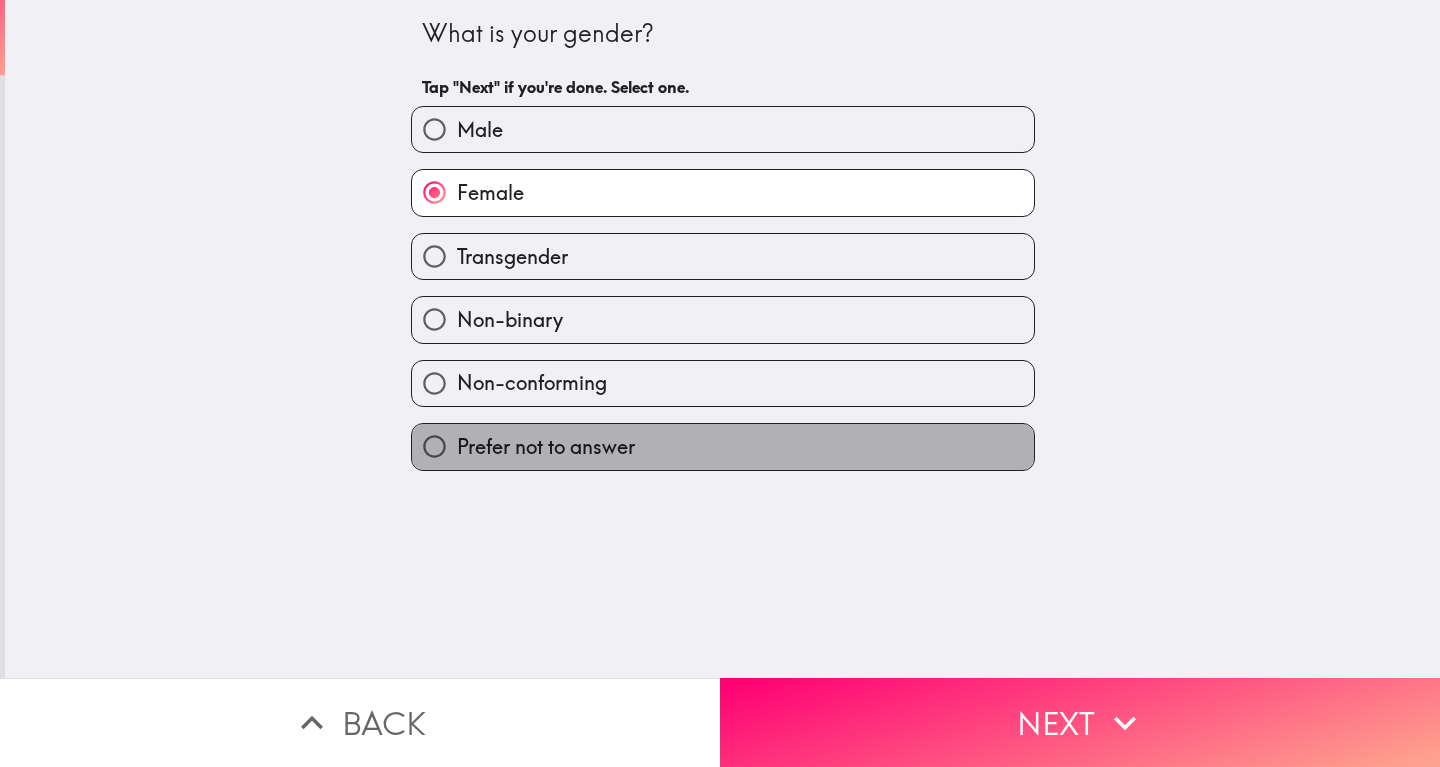 click on "Prefer not to answer" at bounding box center [546, 447] 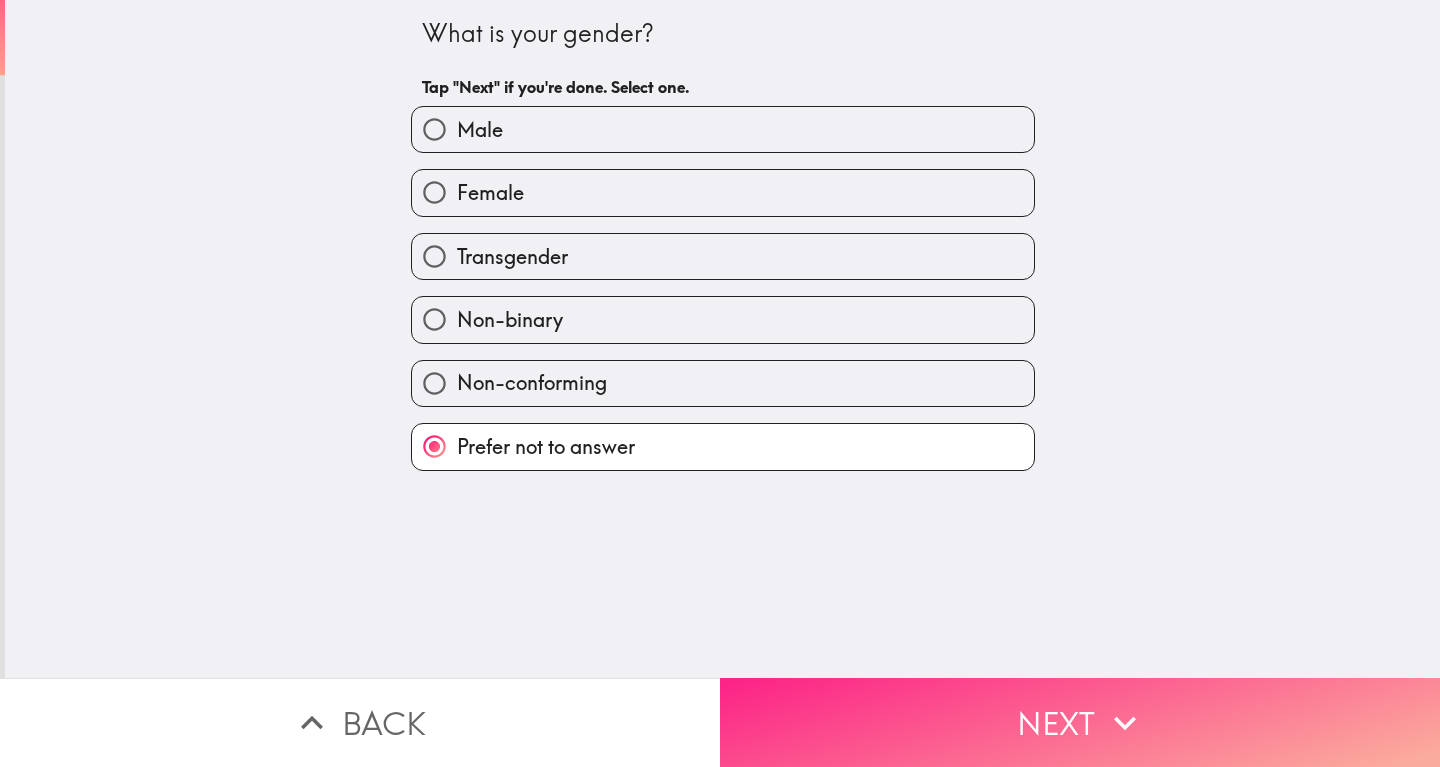 click on "Next" at bounding box center (1080, 722) 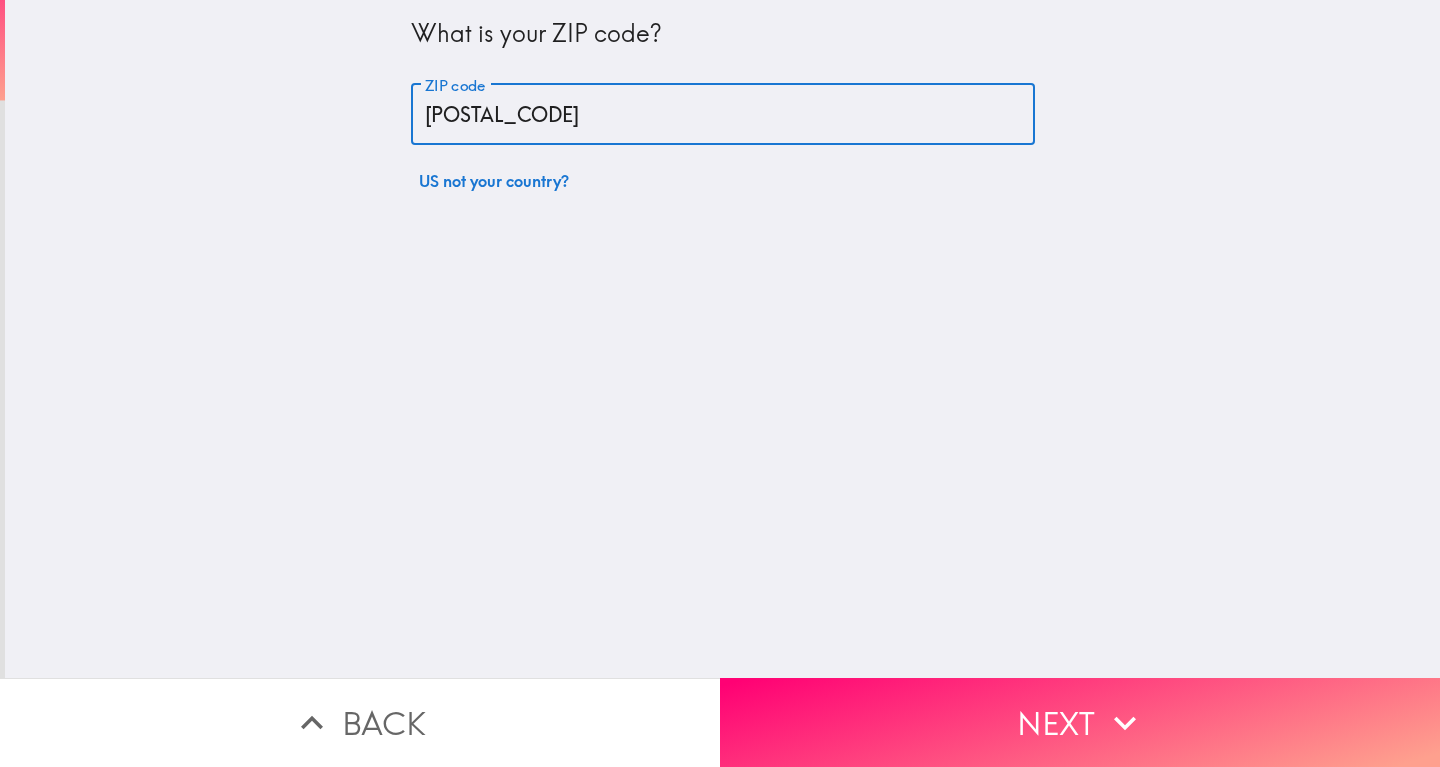 drag, startPoint x: 523, startPoint y: 120, endPoint x: 354, endPoint y: 110, distance: 169.2956 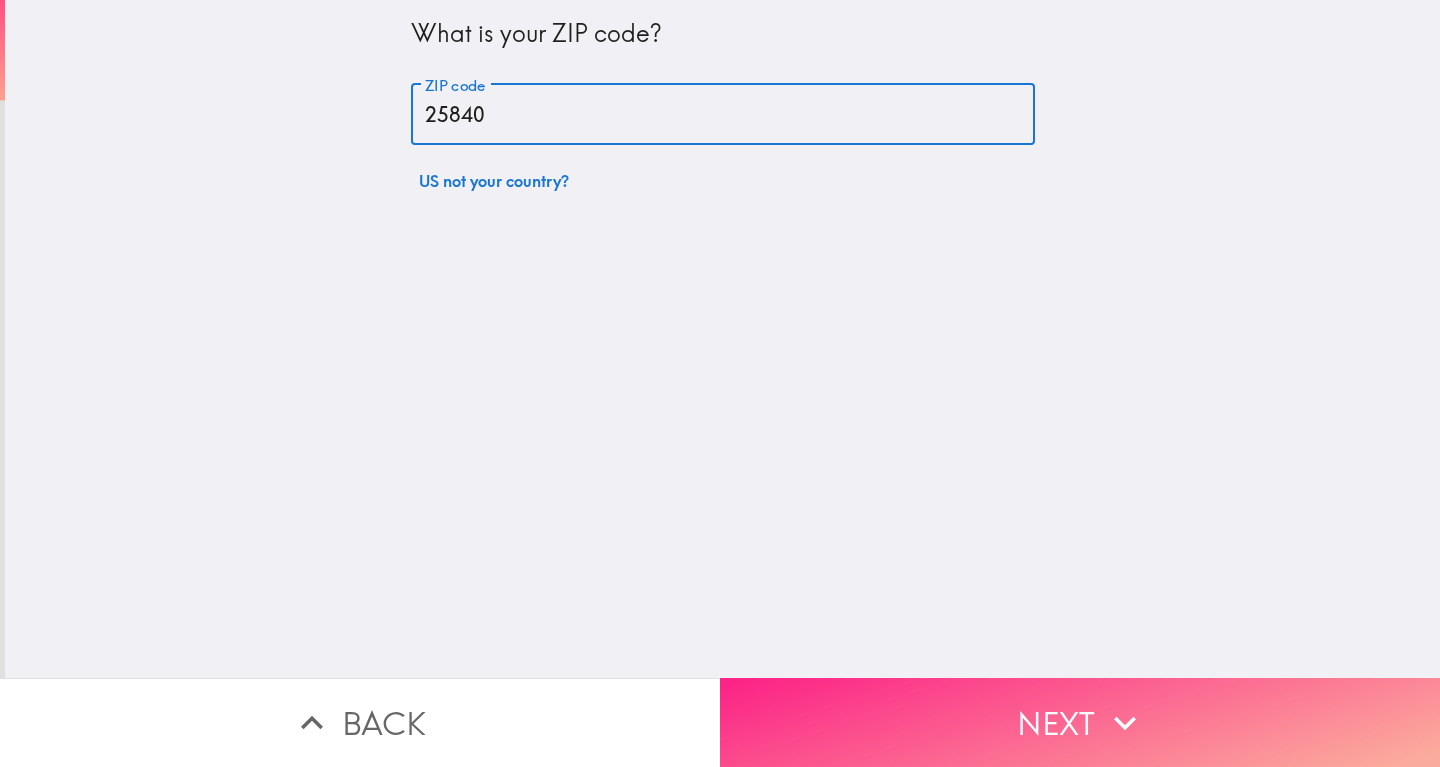 type on "25840" 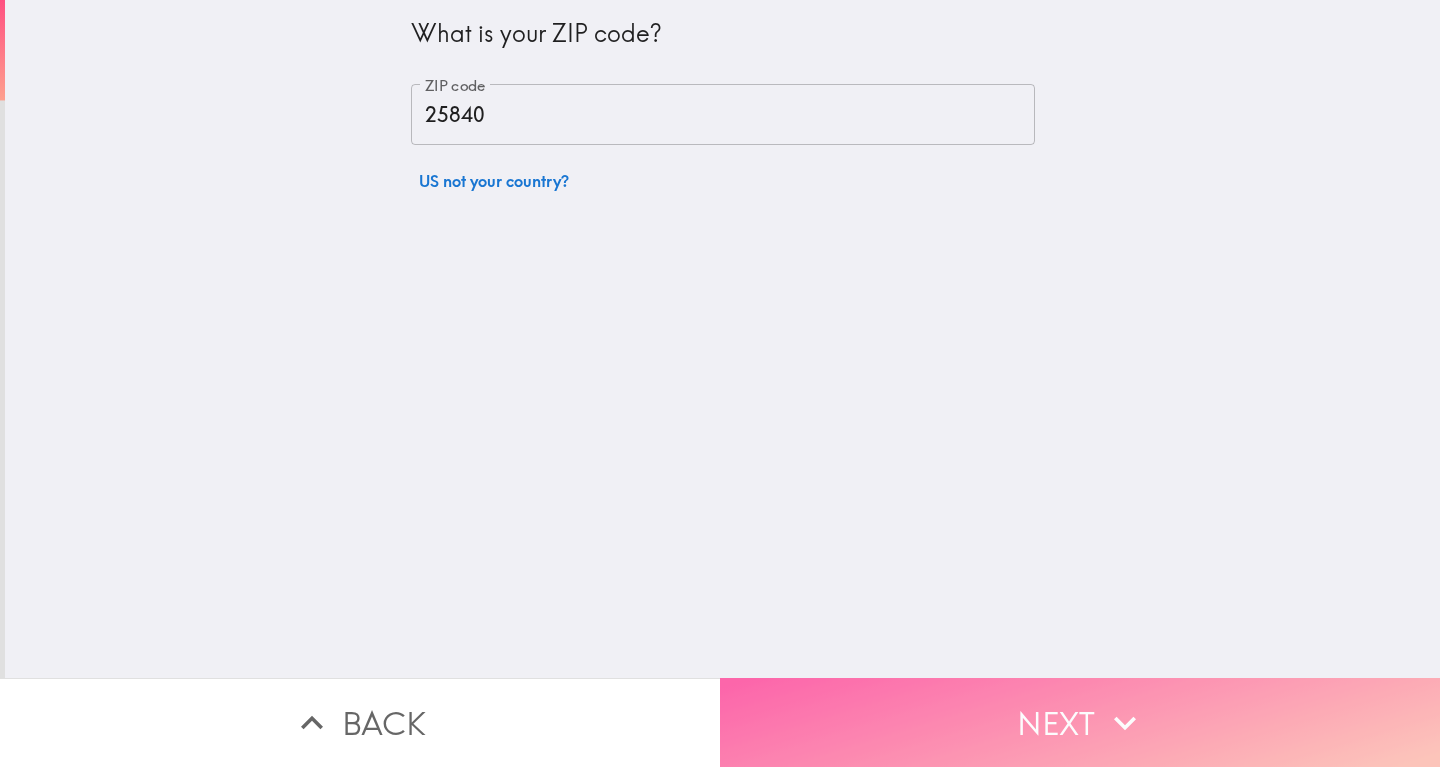 click on "Next" at bounding box center [1080, 722] 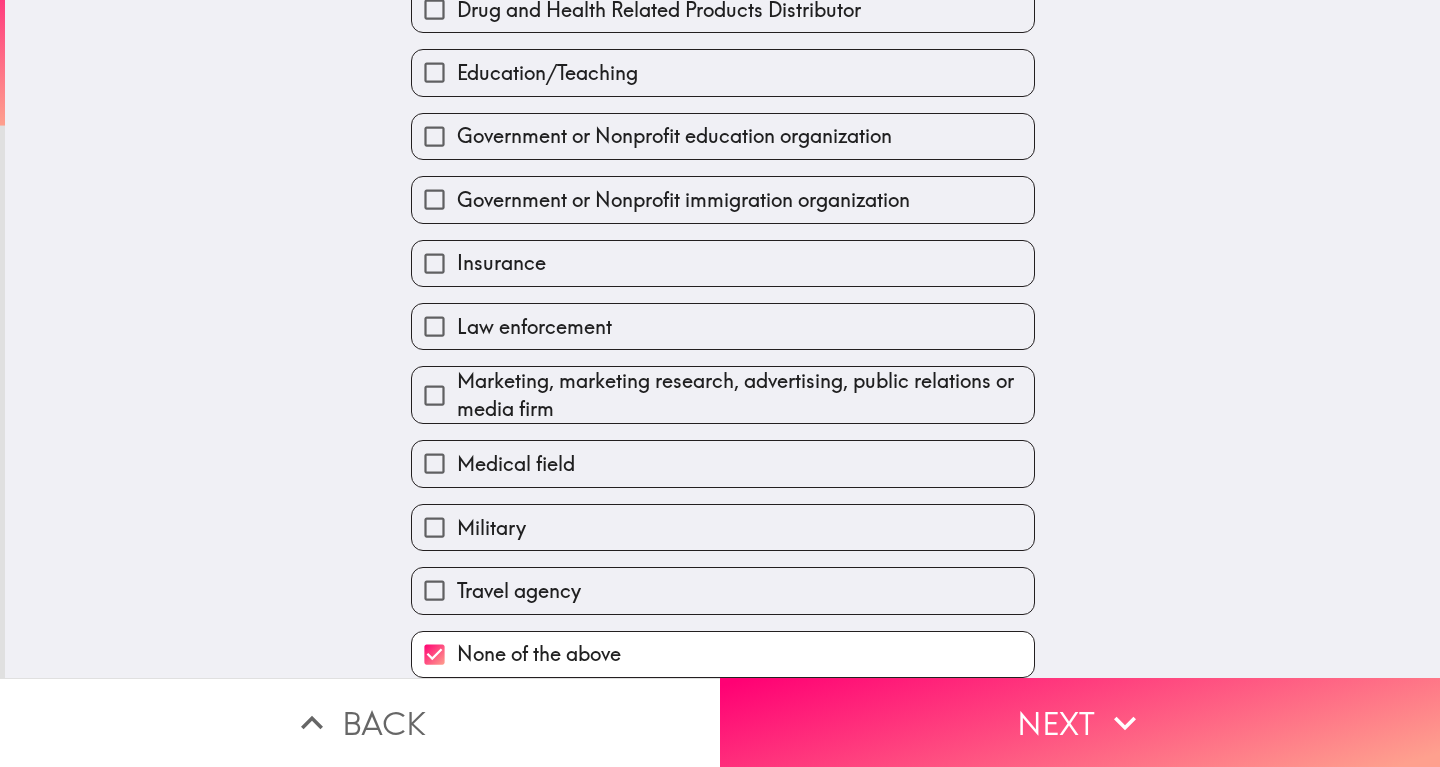 scroll, scrollTop: 431, scrollLeft: 0, axis: vertical 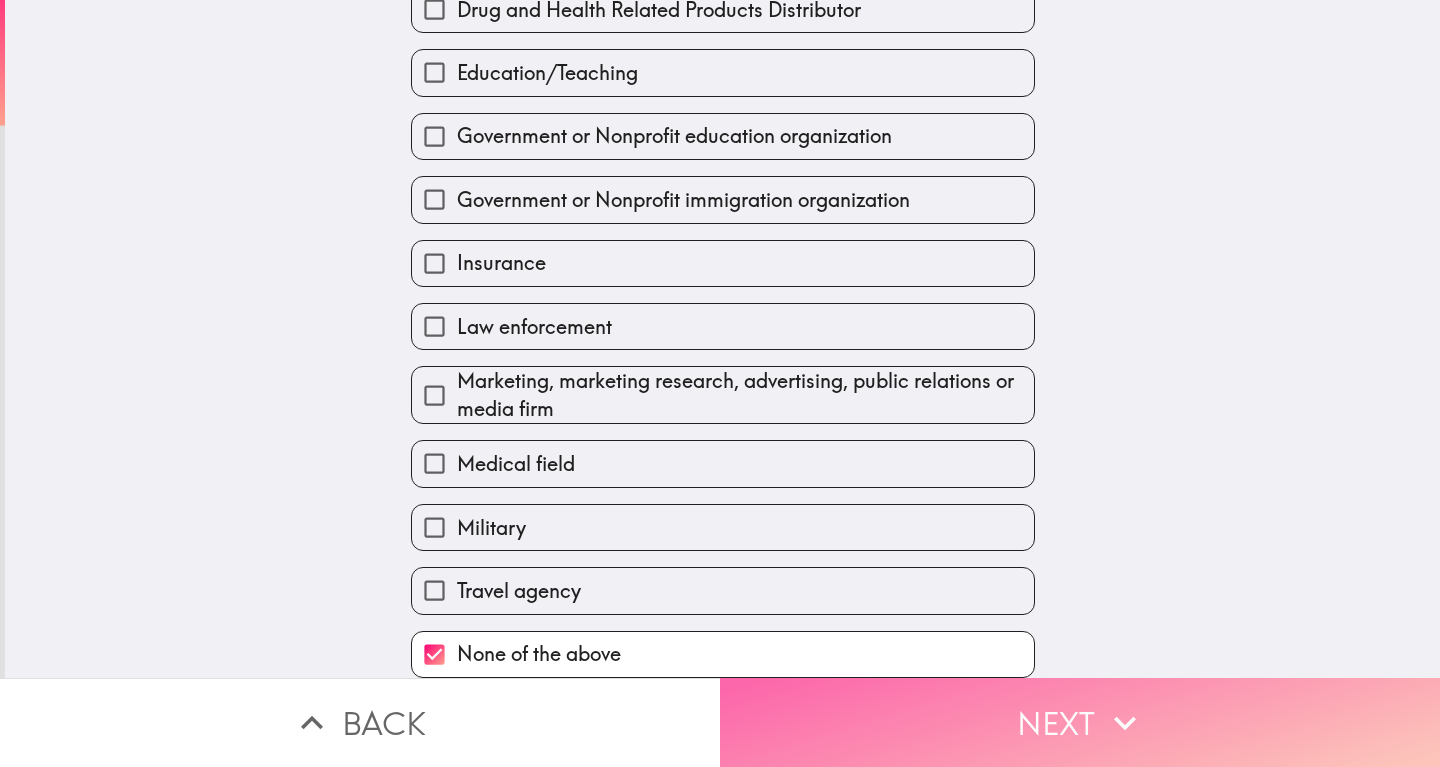 click on "Next" at bounding box center [1080, 722] 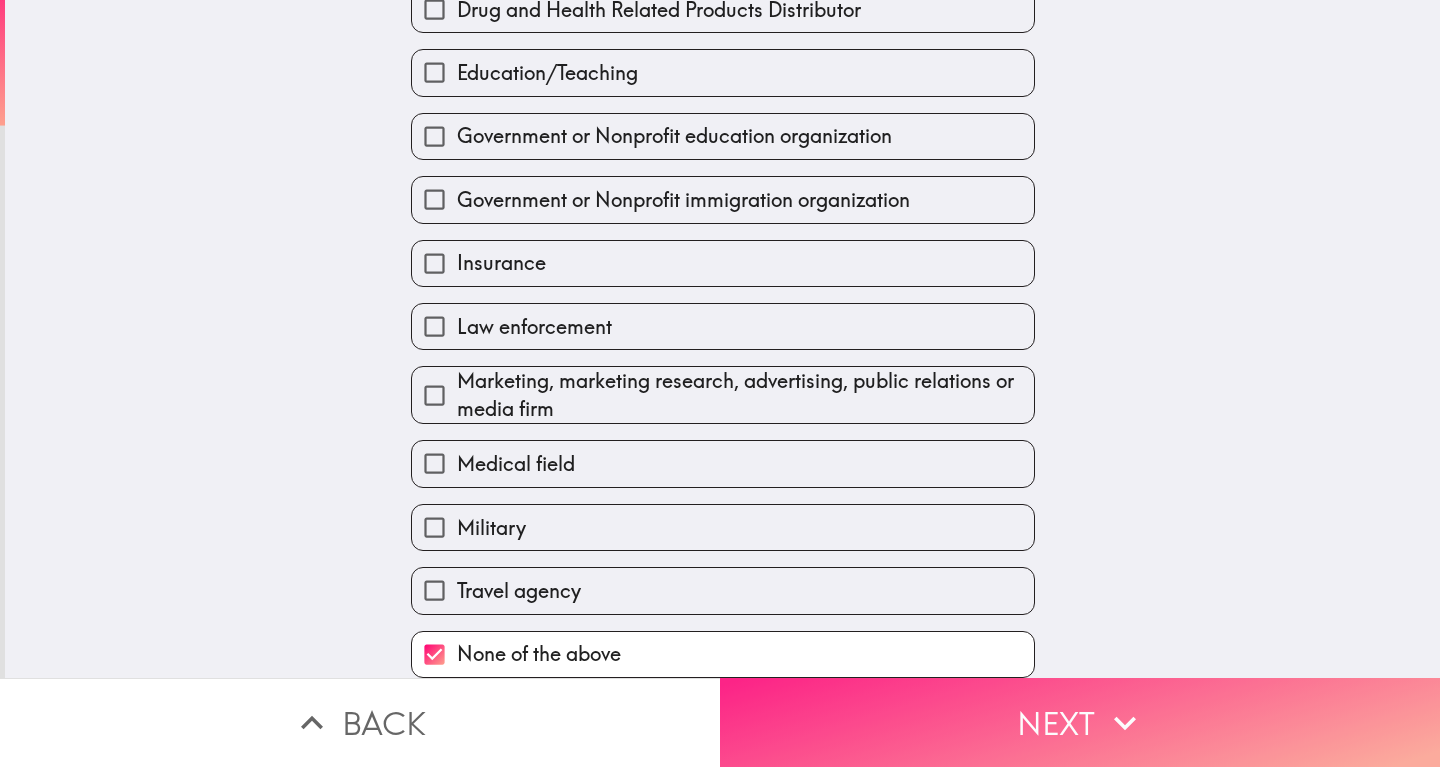 scroll, scrollTop: 0, scrollLeft: 0, axis: both 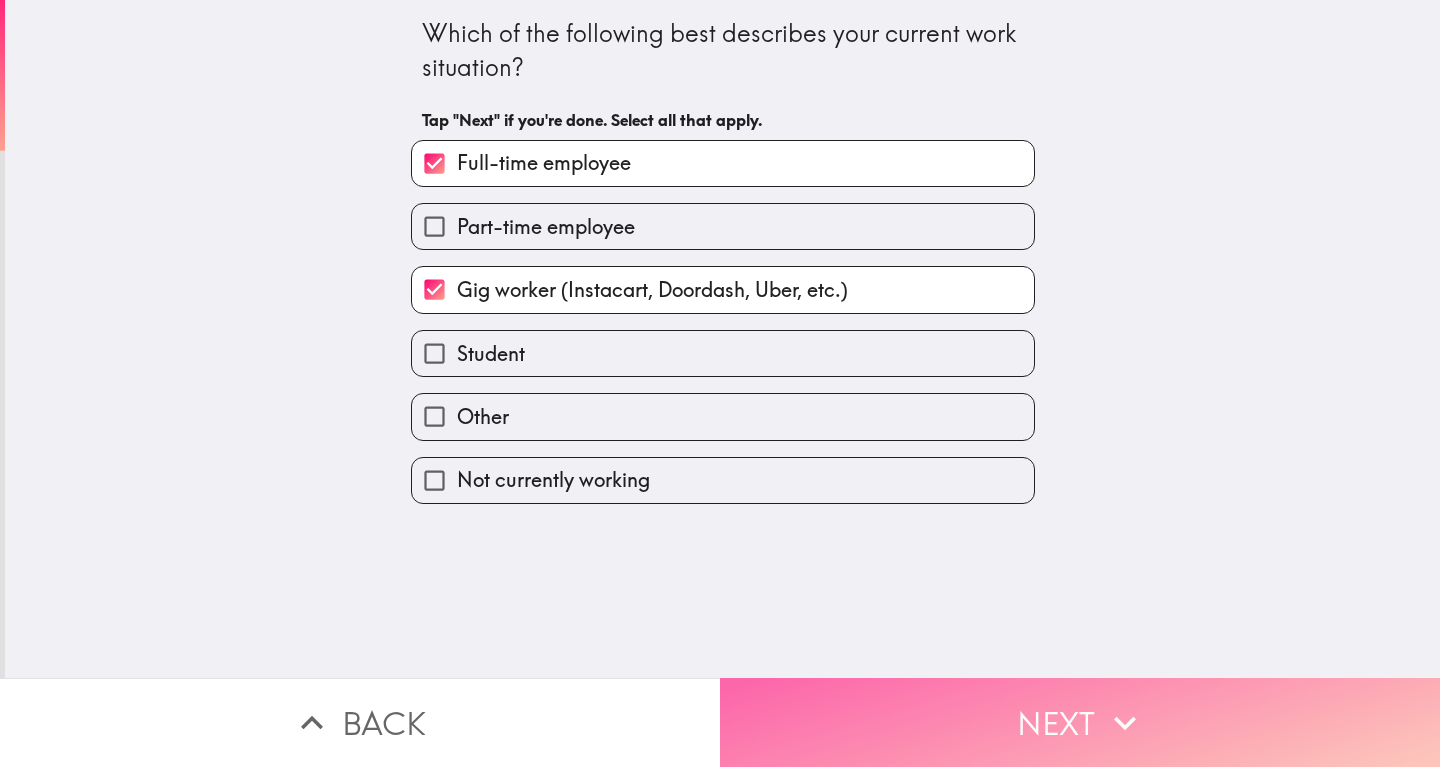 click on "Next" at bounding box center [1080, 722] 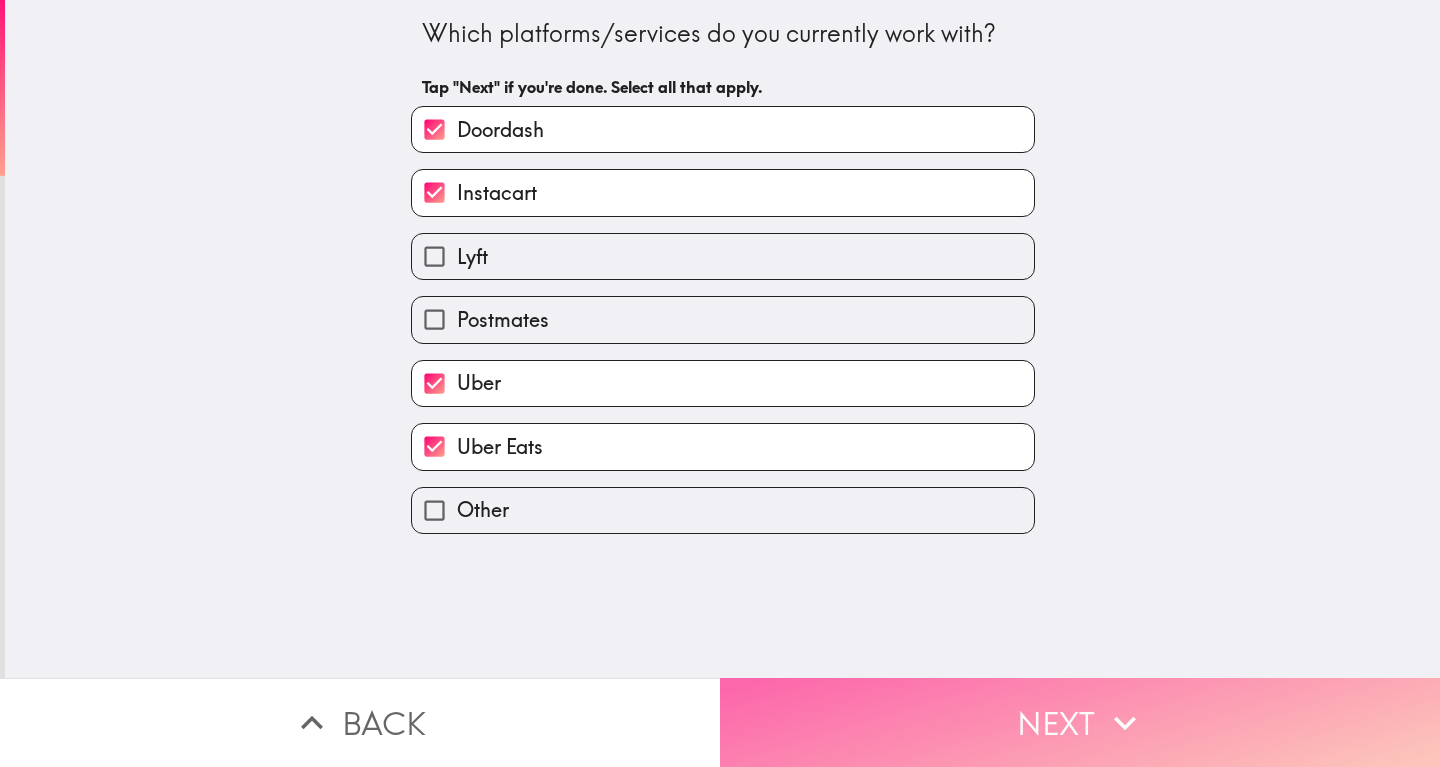 click on "Next" at bounding box center (1080, 722) 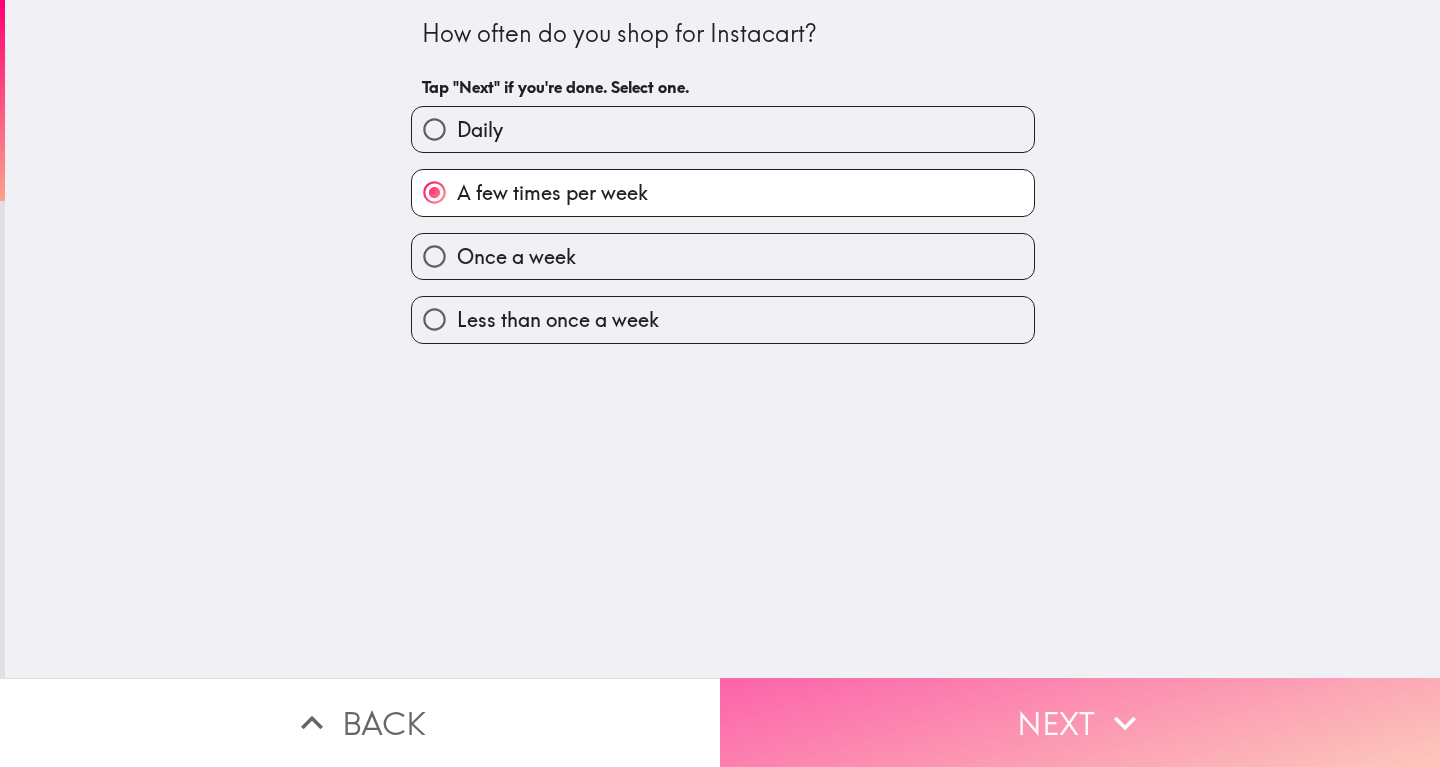 click on "Next" at bounding box center [1080, 722] 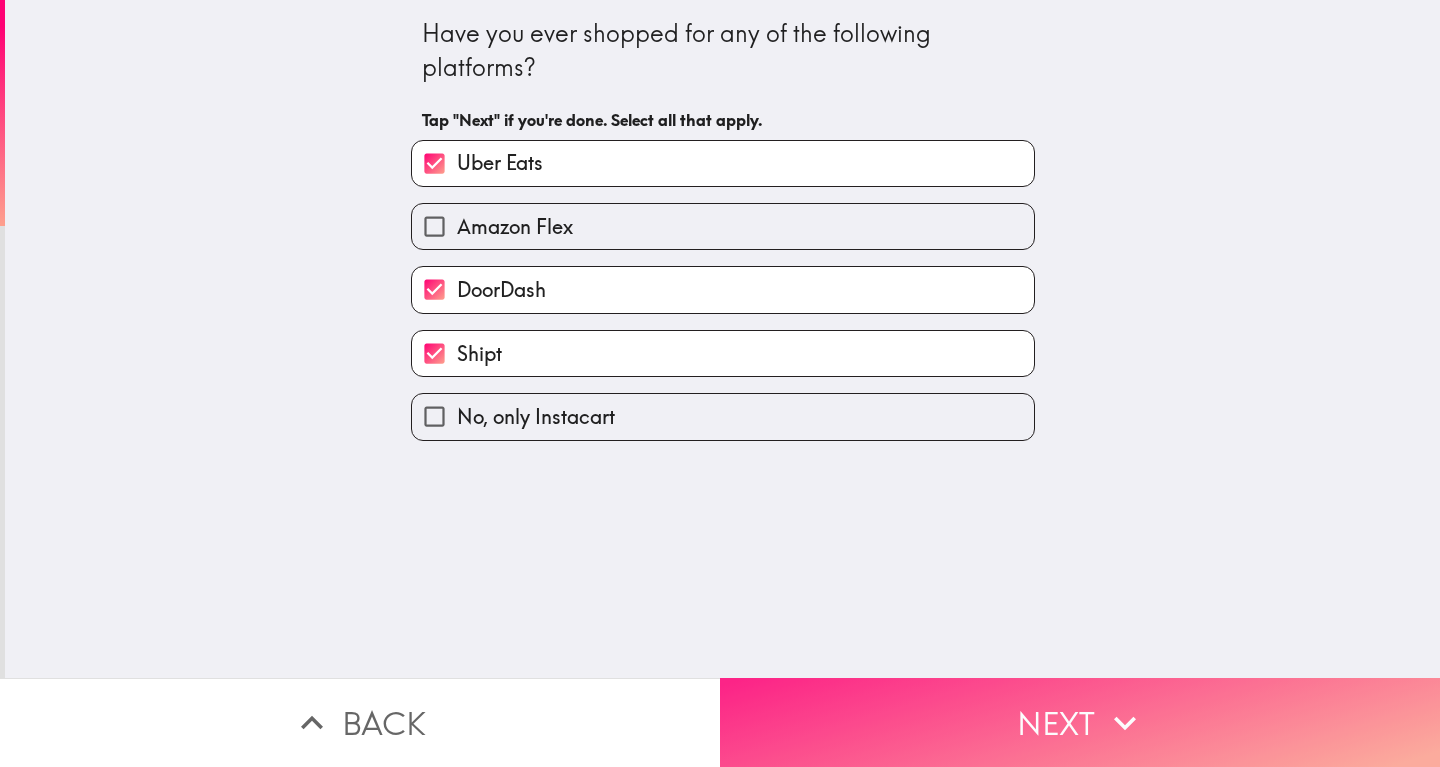 click on "Next" at bounding box center [1080, 722] 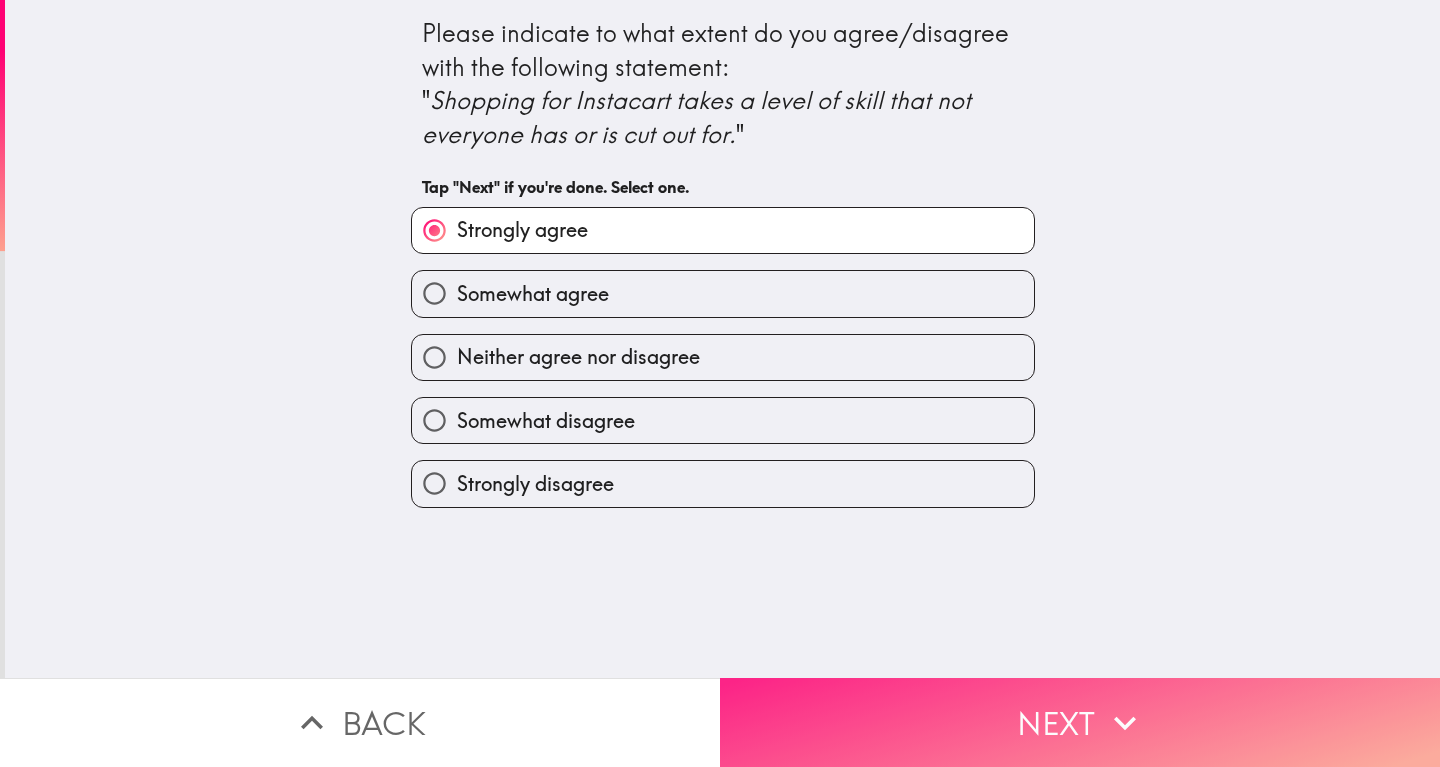 click on "Next" at bounding box center (1080, 722) 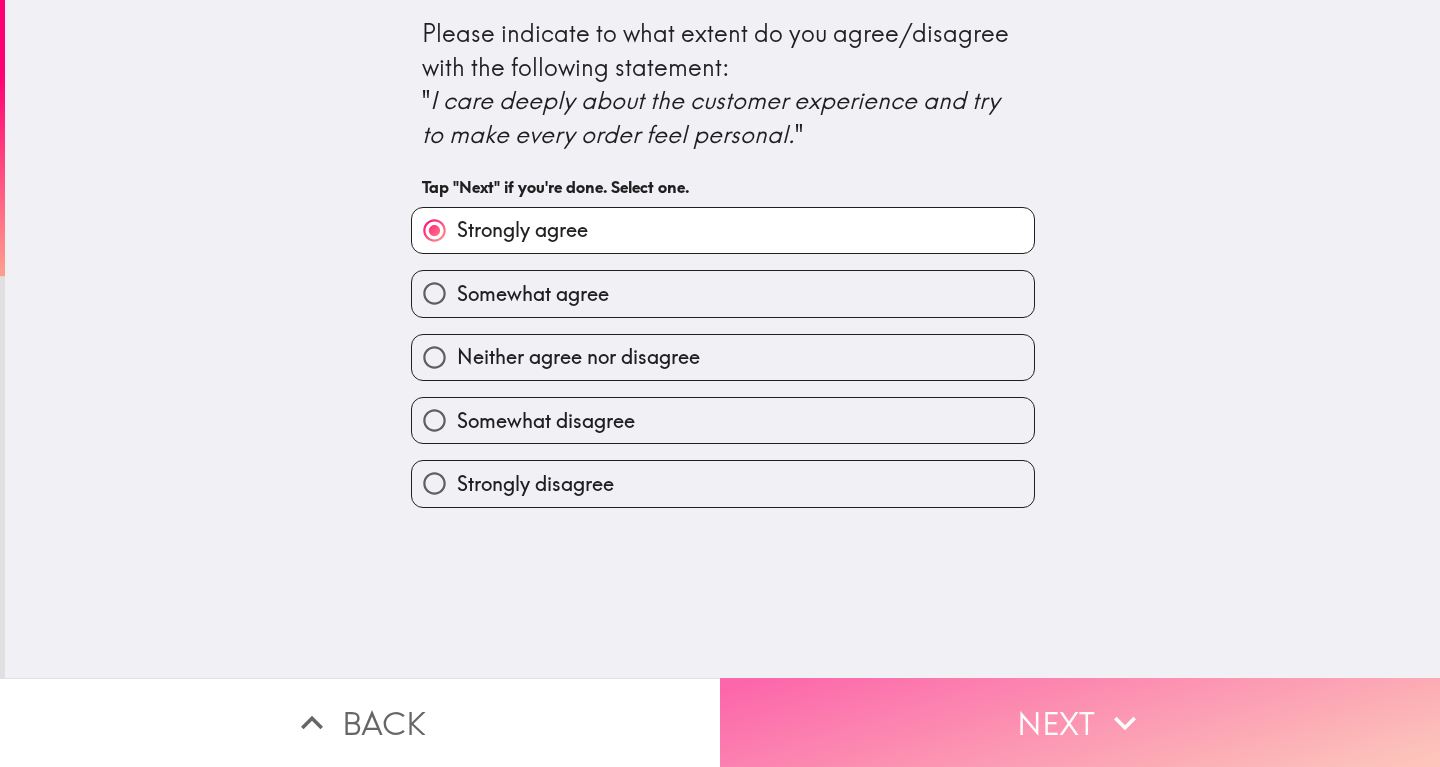 click on "Next" at bounding box center (1080, 722) 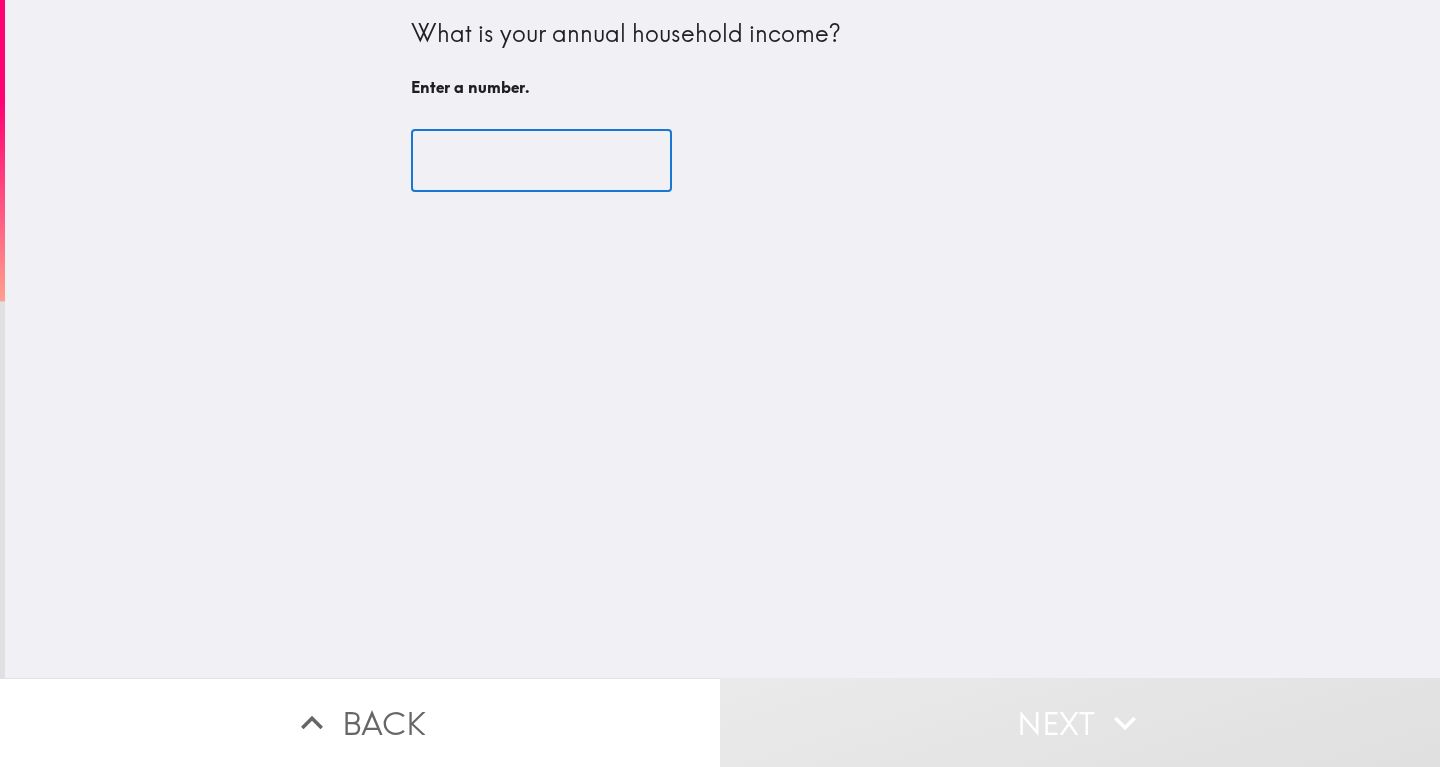 click at bounding box center (541, 161) 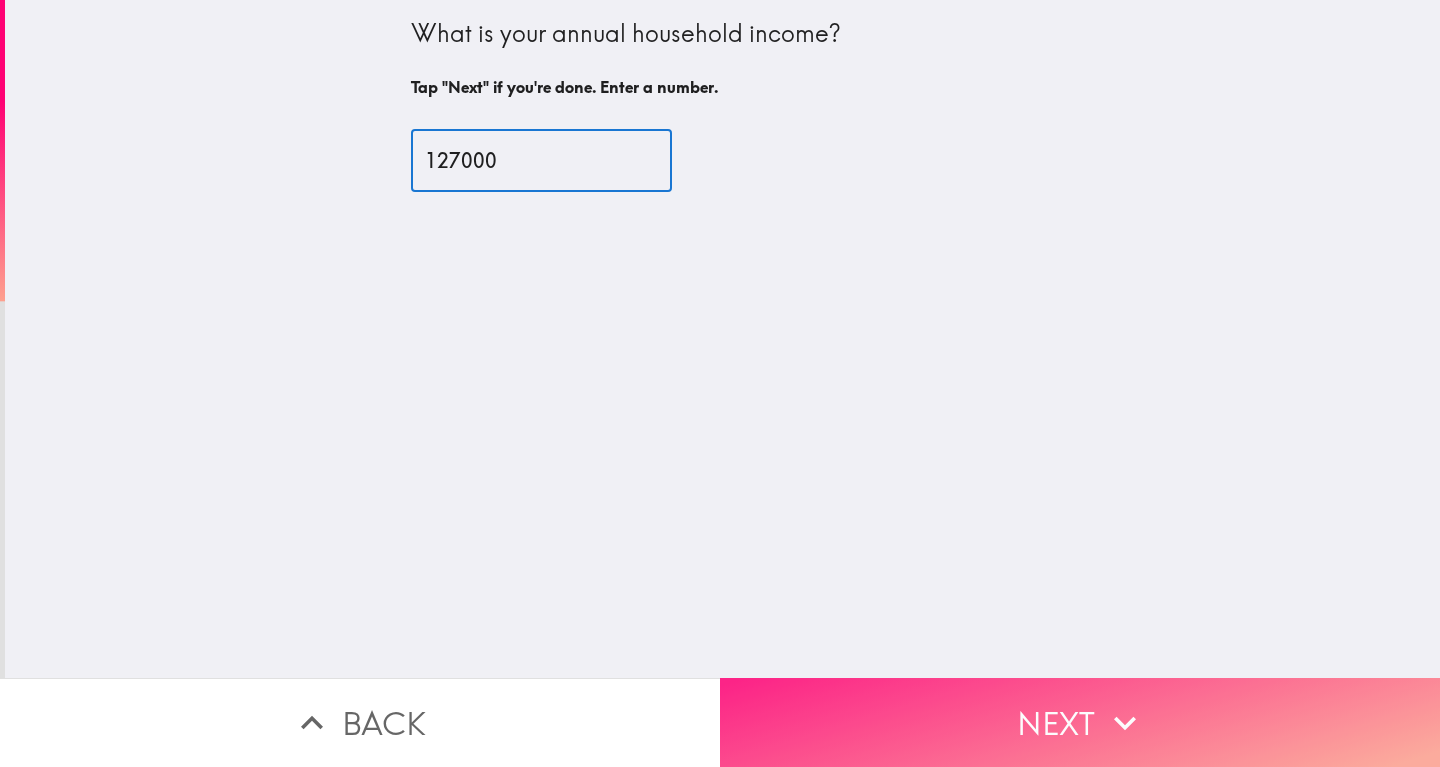 type on "127000" 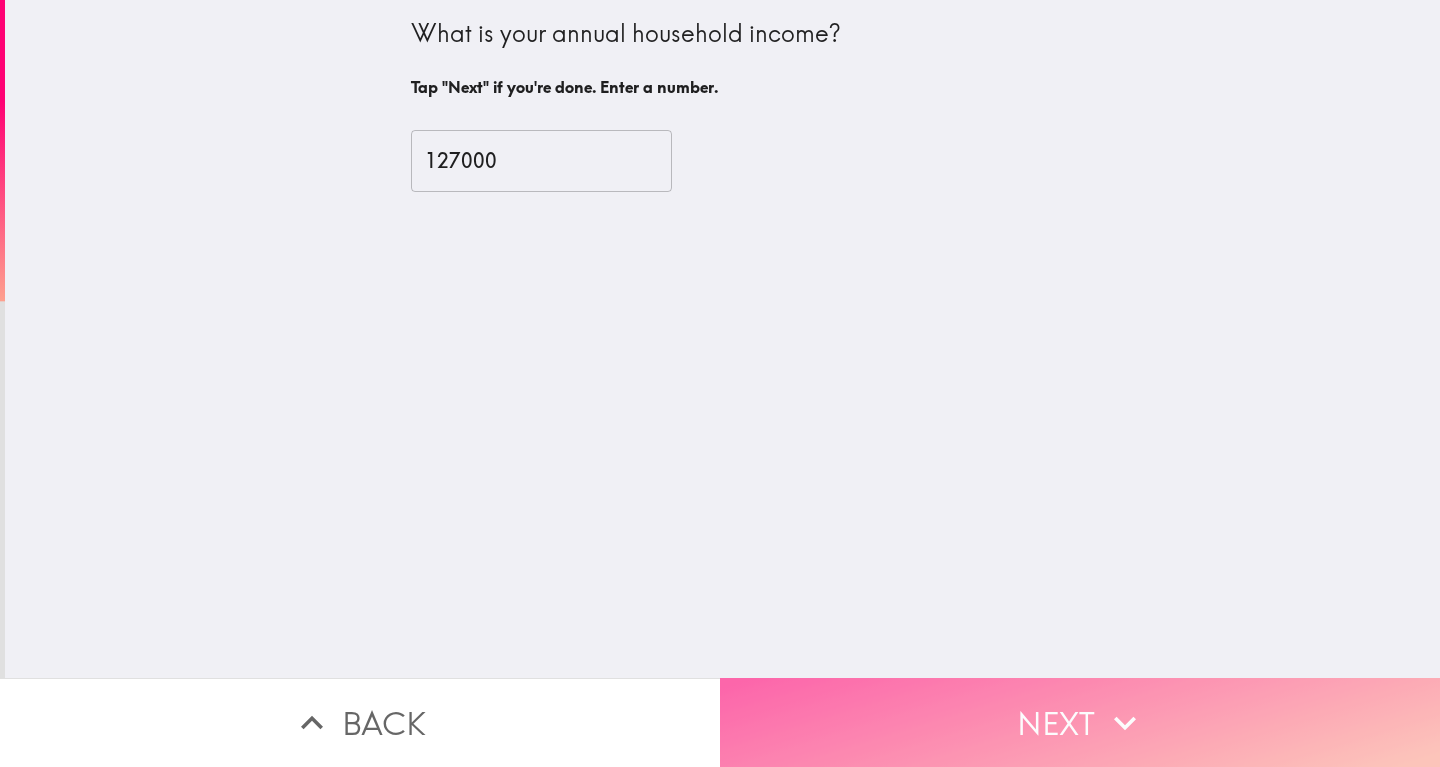 click on "Next" at bounding box center (1080, 722) 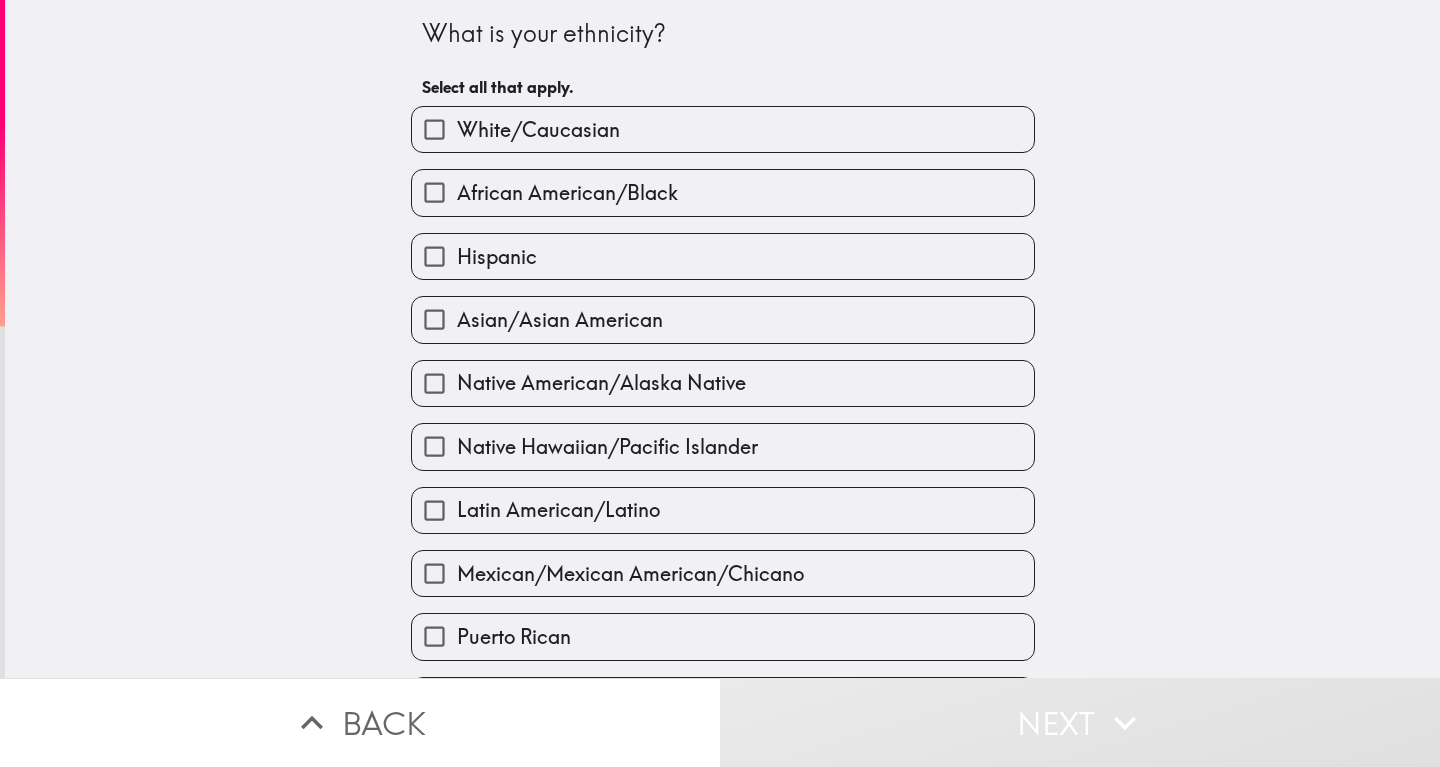 scroll, scrollTop: 0, scrollLeft: 0, axis: both 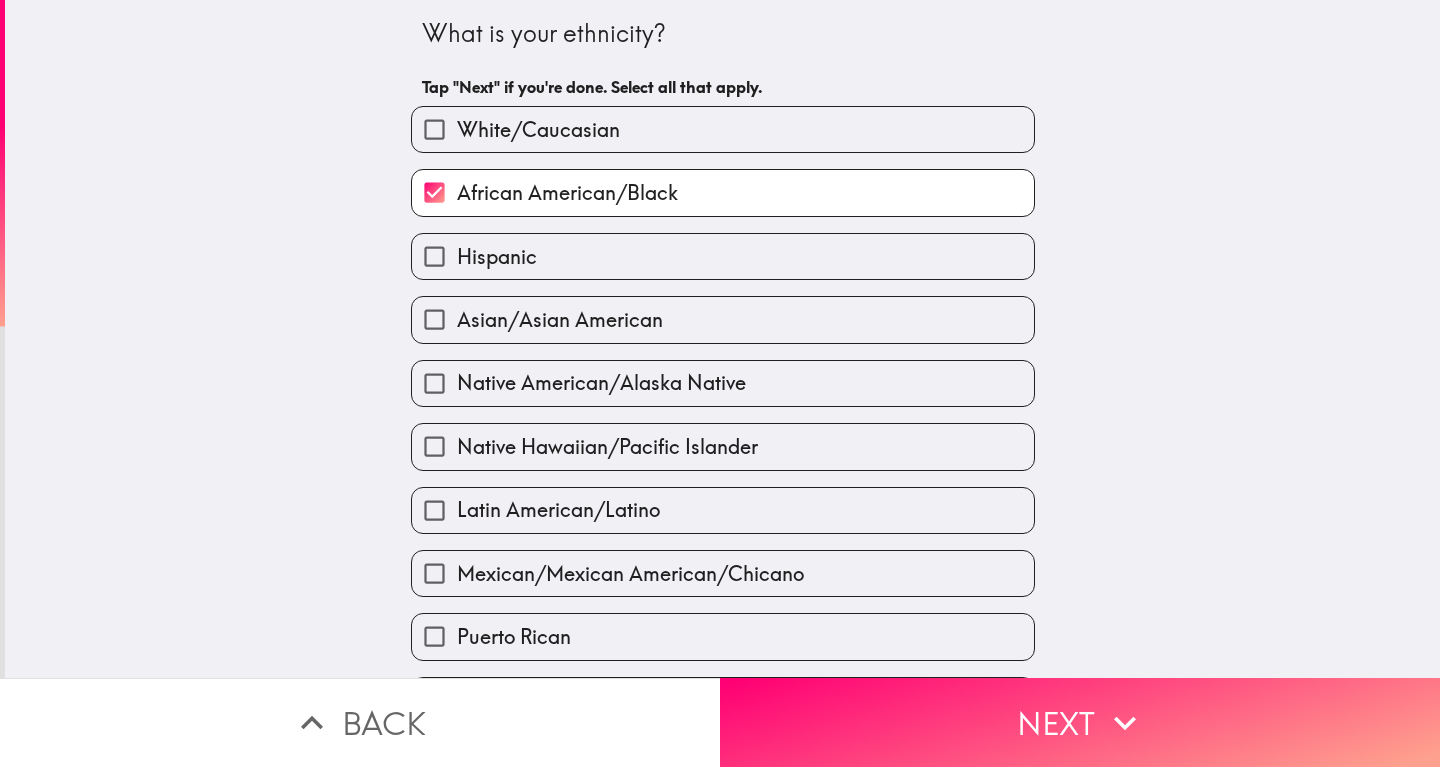 click on "Native American/Alaska Native" at bounding box center [601, 383] 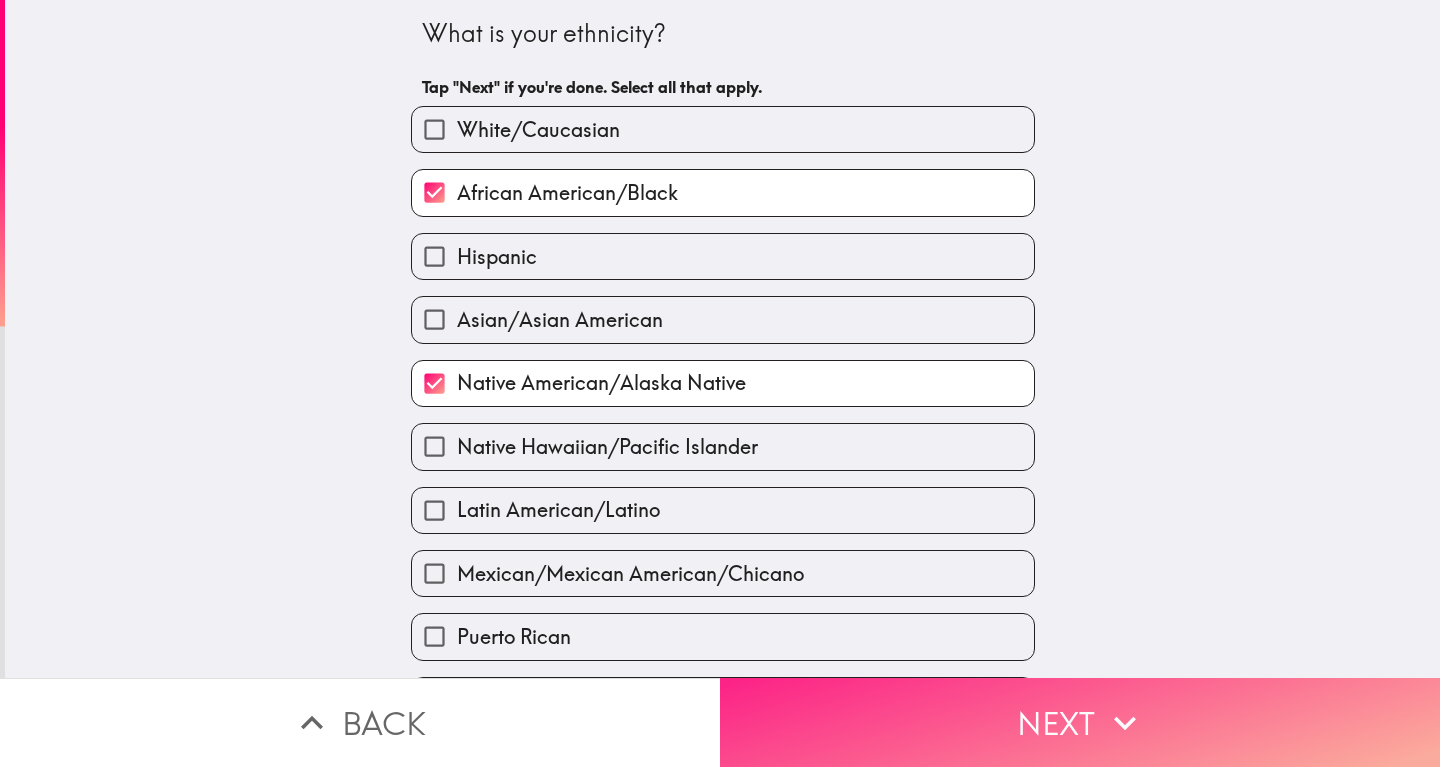 click on "Next" at bounding box center (1080, 722) 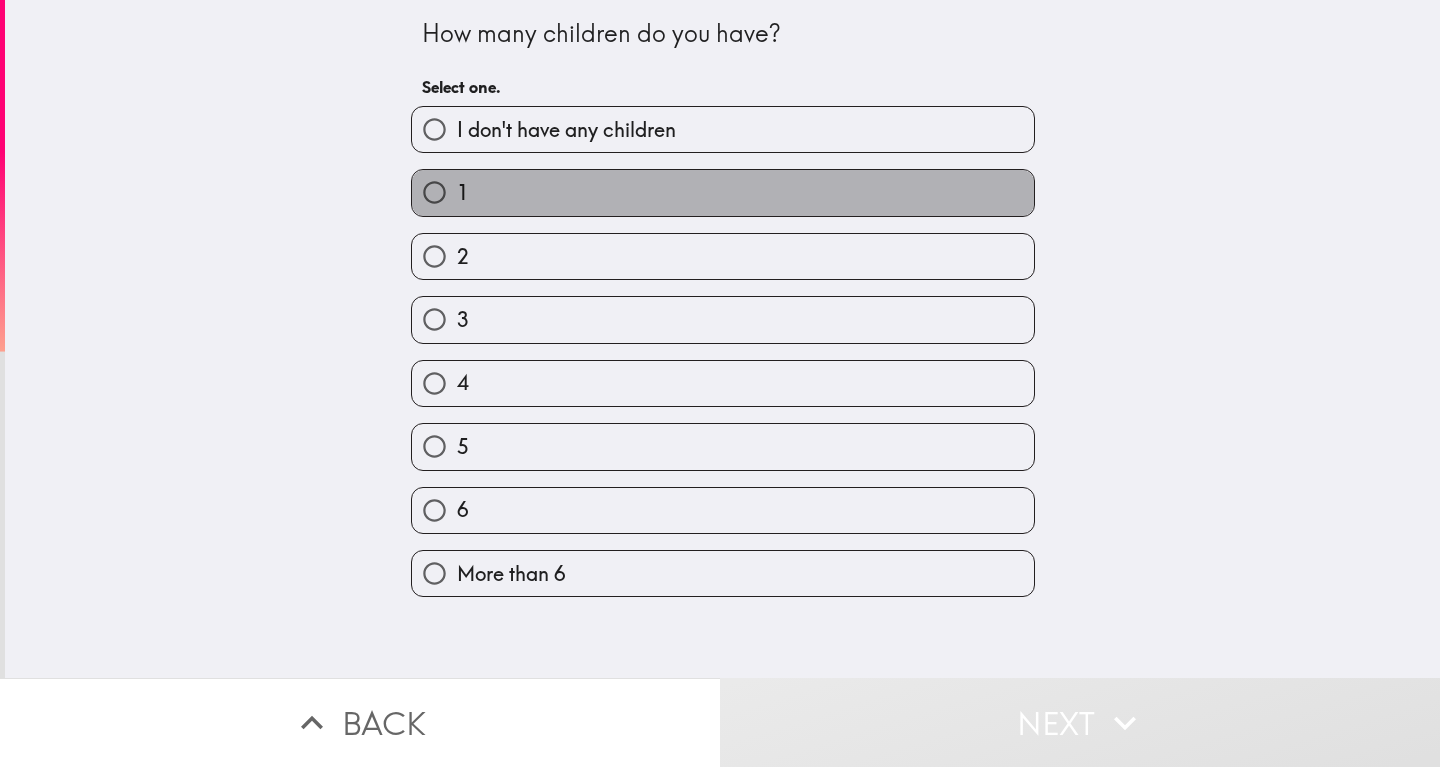 click on "1" at bounding box center (723, 192) 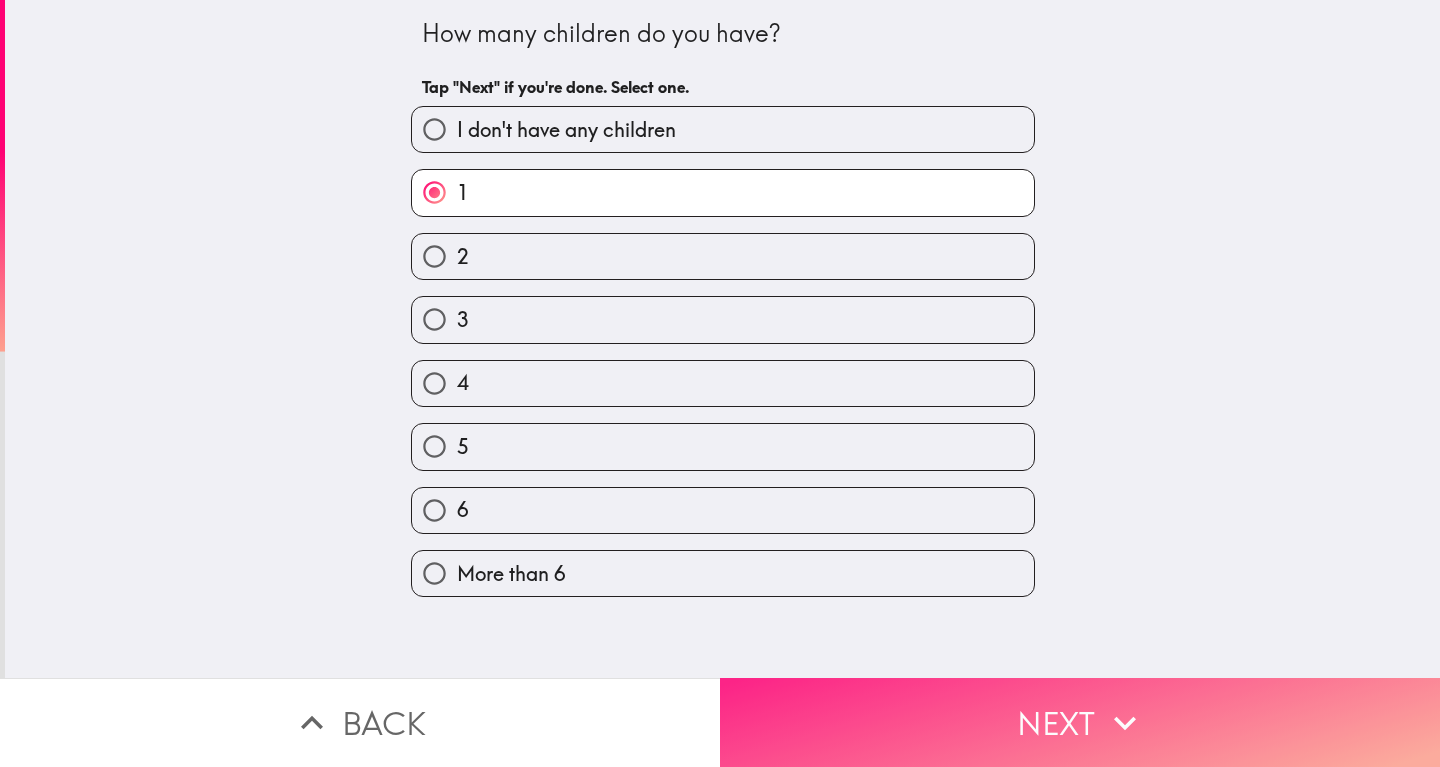 click on "Next" at bounding box center (1080, 722) 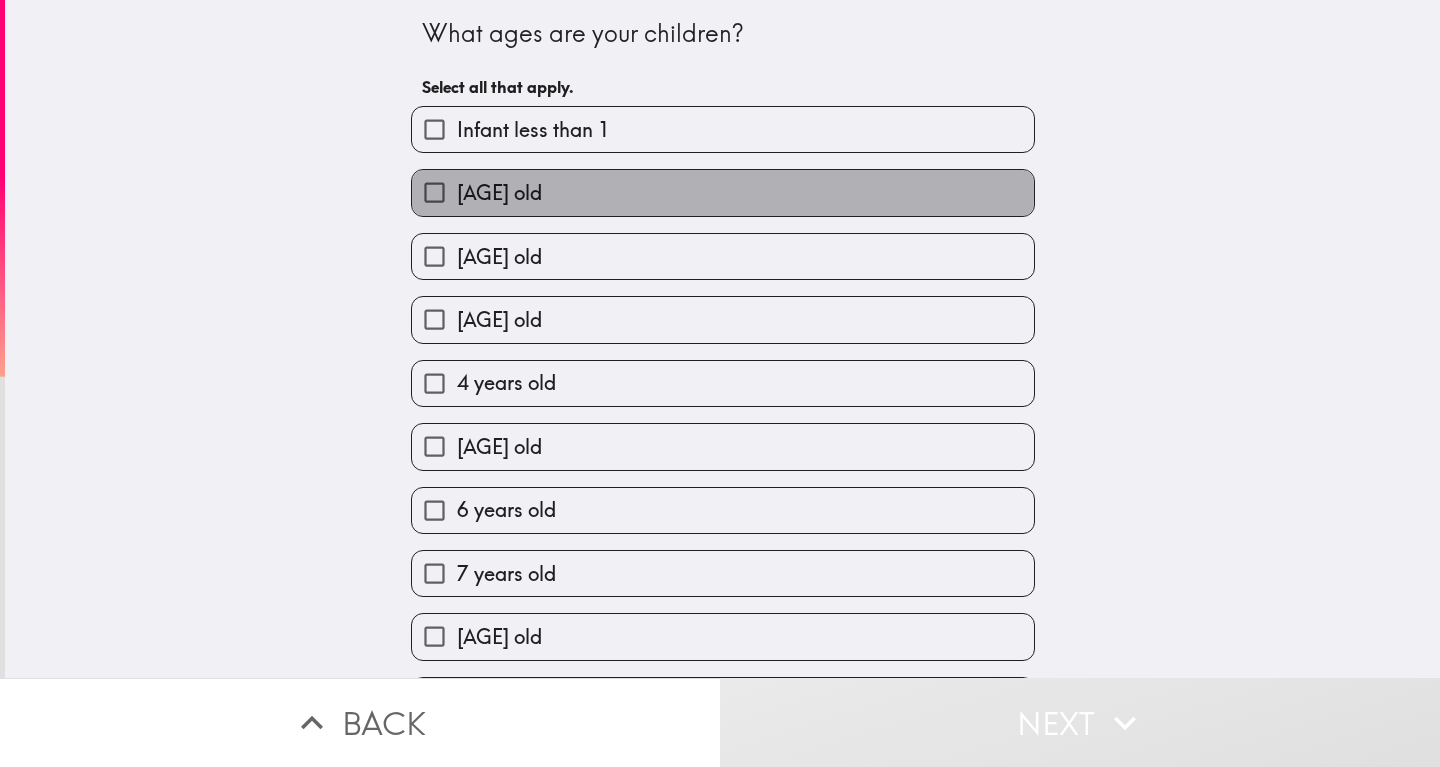 click on "[AGE] old" at bounding box center (499, 193) 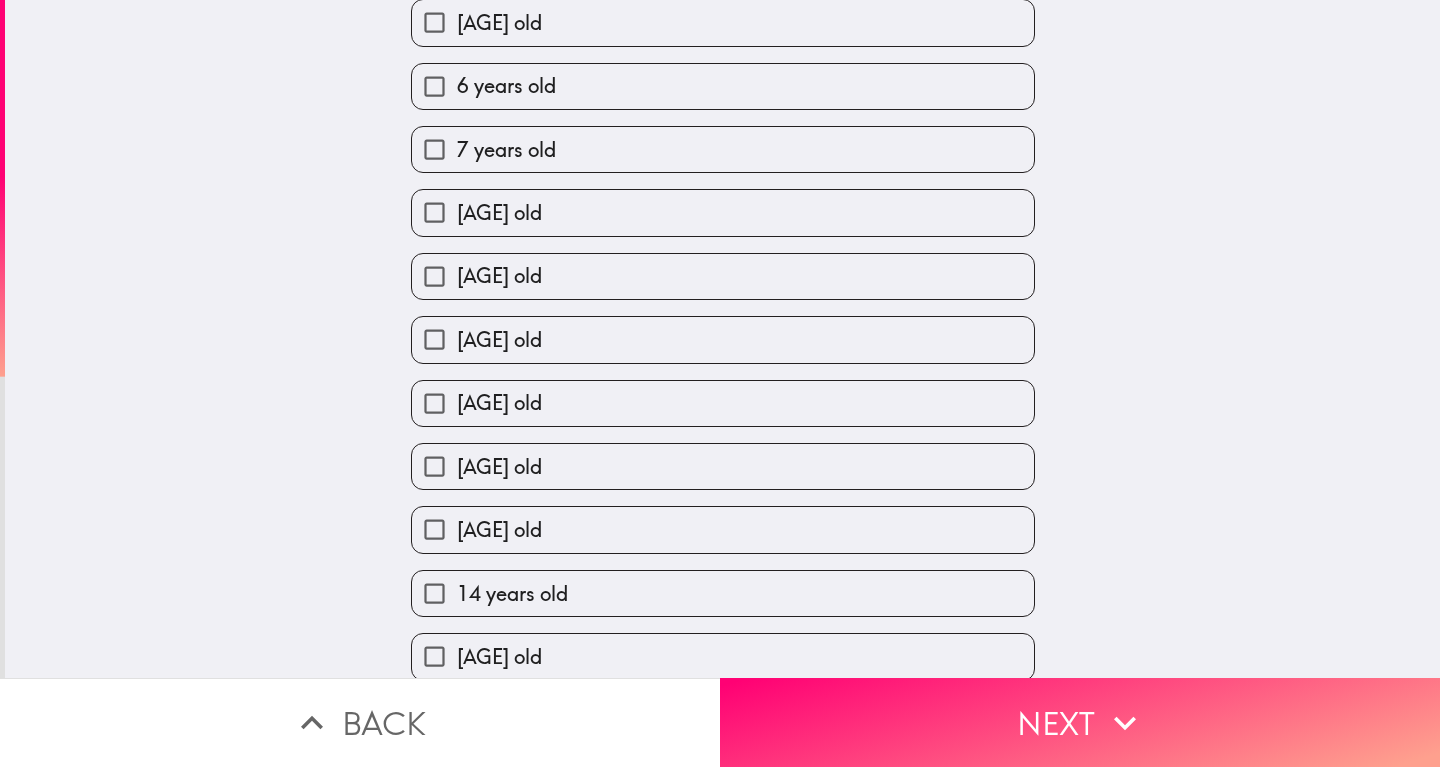 scroll, scrollTop: 545, scrollLeft: 0, axis: vertical 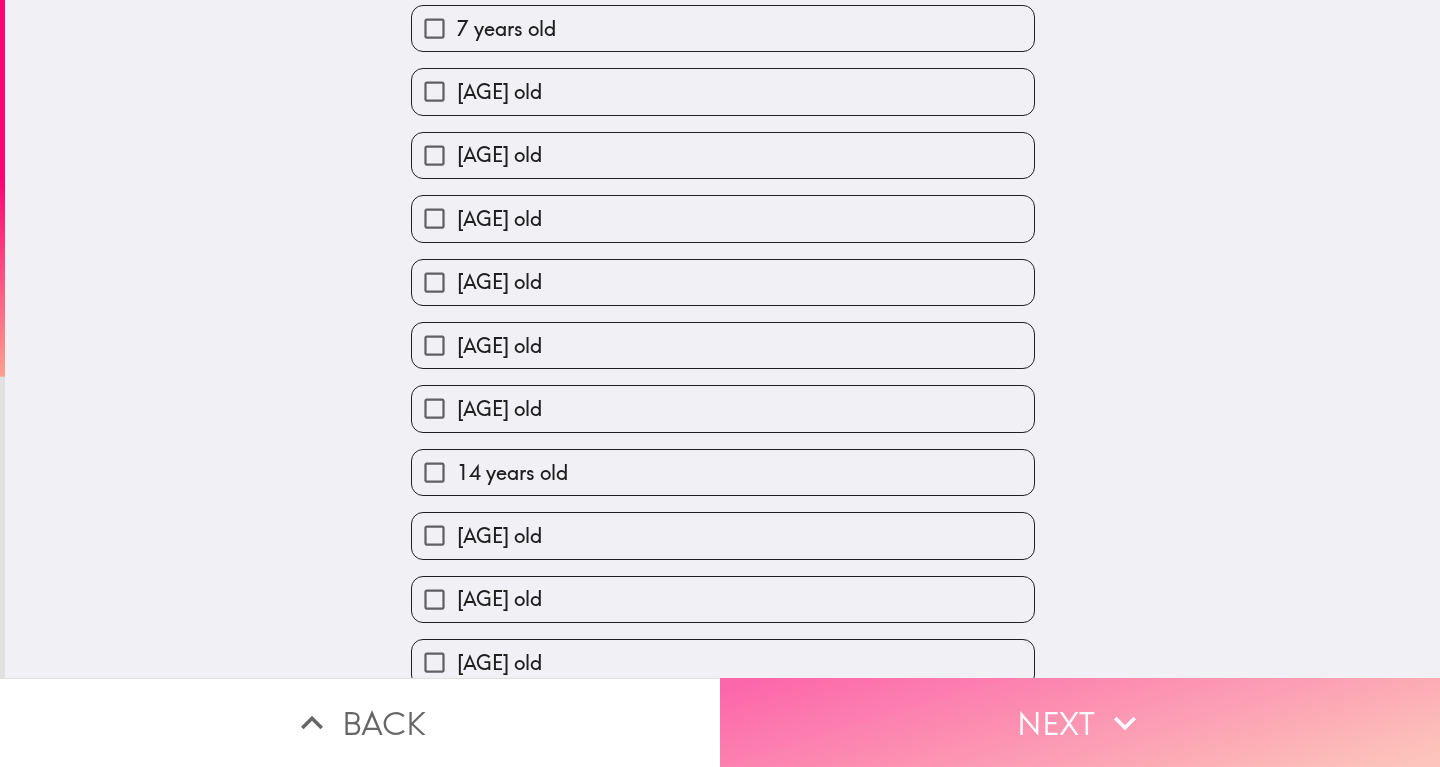 click on "Next" at bounding box center (1080, 722) 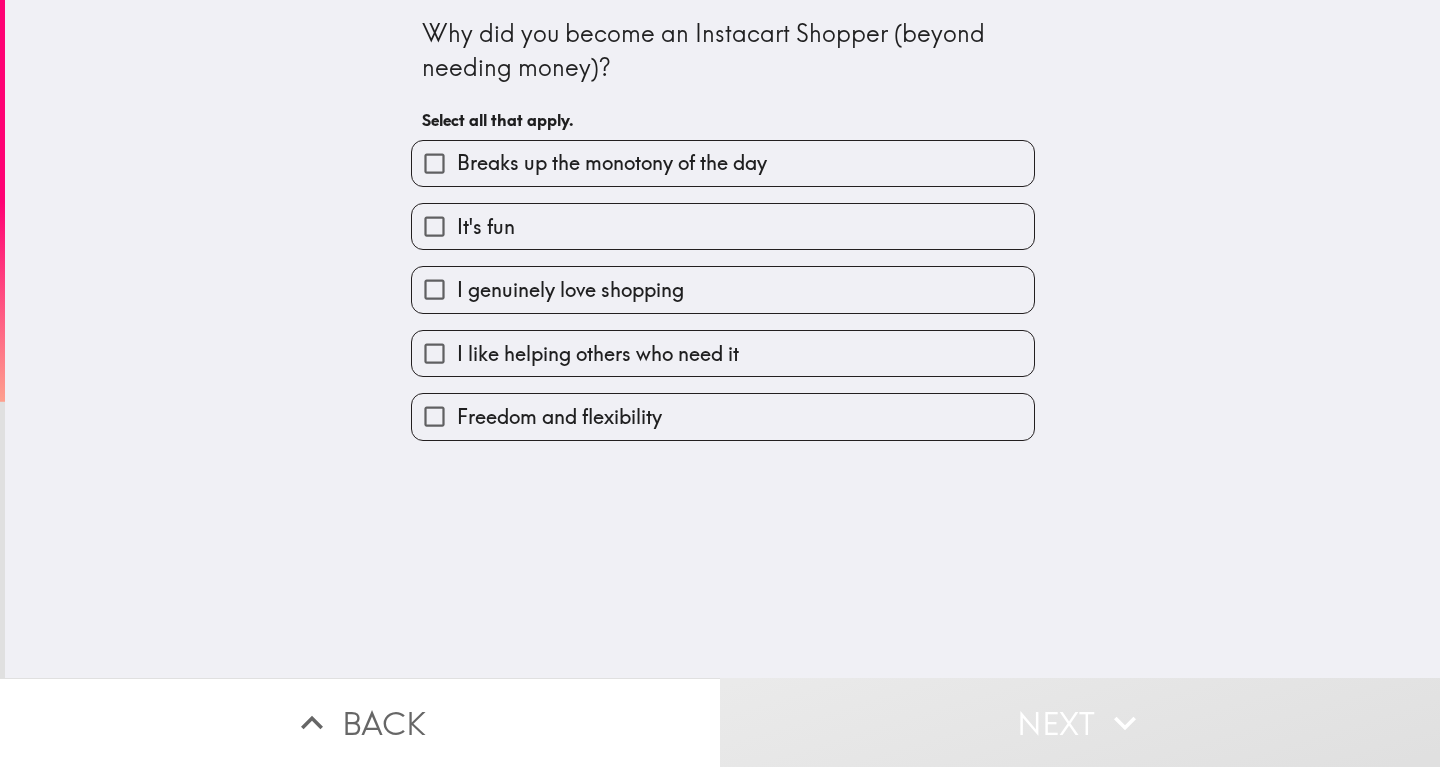 scroll, scrollTop: 0, scrollLeft: 0, axis: both 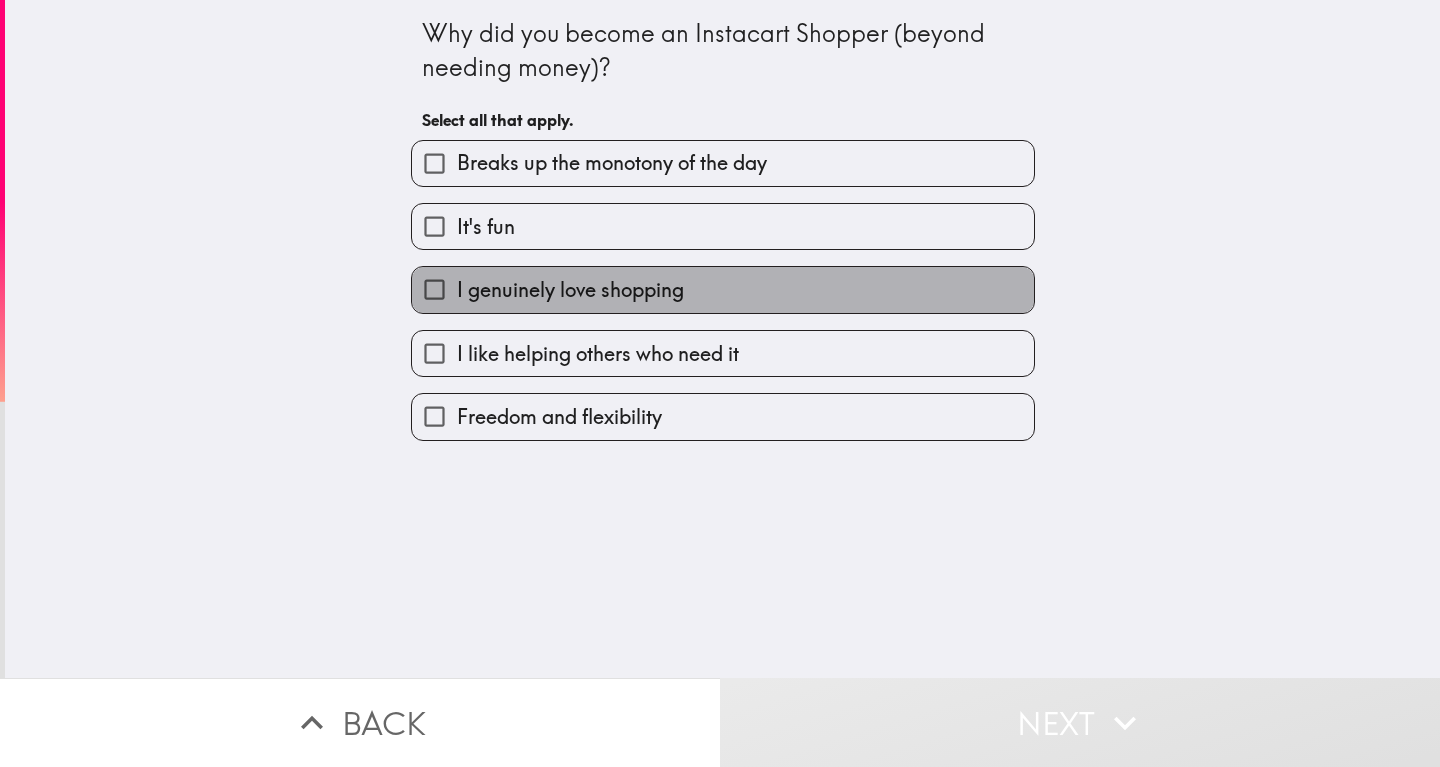 click on "I genuinely love shopping" at bounding box center (570, 290) 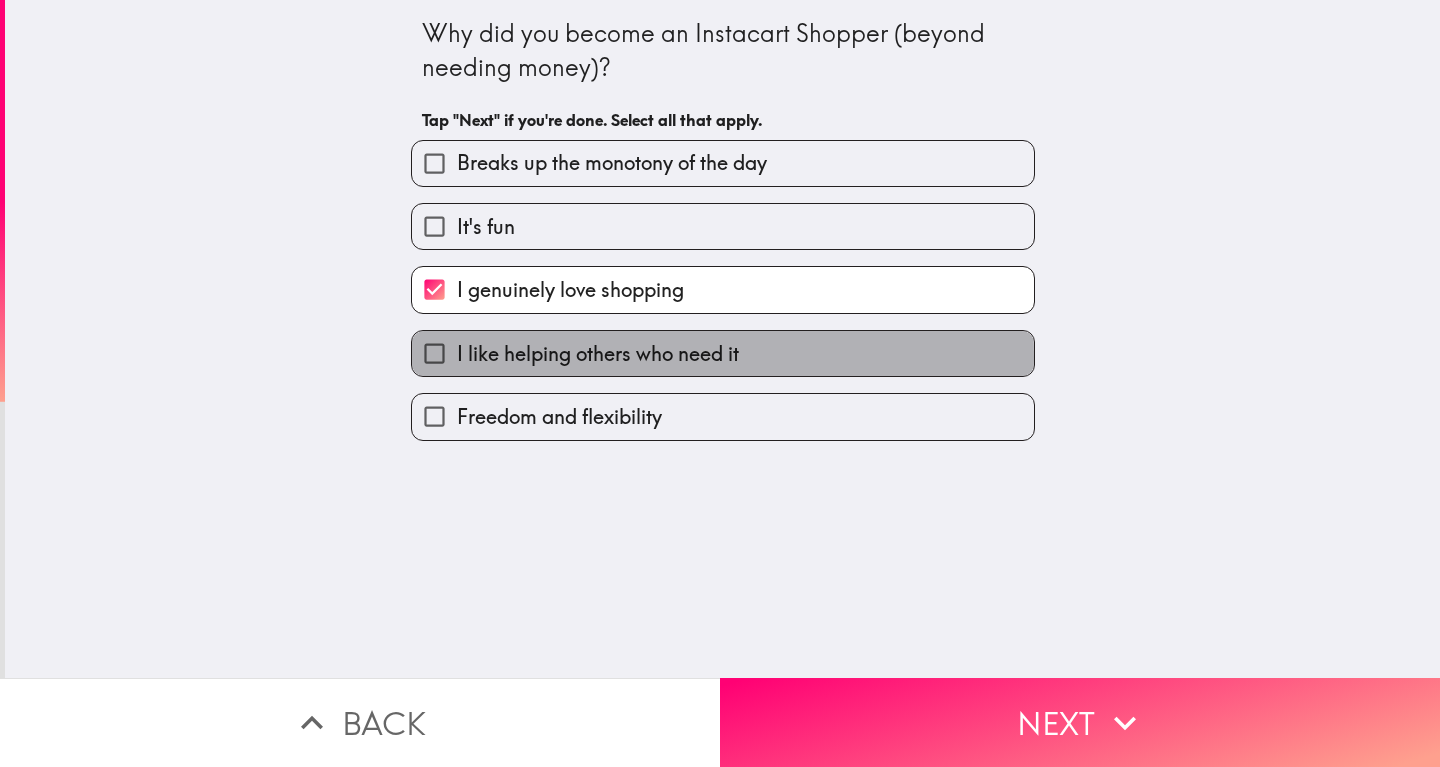 click on "I like helping others who need it" at bounding box center [598, 354] 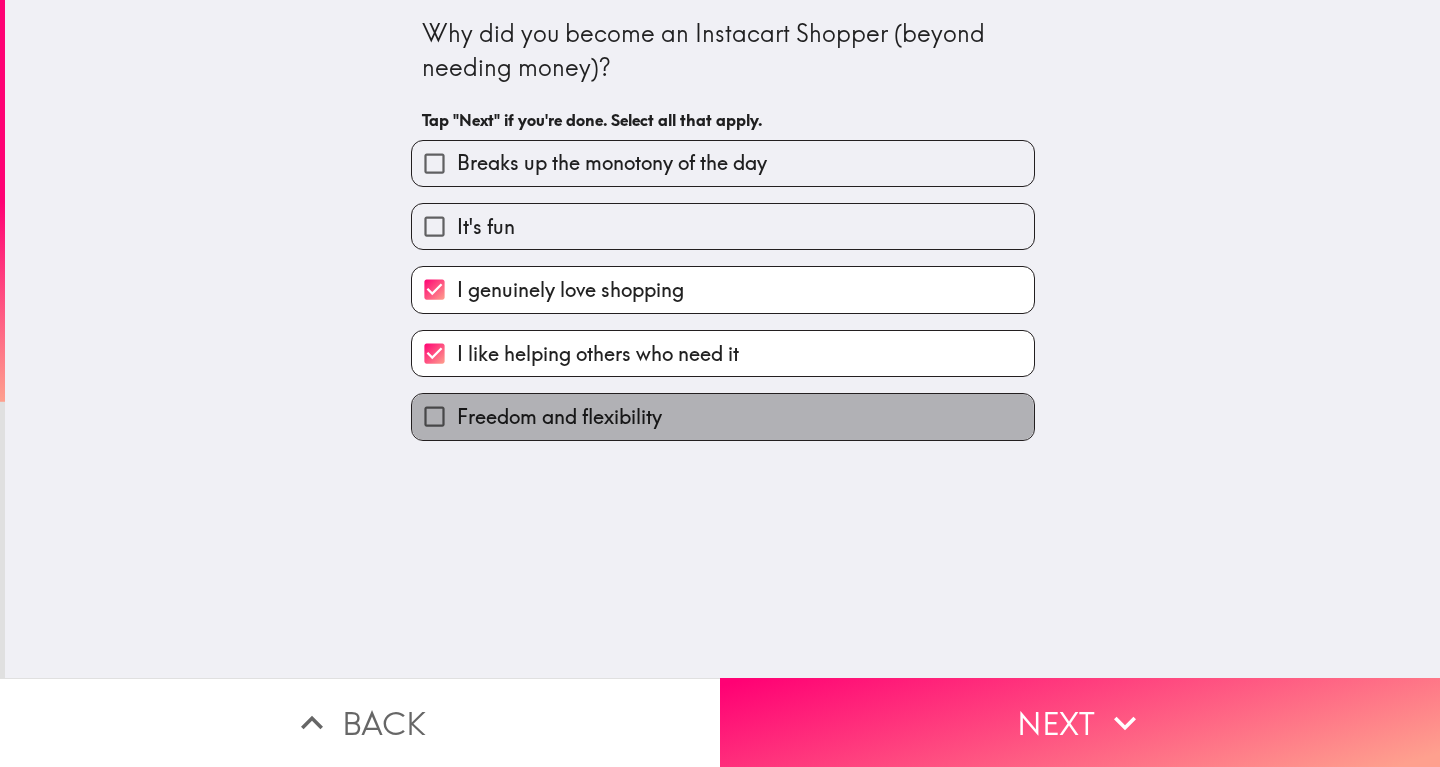 click on "Freedom and flexibility" at bounding box center [559, 417] 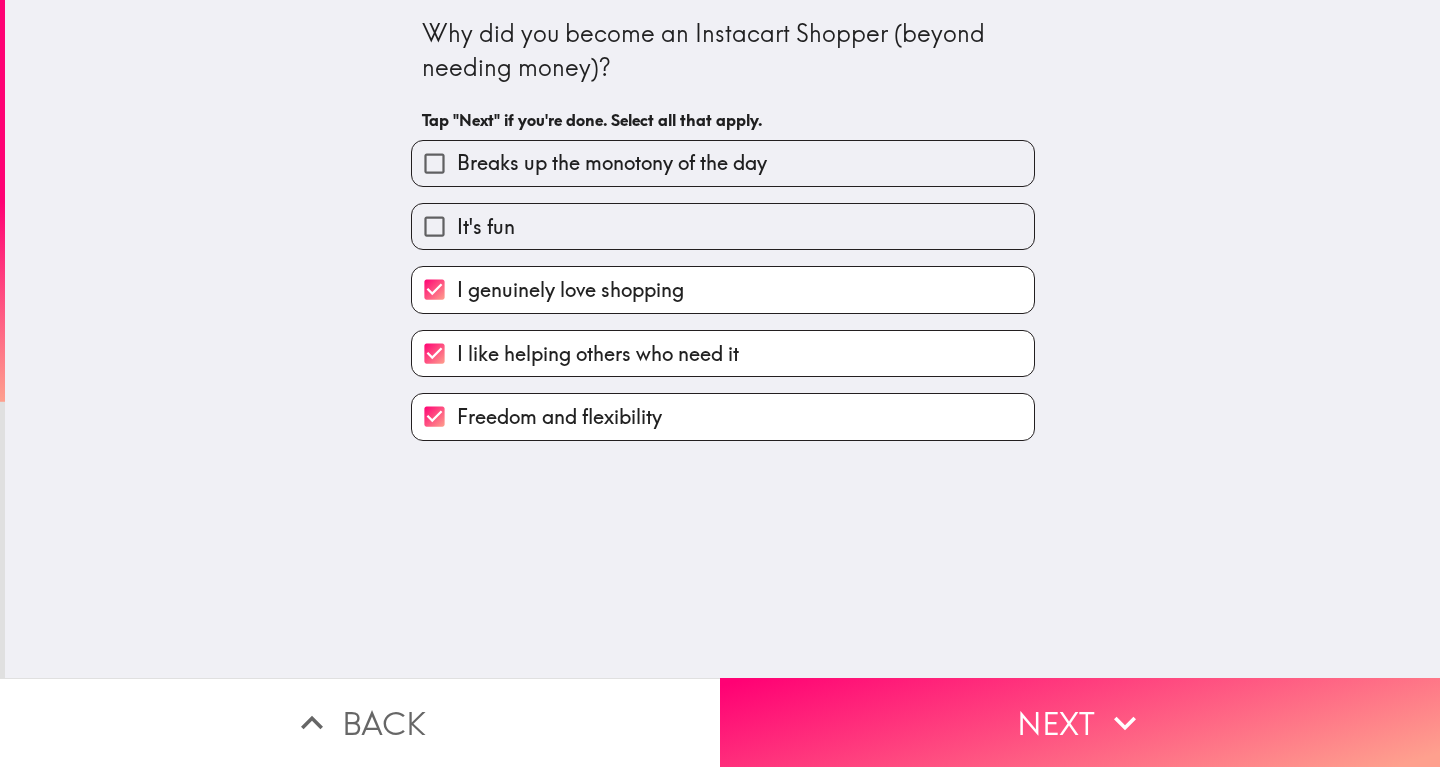 click on "Breaks up the monotony of the day" at bounding box center [612, 163] 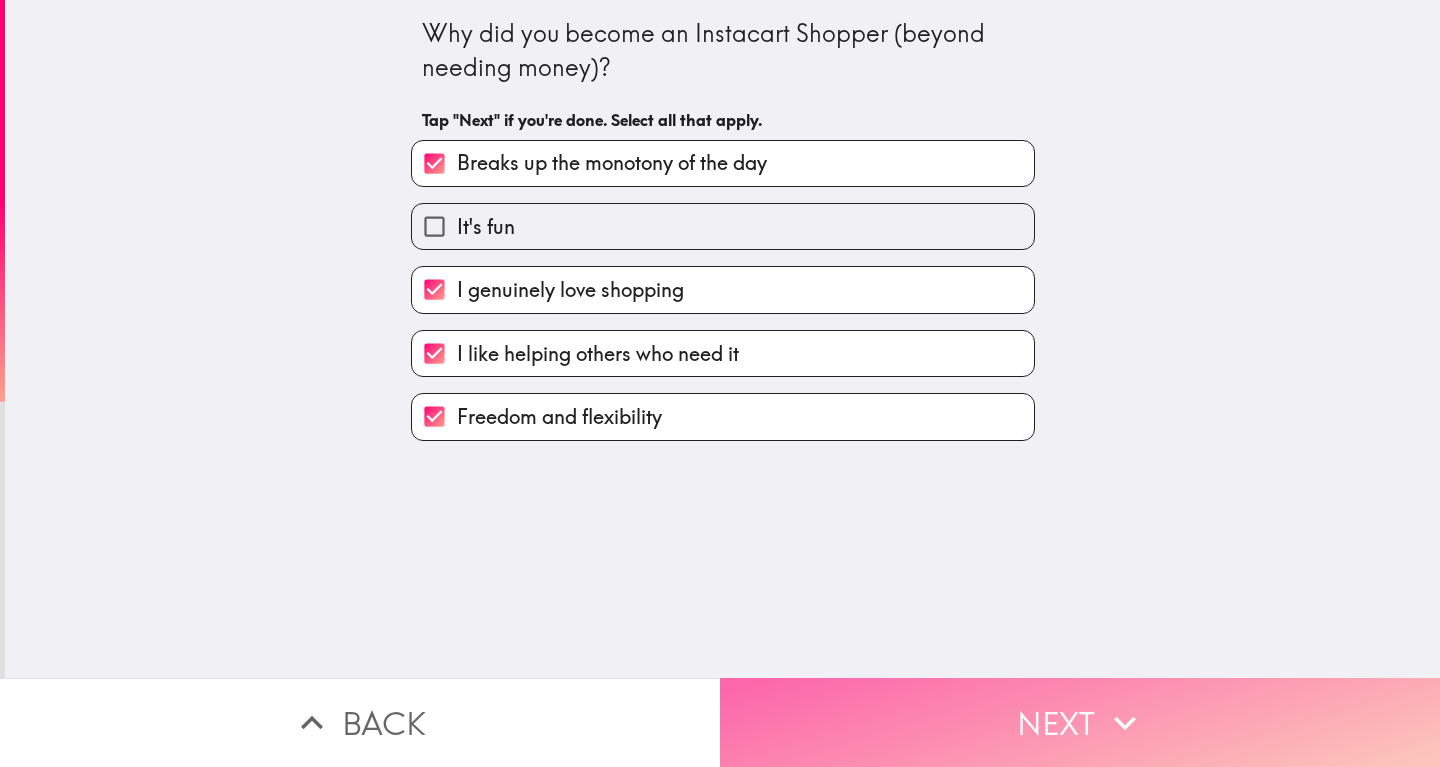 click on "Next" at bounding box center [1080, 722] 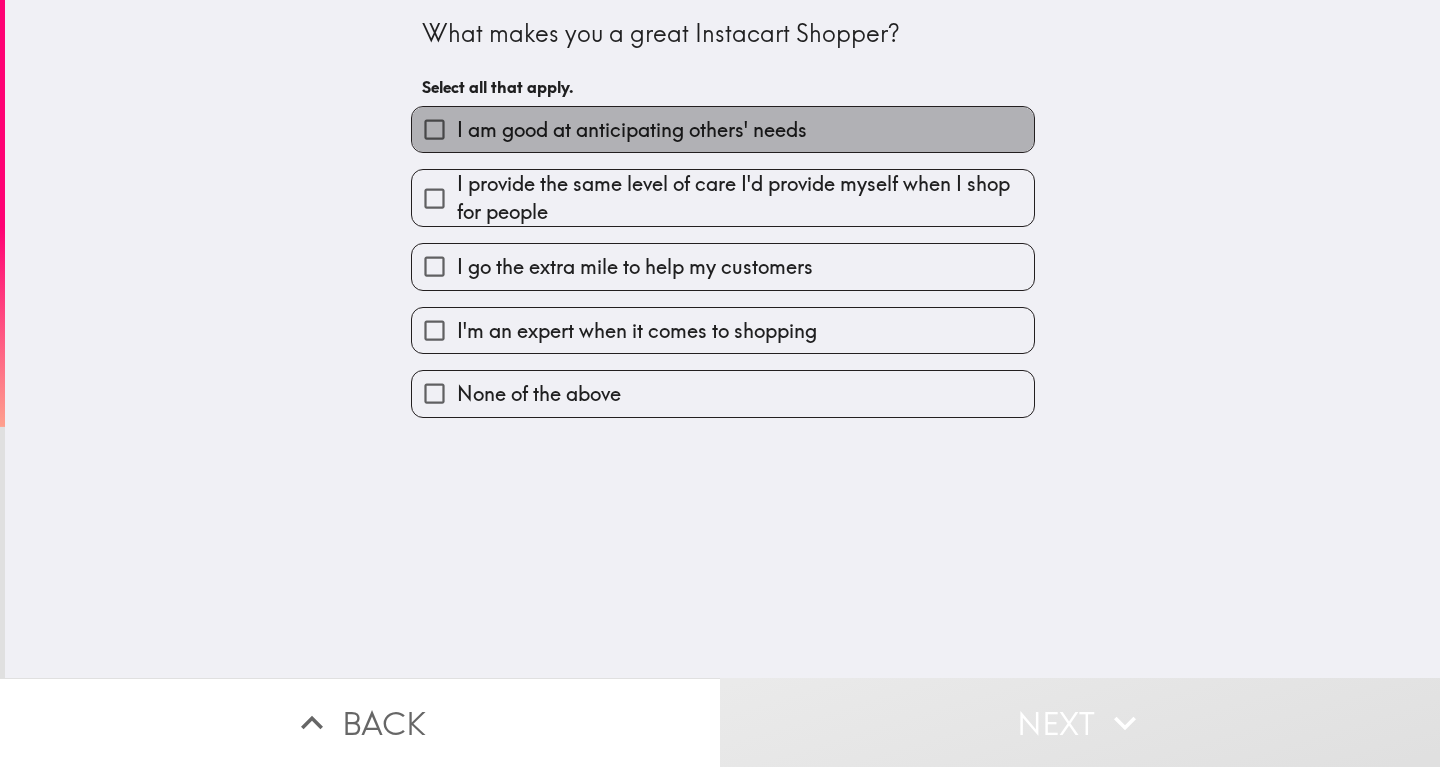 click on "I am good at anticipating others' needs" at bounding box center [632, 130] 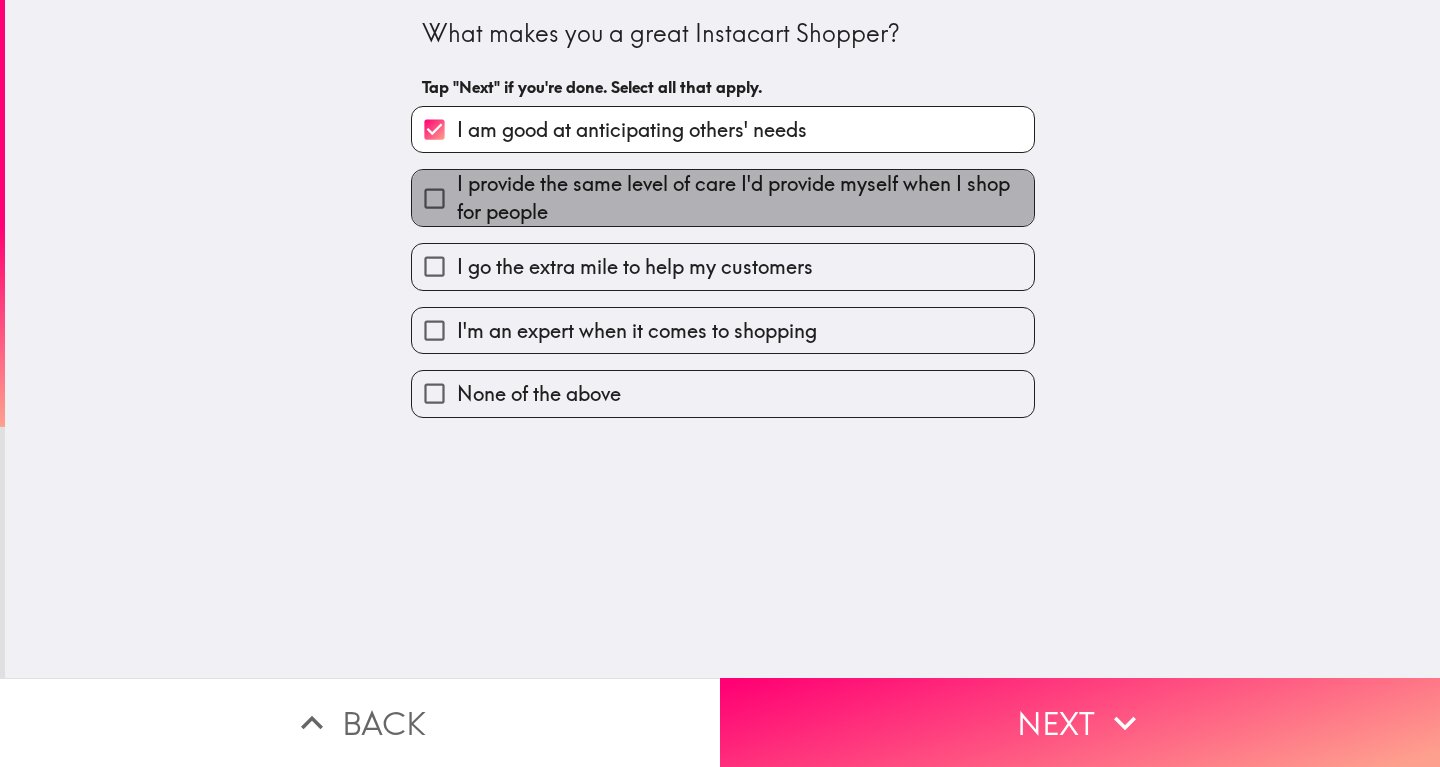 click on "I provide the same level of care I'd provide myself when I shop for people" at bounding box center [745, 198] 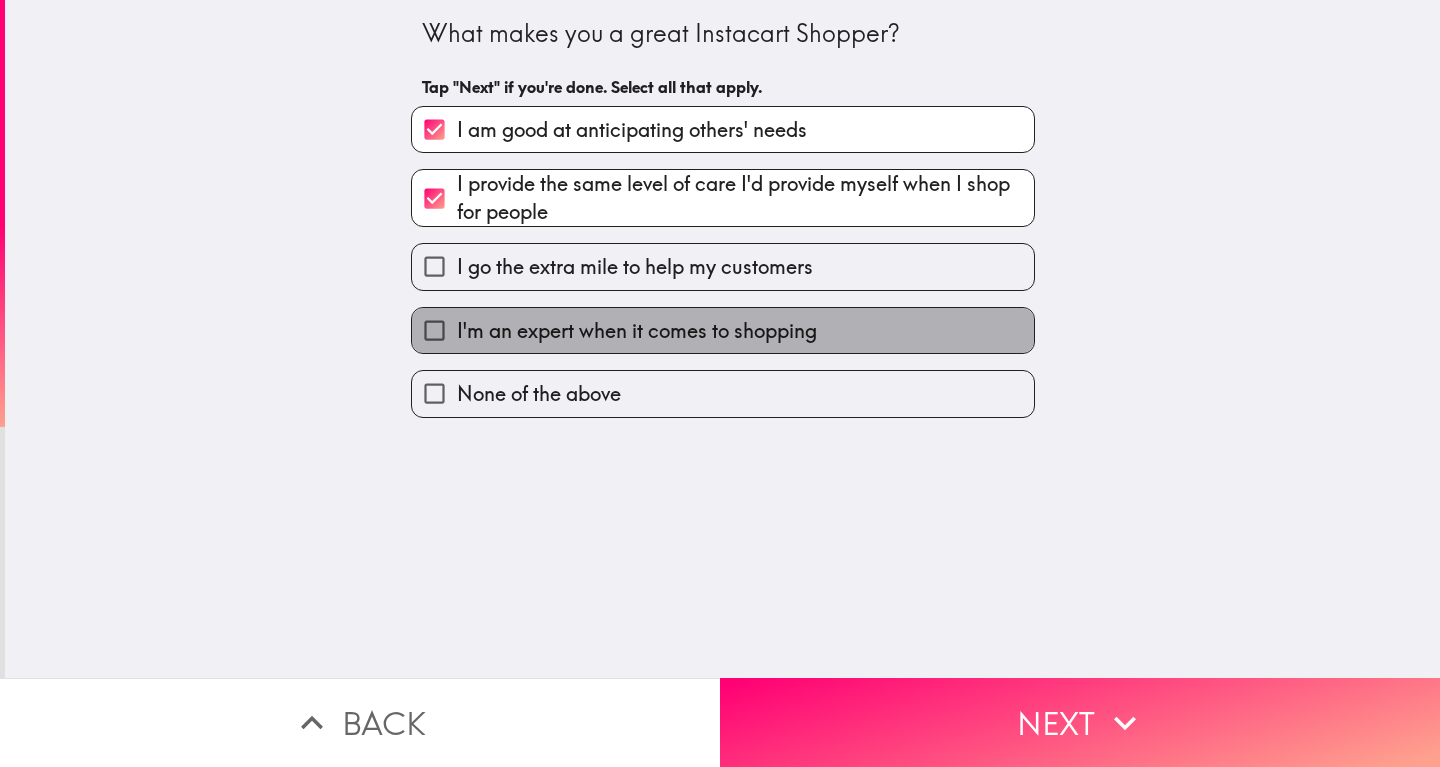 click on "I'm an expert when it comes to shopping" at bounding box center (637, 331) 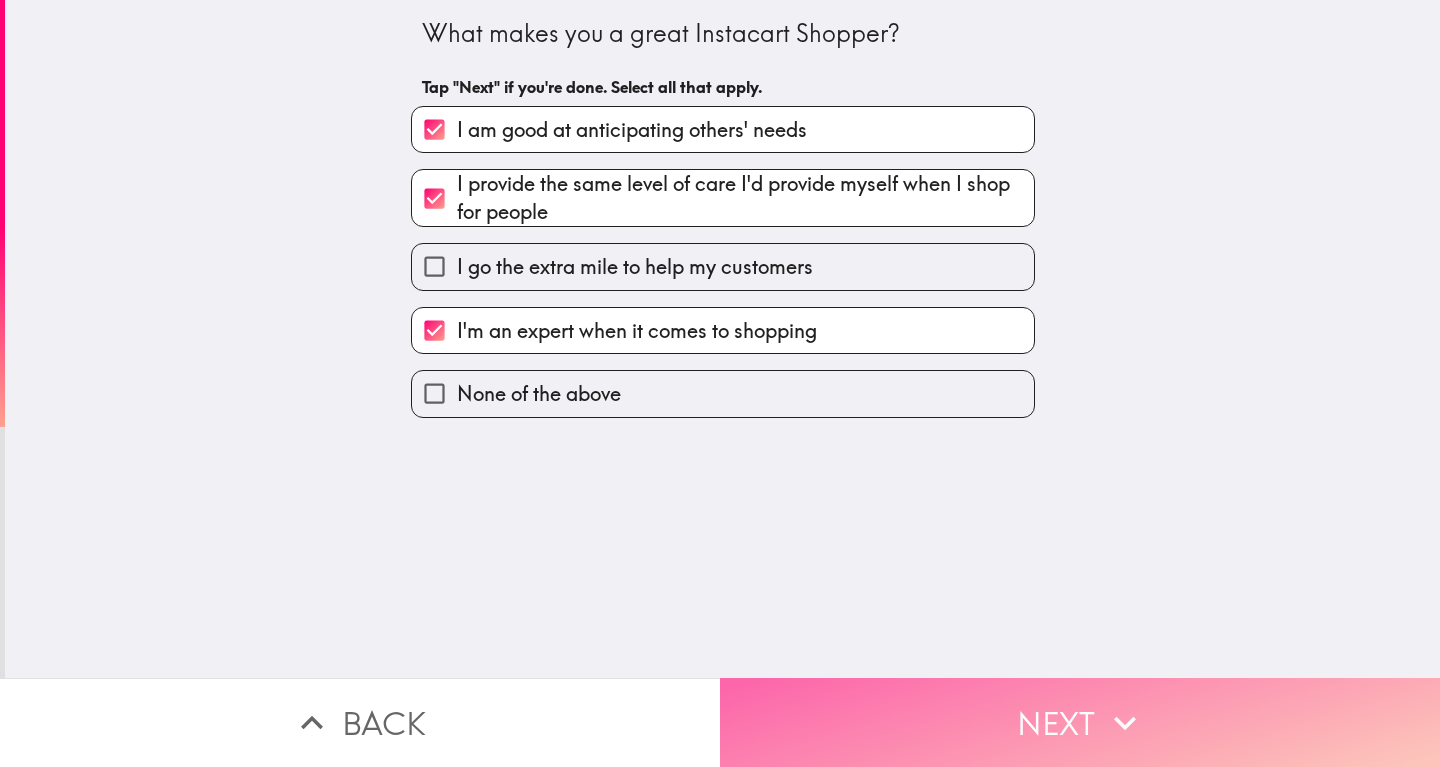 click on "Next" at bounding box center [1080, 722] 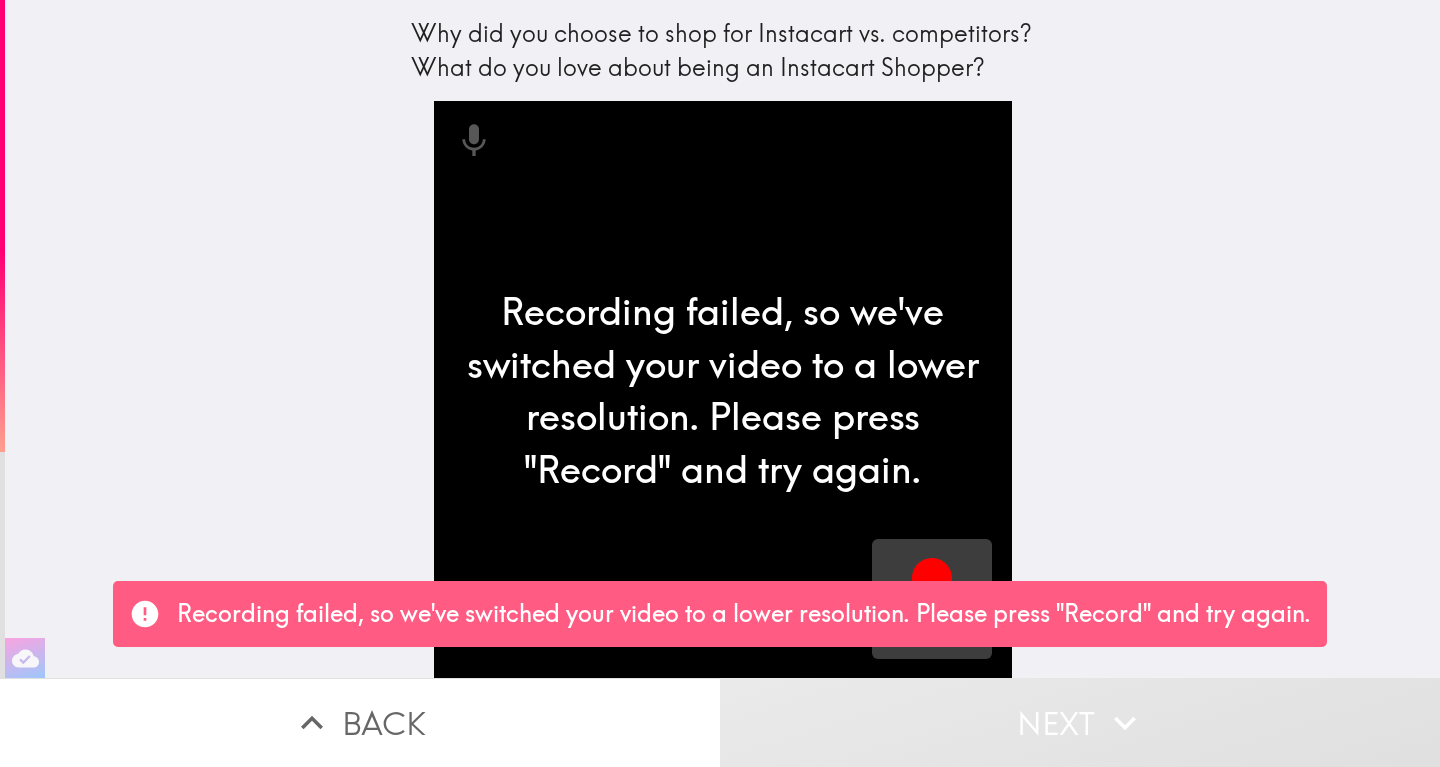 click 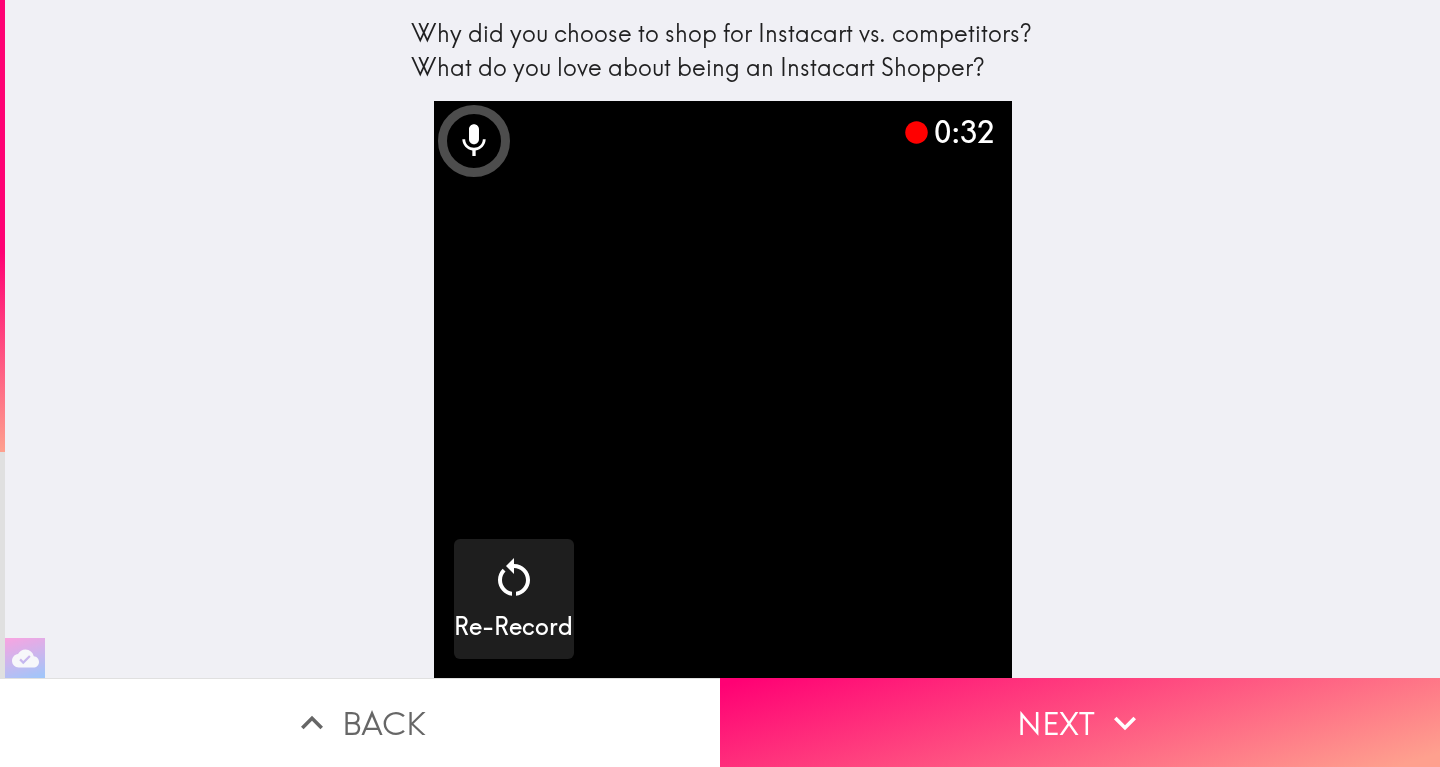 click at bounding box center (723, 390) 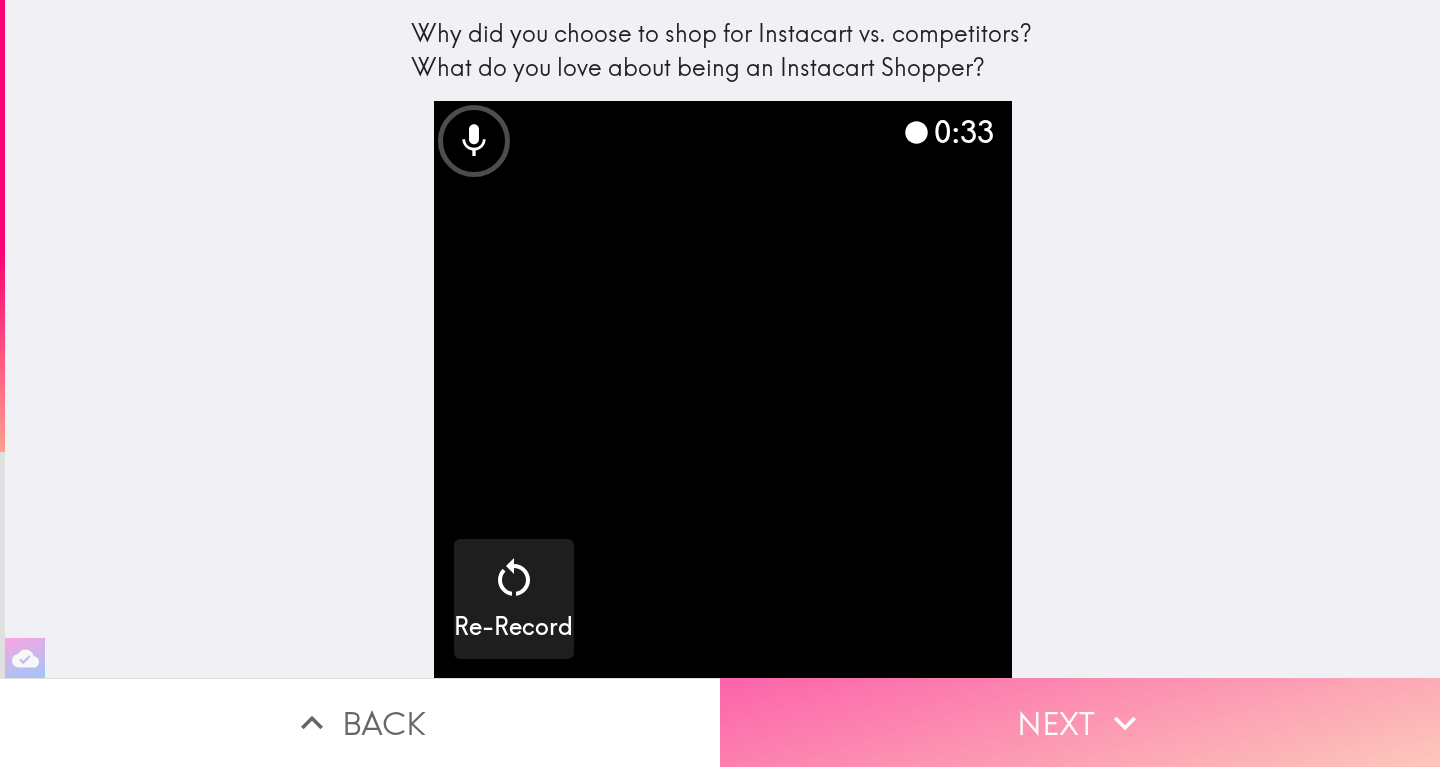click on "Next" at bounding box center [1080, 722] 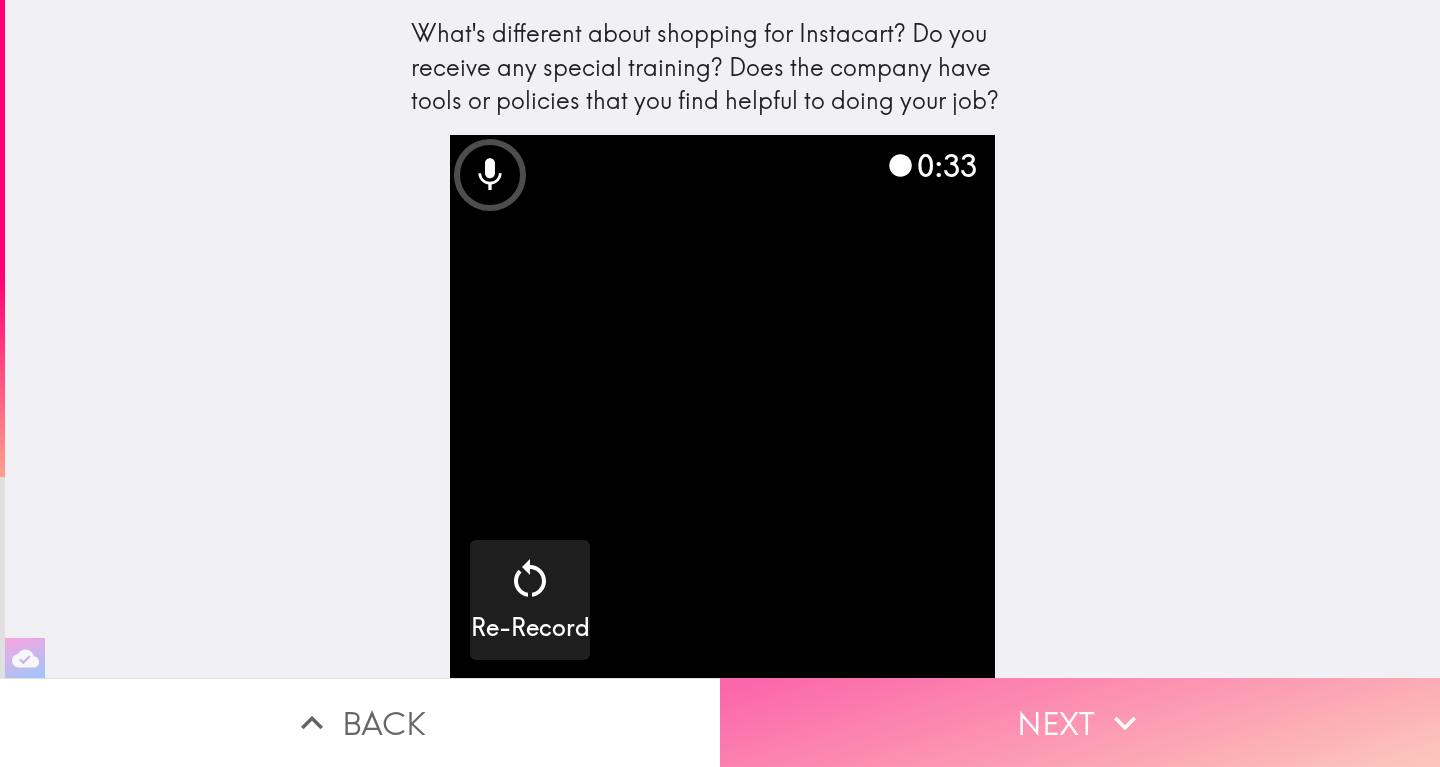 click on "Next" at bounding box center [1080, 722] 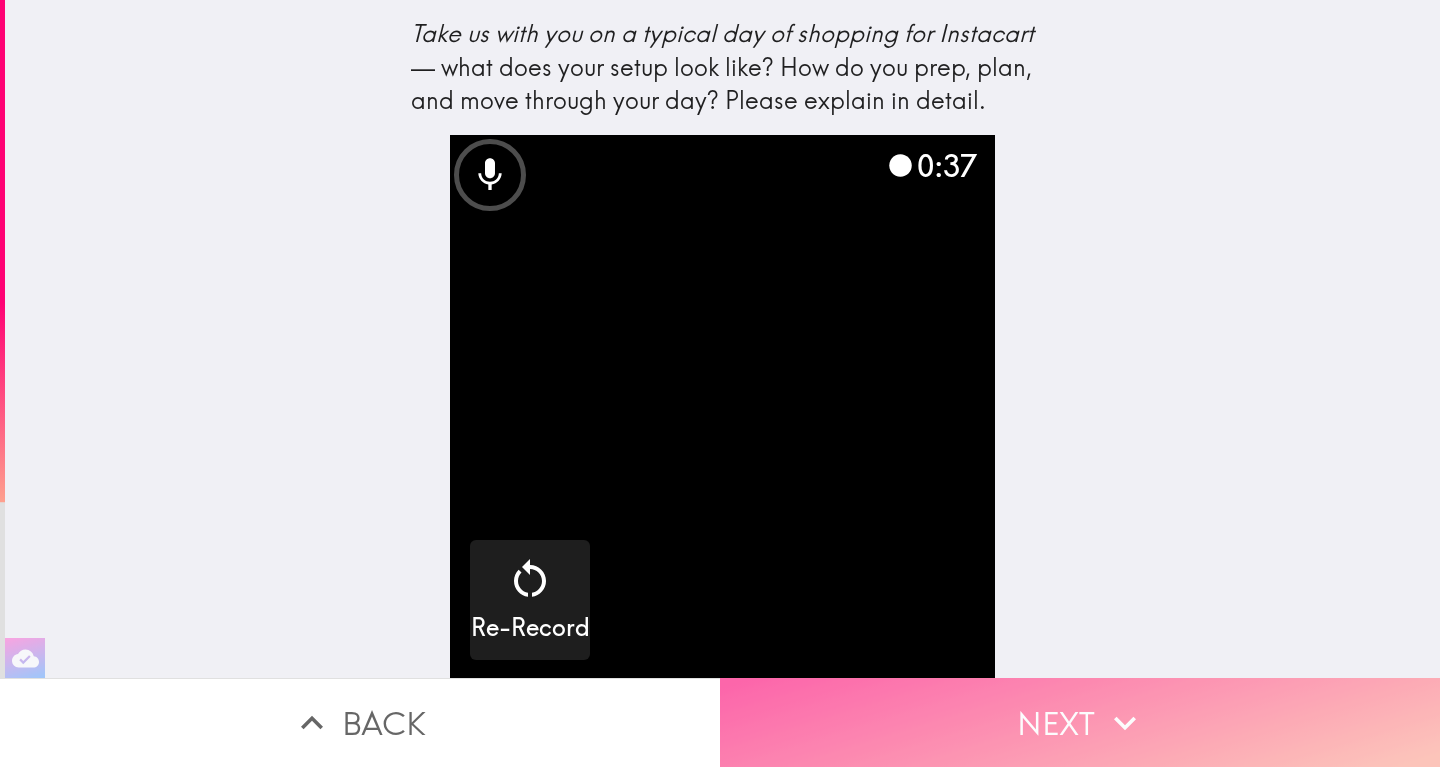 click on "Next" at bounding box center (1080, 722) 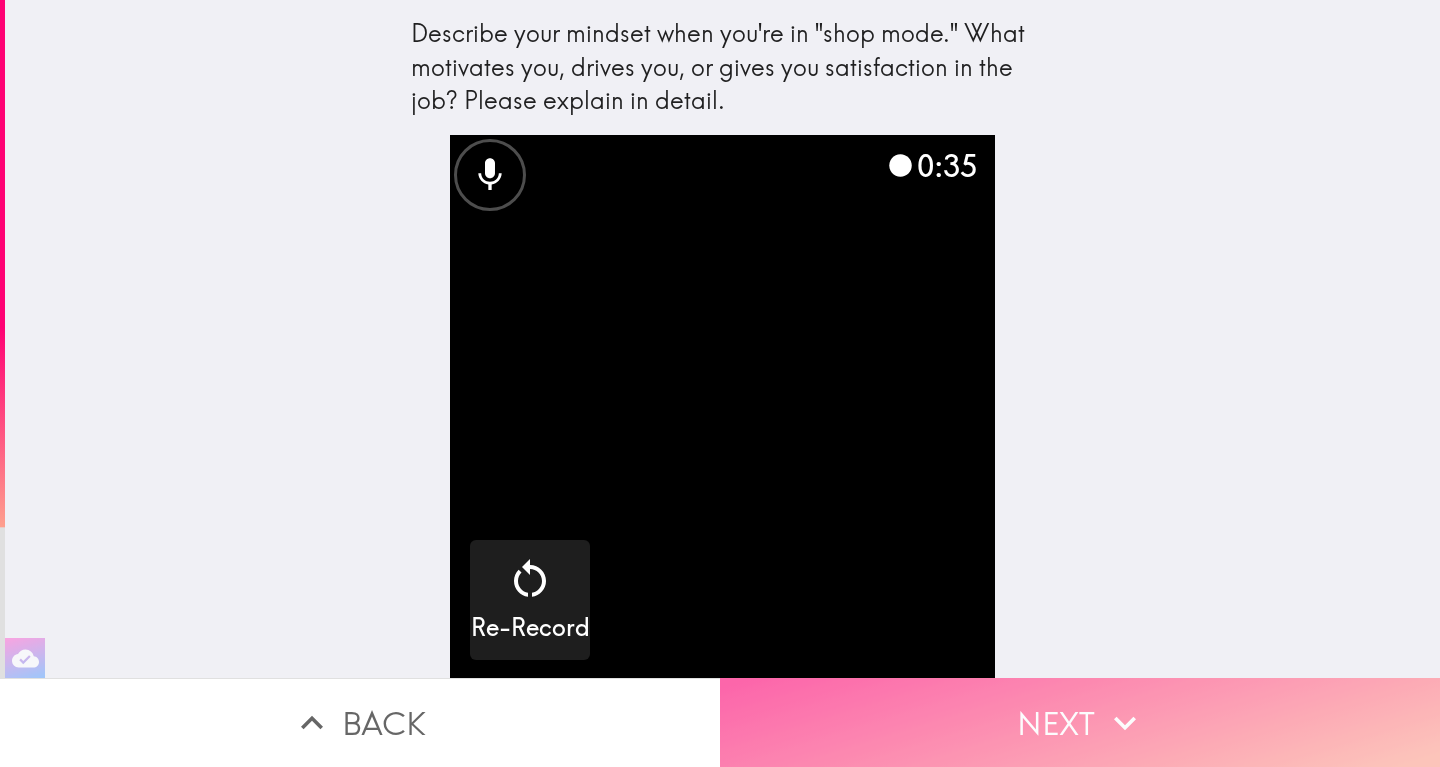 click on "Next" at bounding box center (1080, 722) 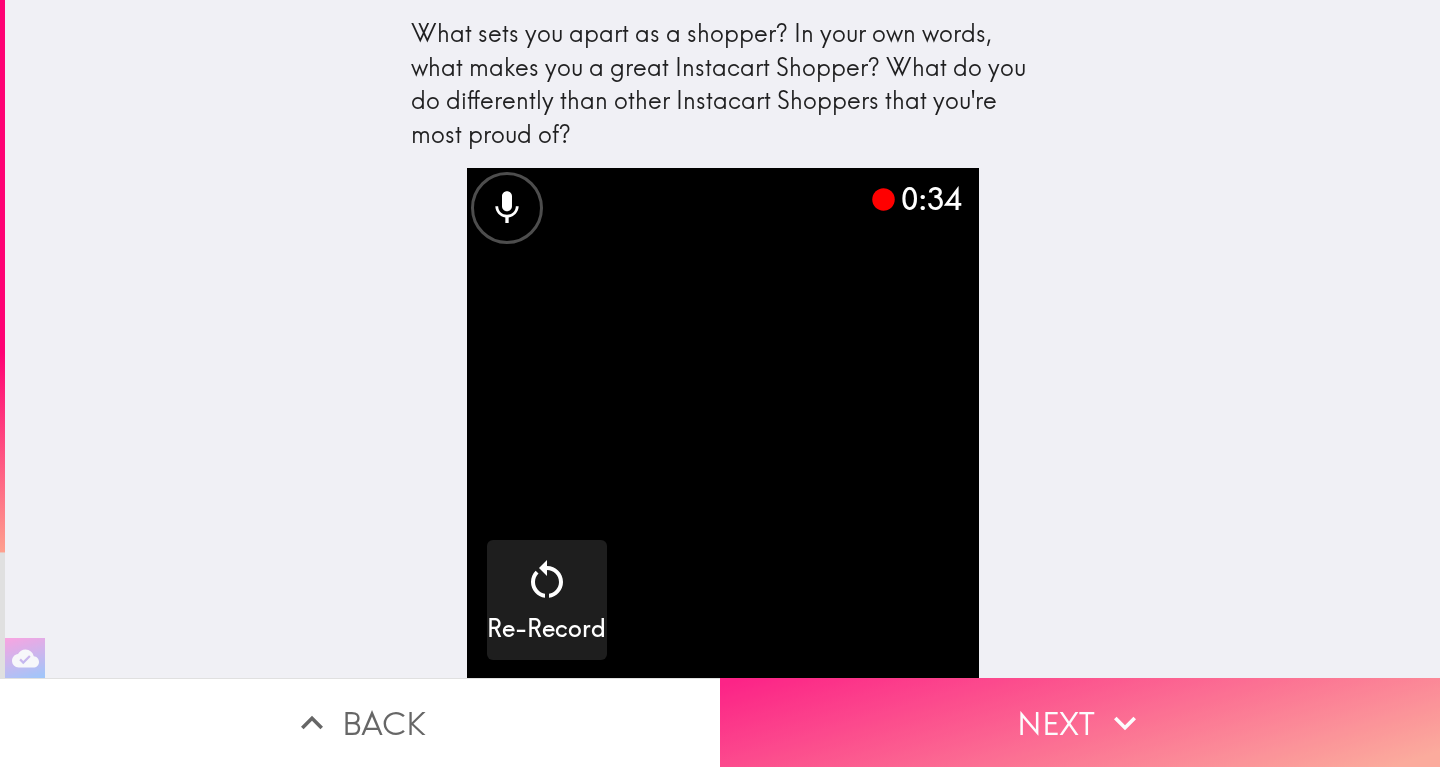 click on "Next" at bounding box center [1080, 722] 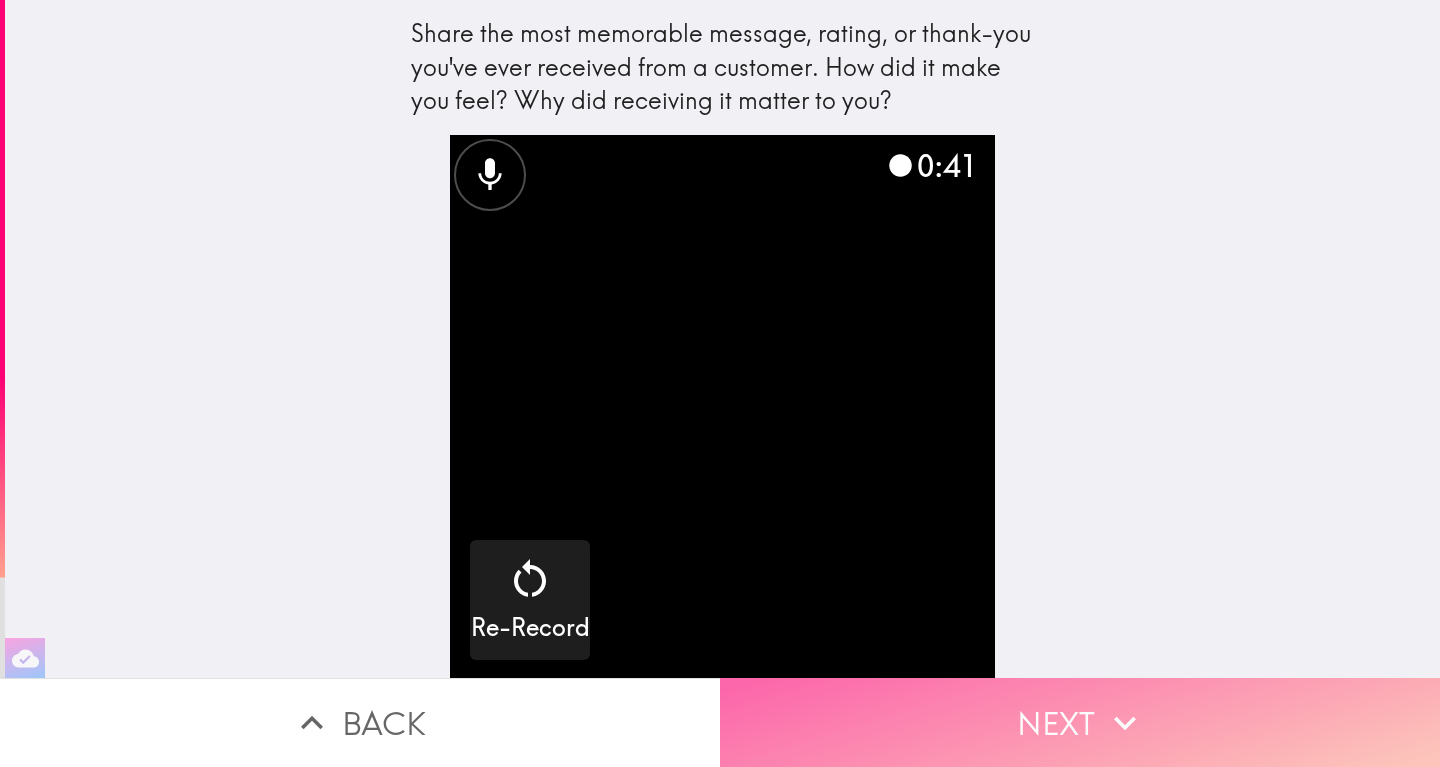 click on "Next" at bounding box center (1080, 722) 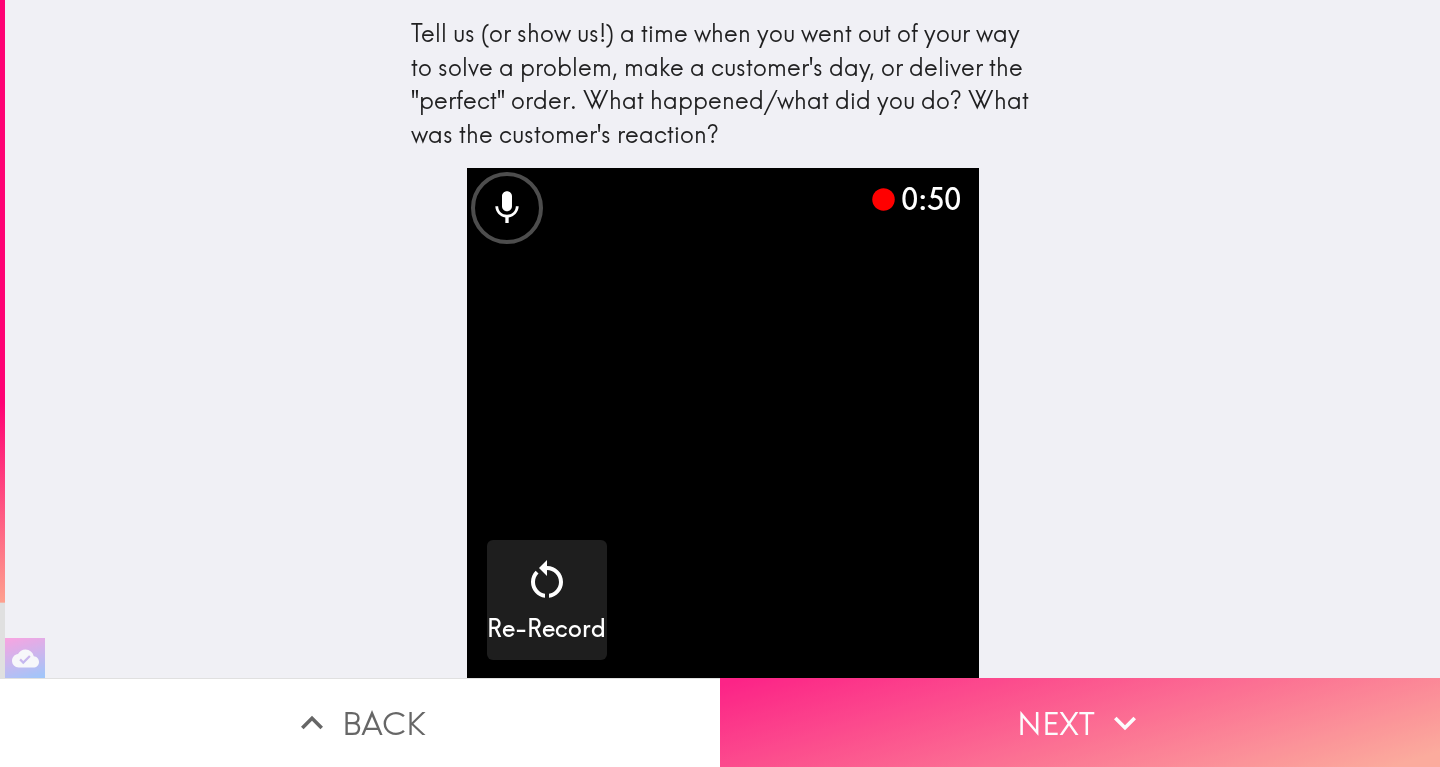 click 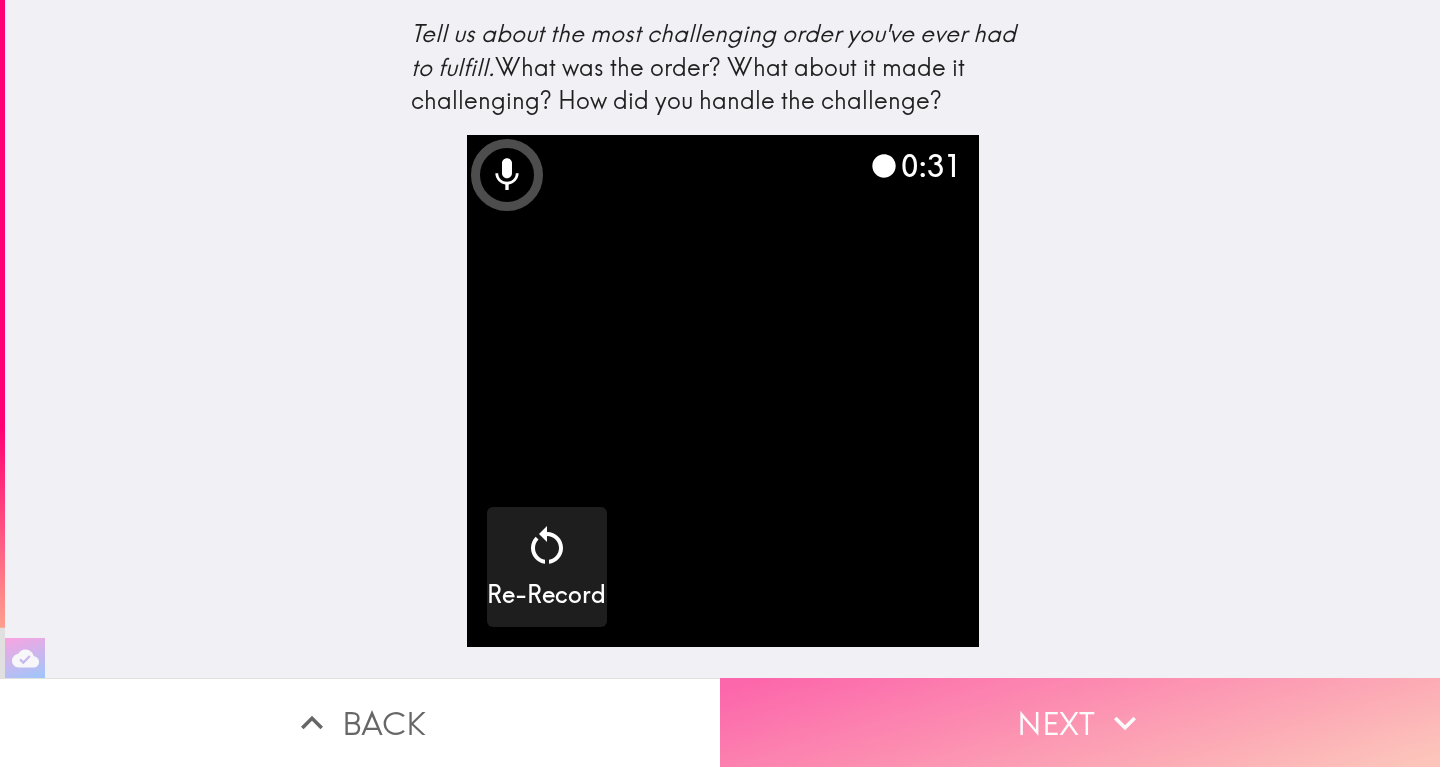 click on "Next" at bounding box center (1080, 722) 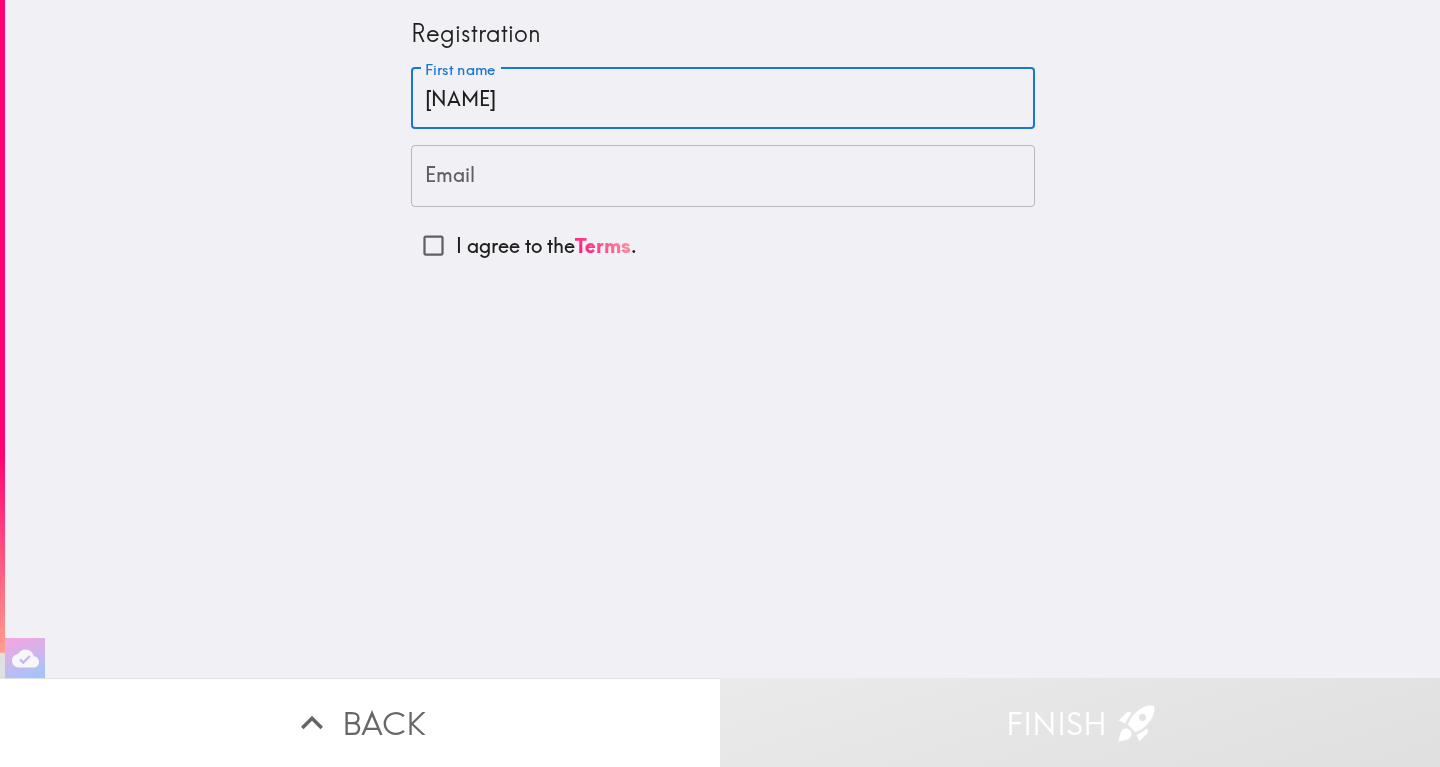 type on "[NAME]" 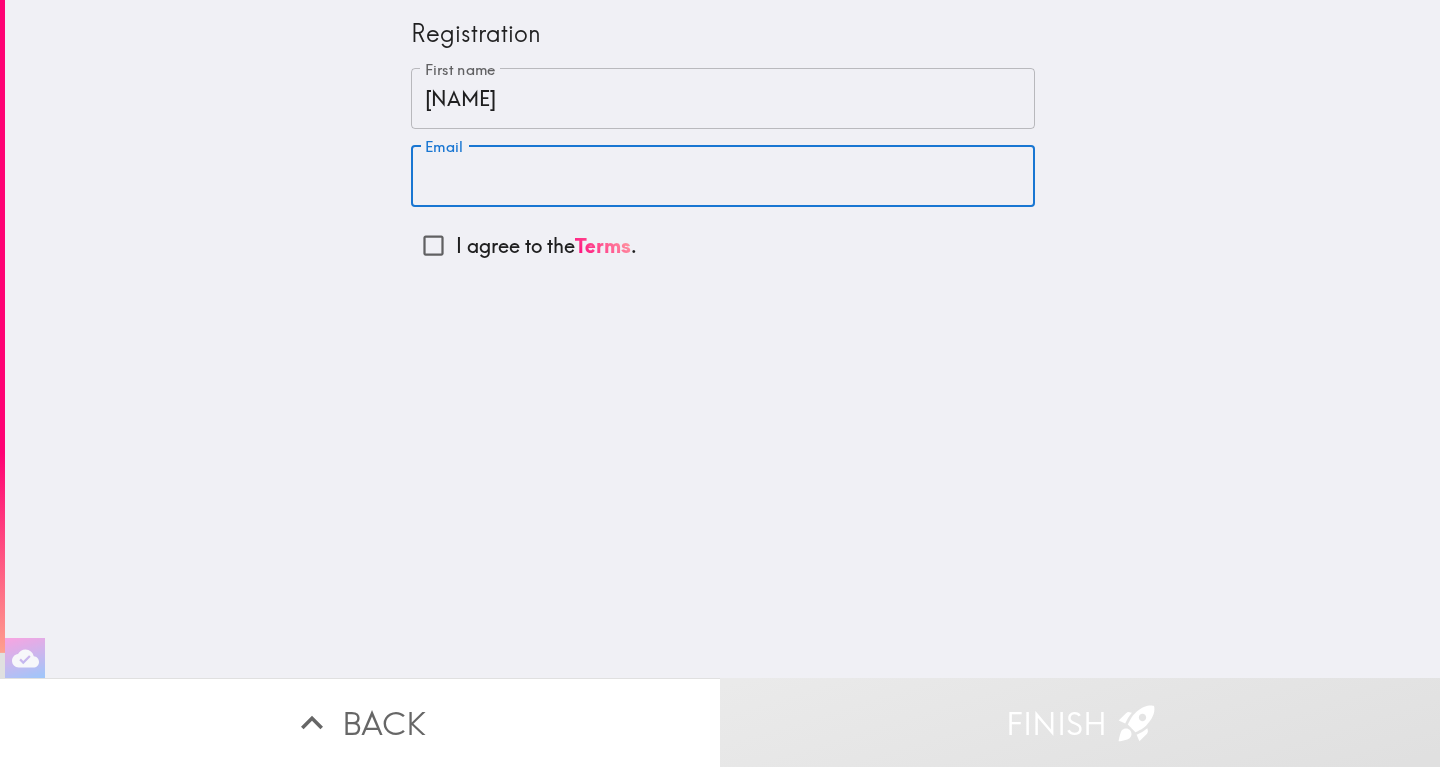 drag, startPoint x: 504, startPoint y: 173, endPoint x: 519, endPoint y: 166, distance: 16.552946 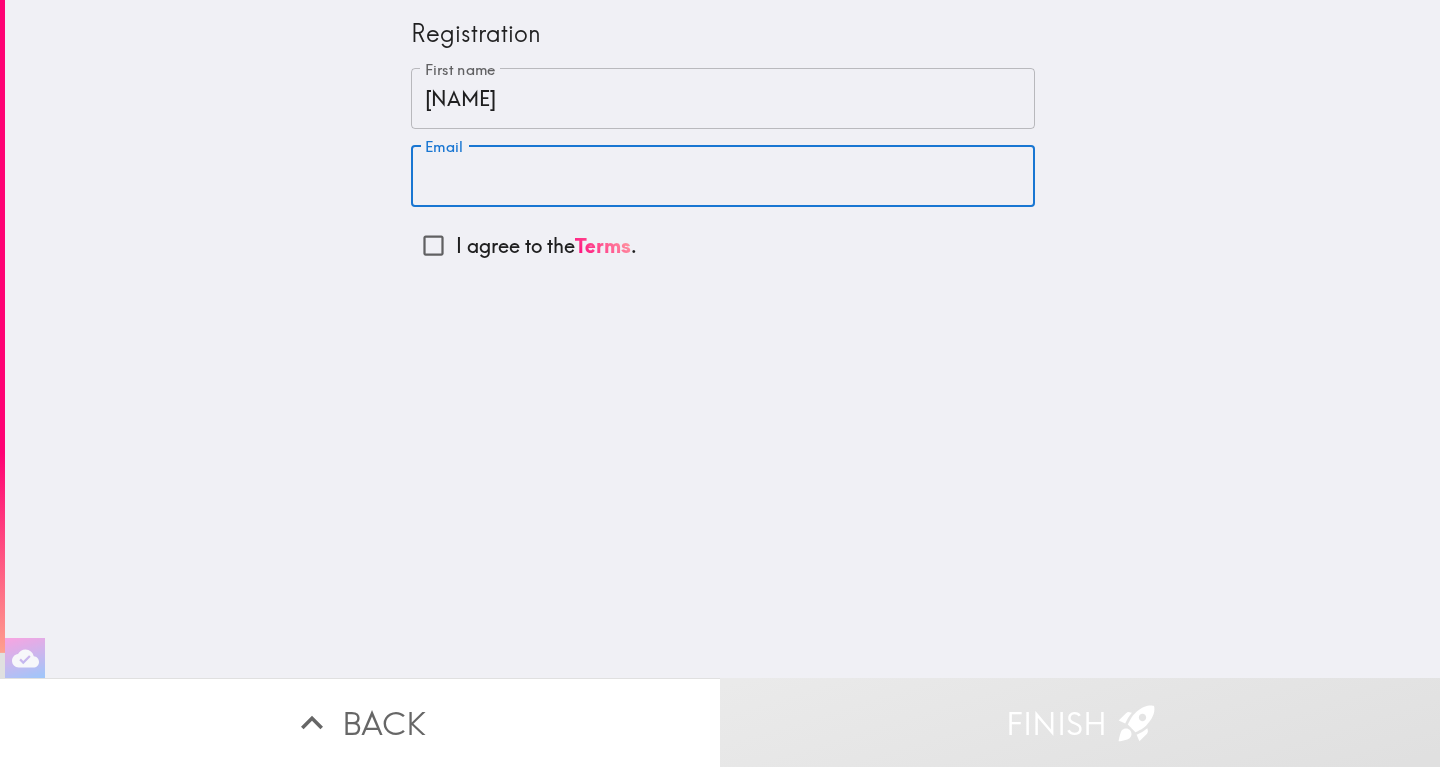 click on "Email" at bounding box center [723, 176] 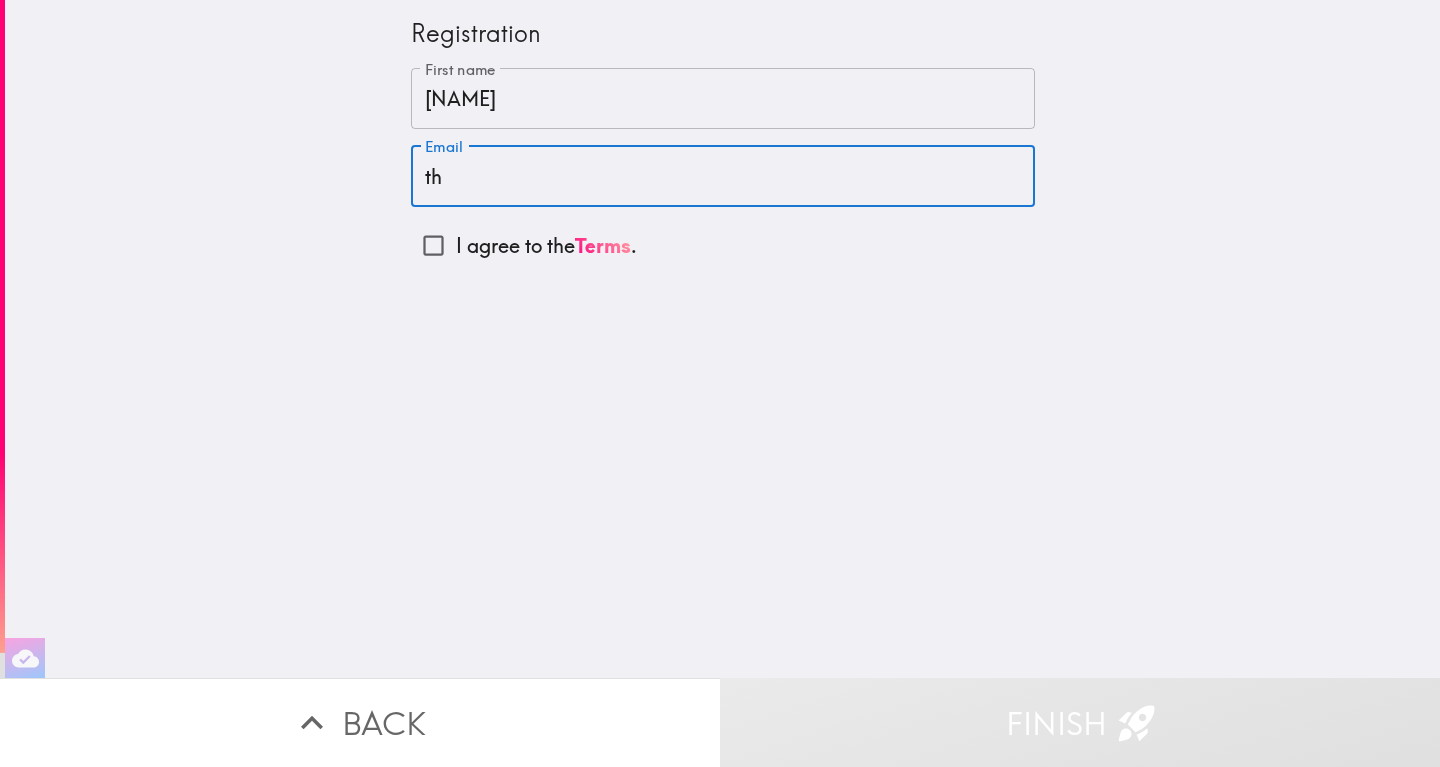 type on "t" 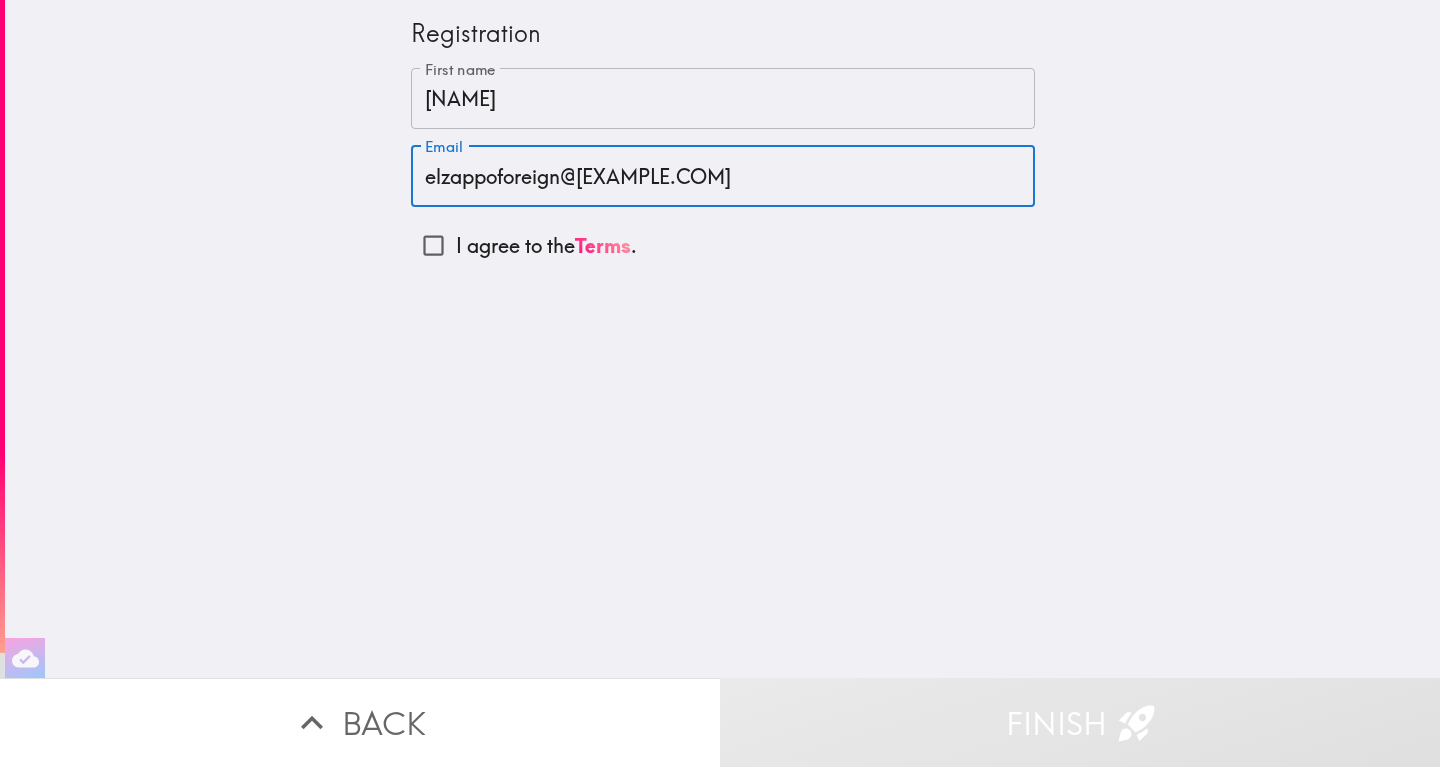 type on "elzappoforeign@[EXAMPLE.COM]" 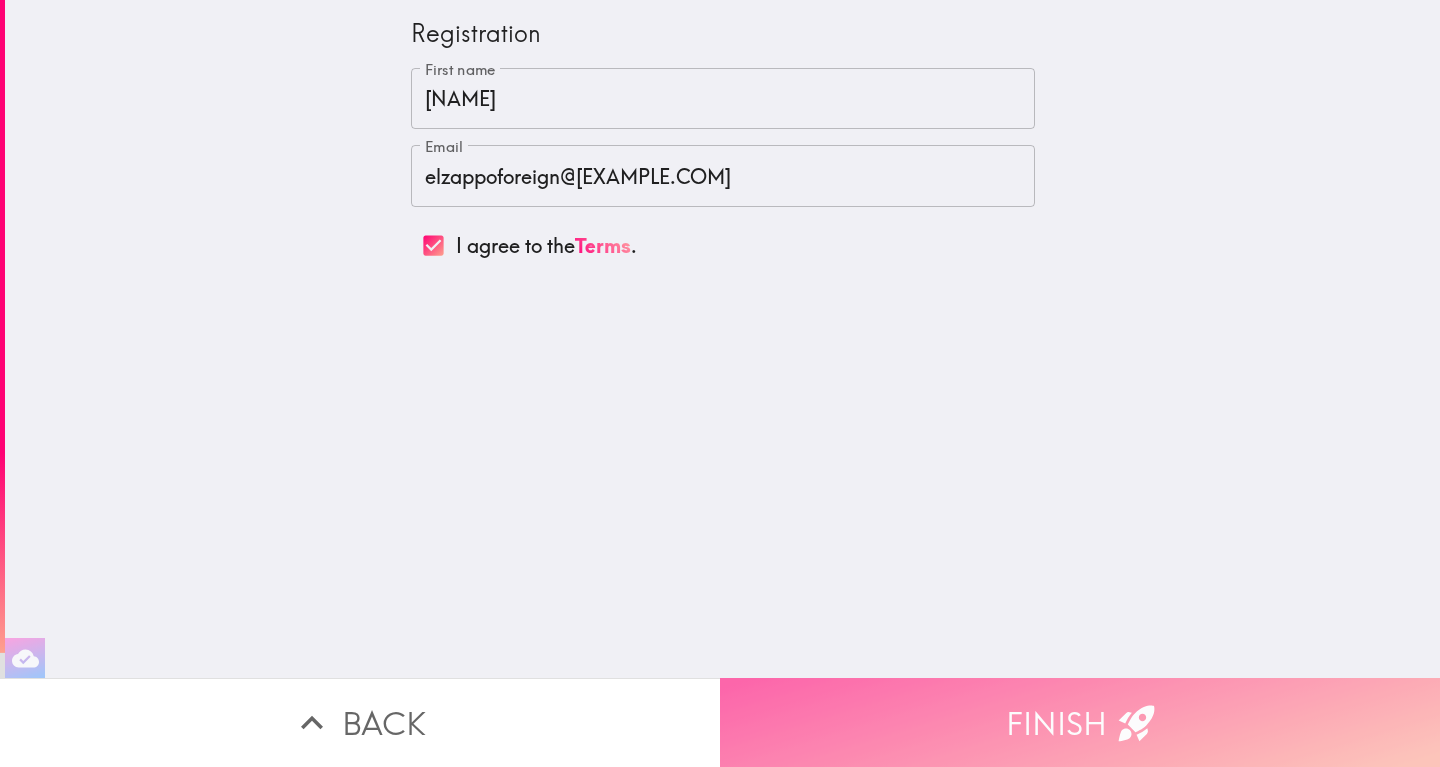 click on "Finish" at bounding box center [1080, 722] 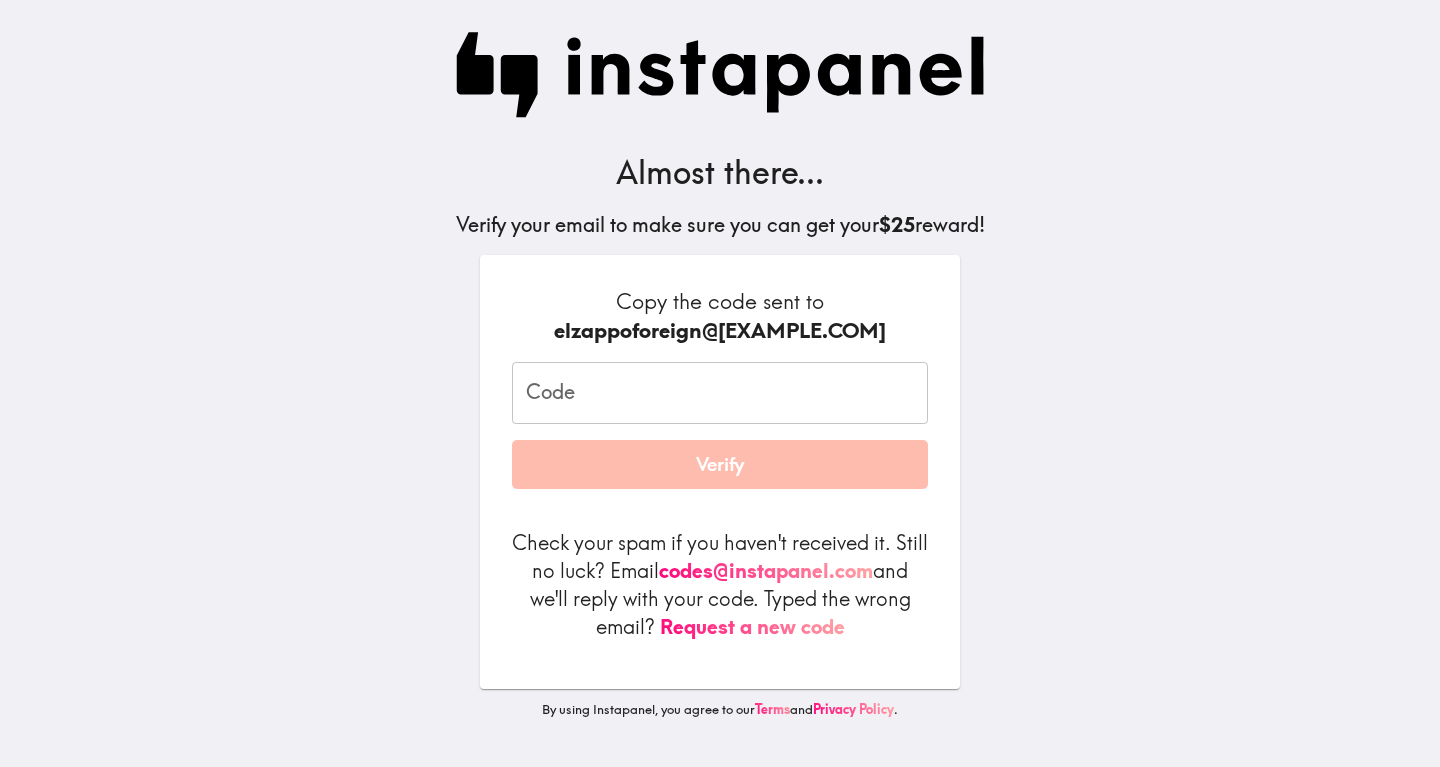 click on "Request a new code" at bounding box center [752, 627] 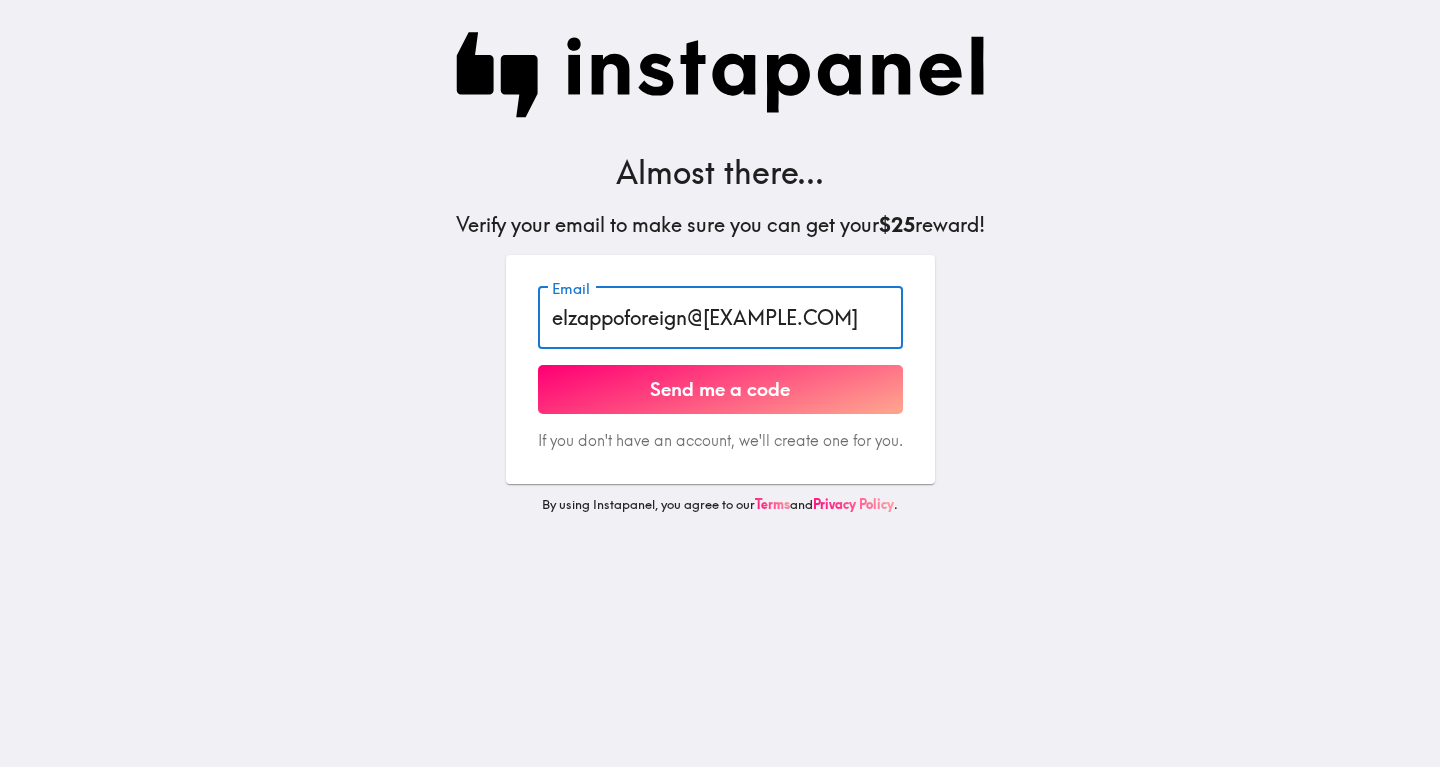 drag, startPoint x: 838, startPoint y: 313, endPoint x: 412, endPoint y: 309, distance: 426.01877 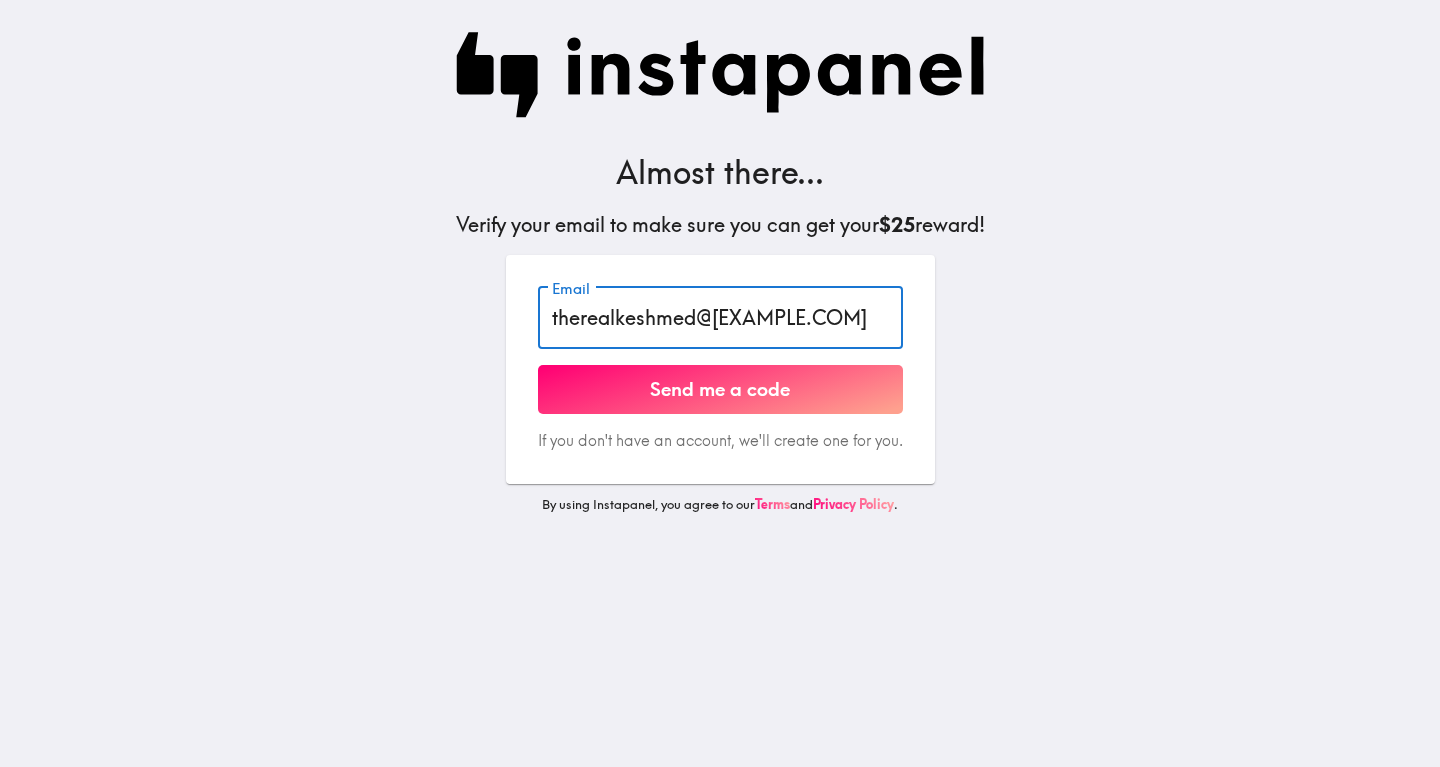 type on "therealkeshmed@[EXAMPLE.COM]" 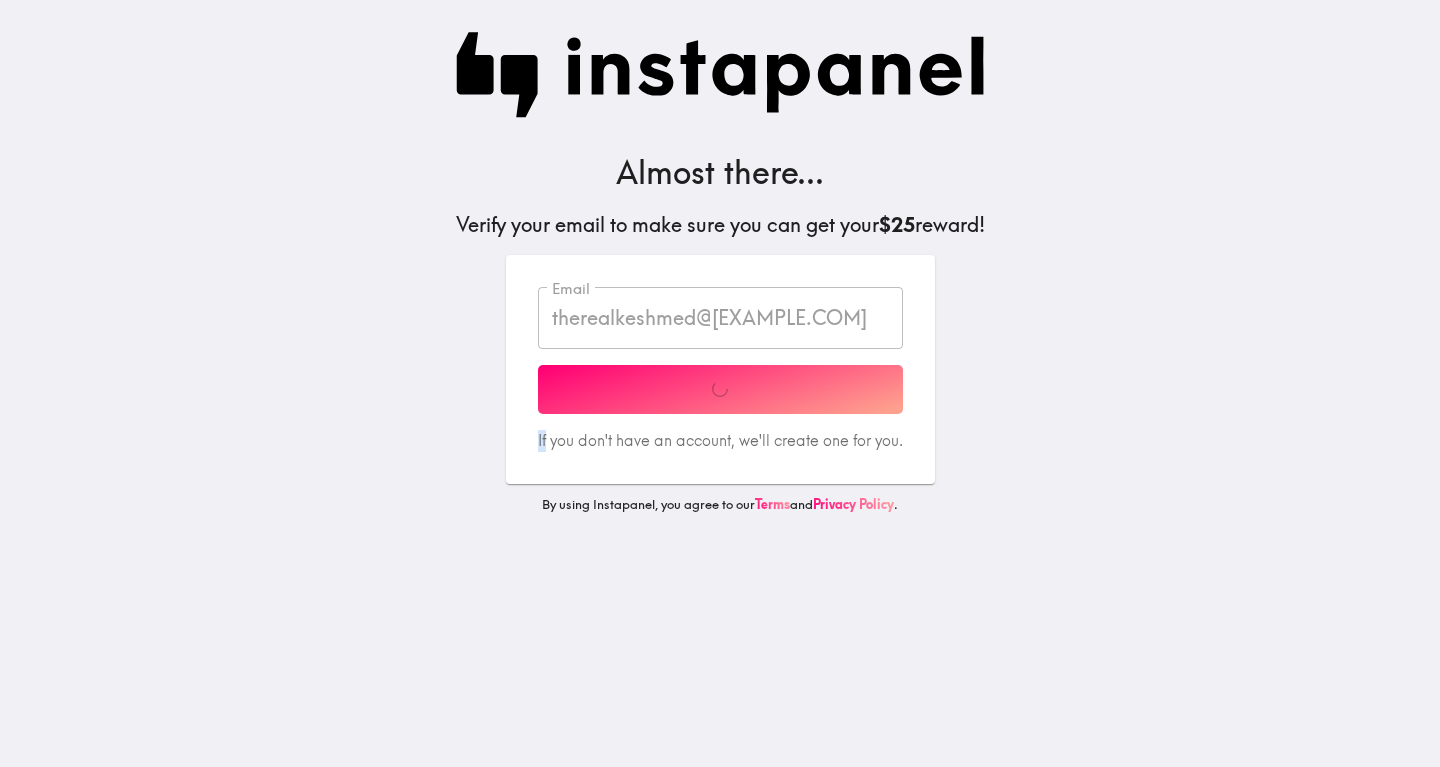 click on "Email therealkeshmed@[EXAMPLE.COM] Email Send me a code If you don't have an account, we'll create one for you." at bounding box center [720, 369] 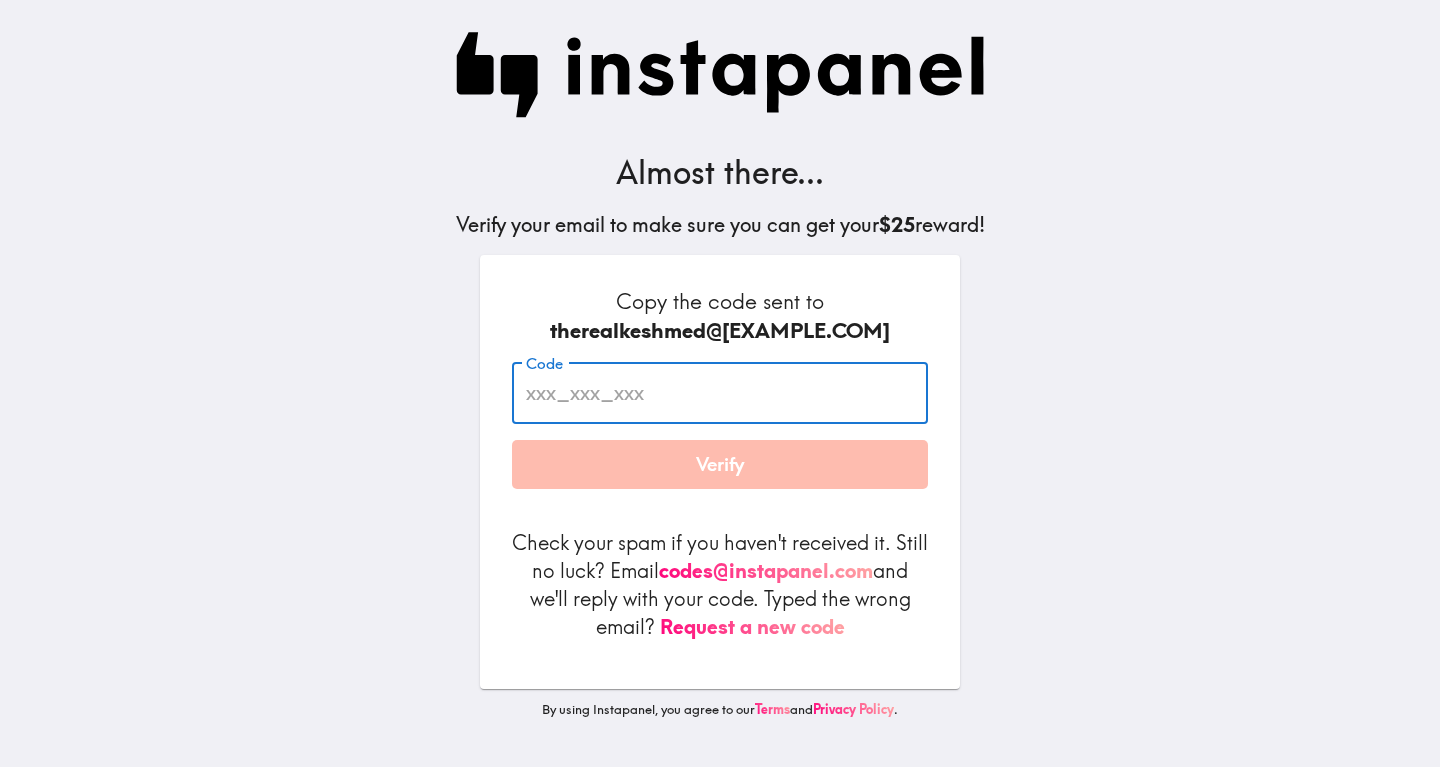 click on "Code" at bounding box center [720, 393] 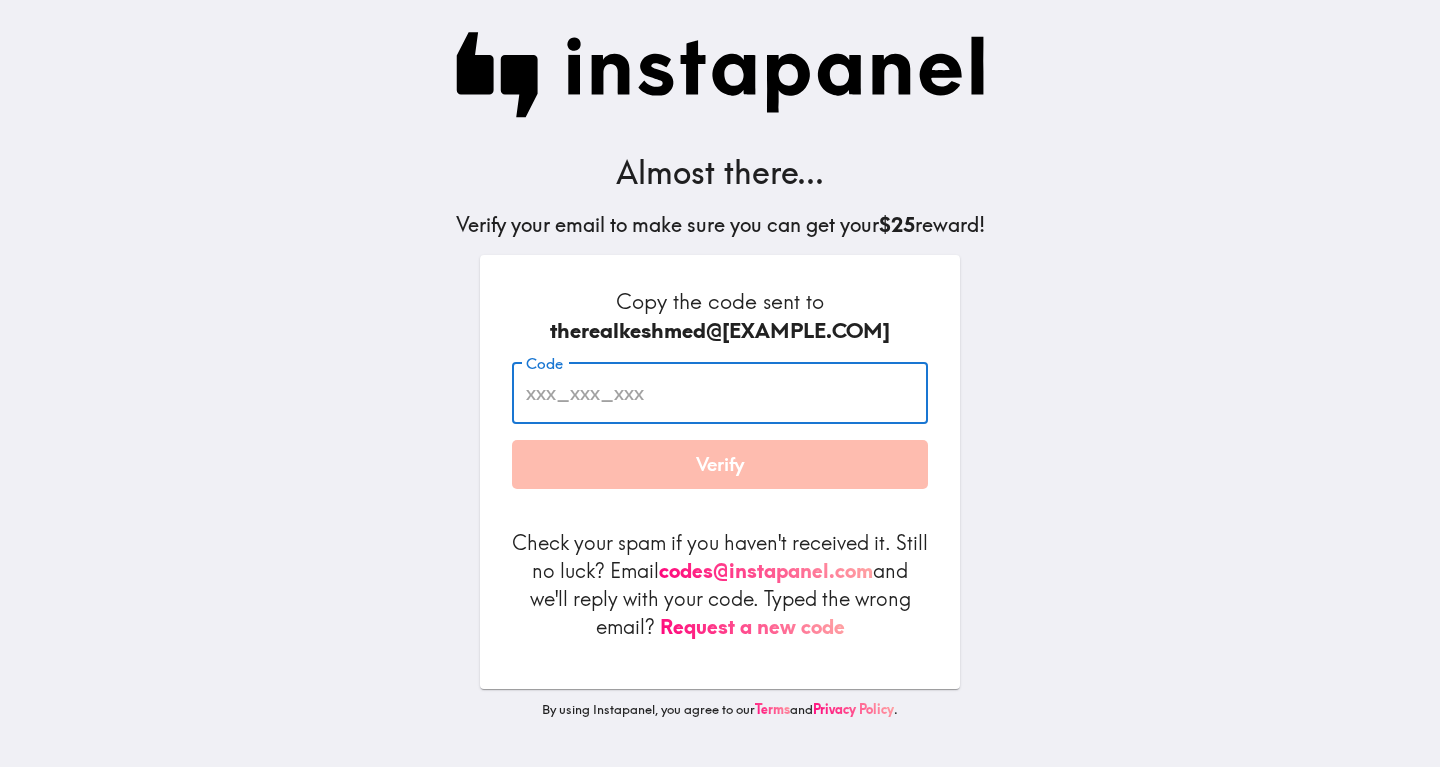 paste on "dtt_NgL_UMj" 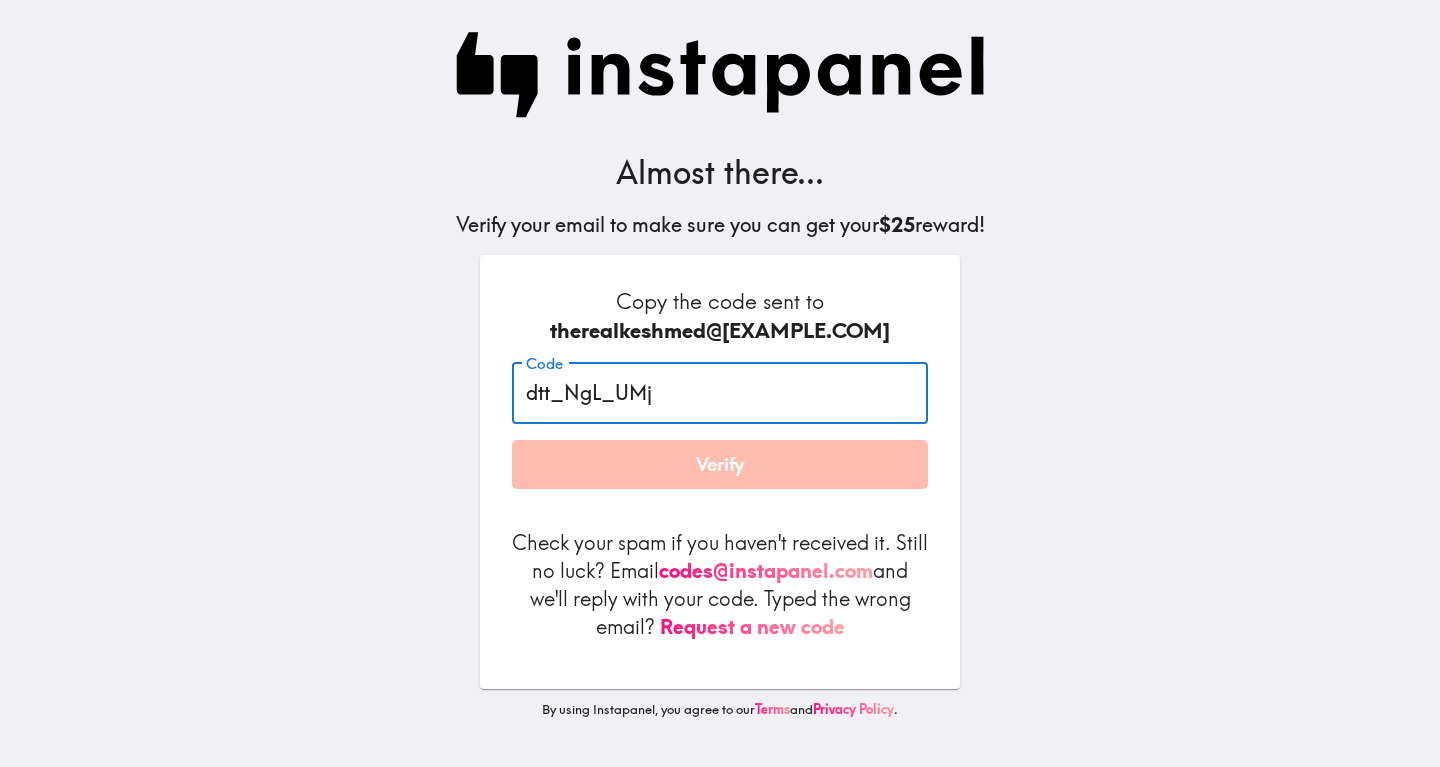 type on "dtt_NgL_UMj" 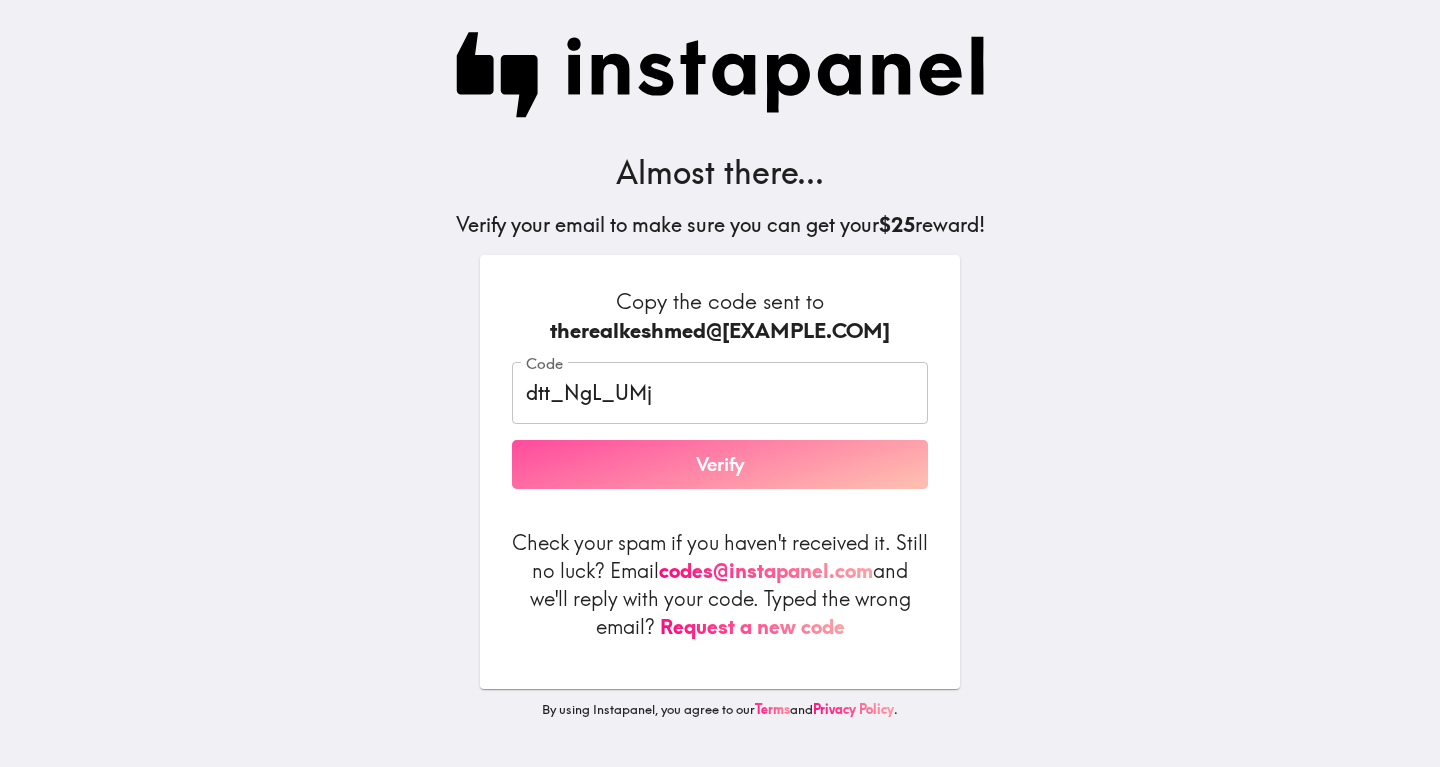 click on "Verify" at bounding box center [720, 465] 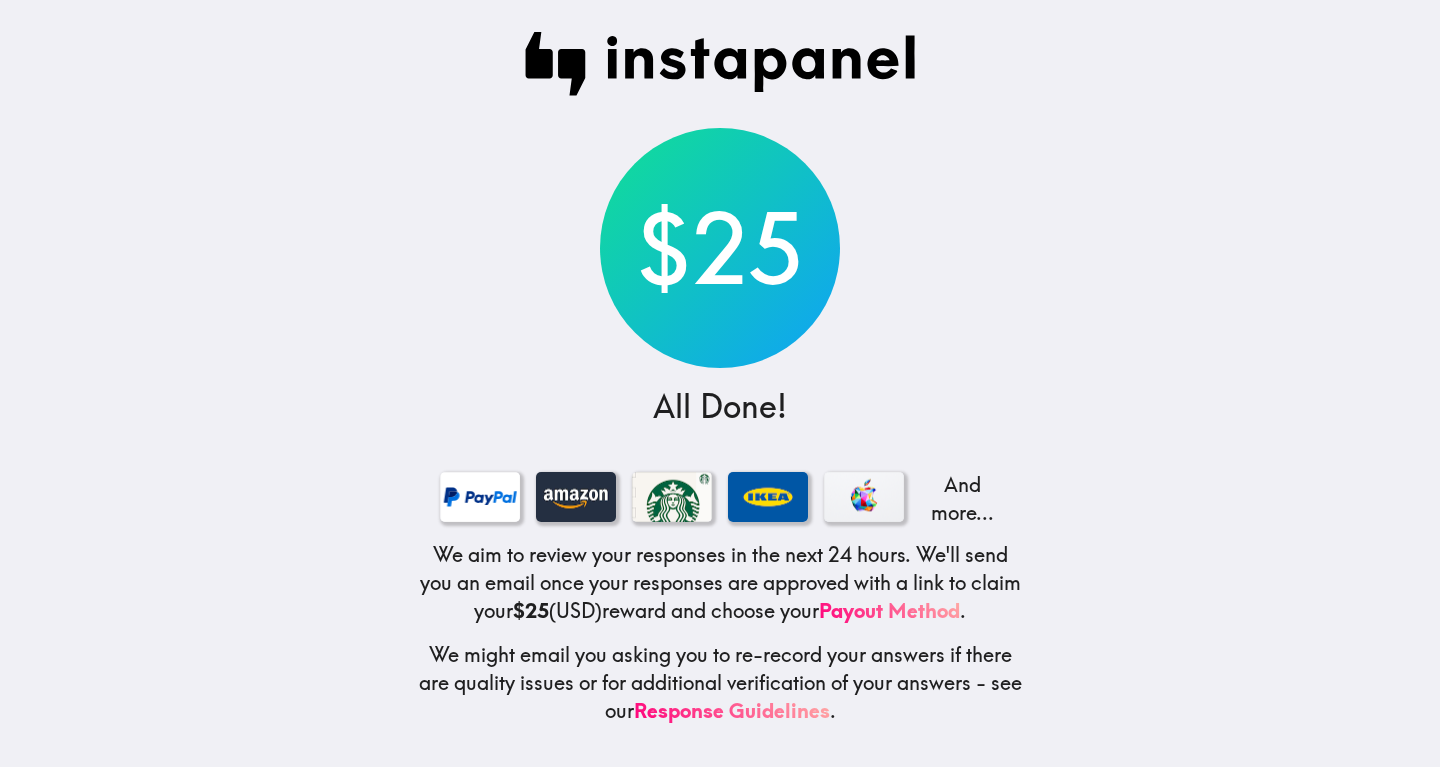 scroll, scrollTop: 0, scrollLeft: 0, axis: both 